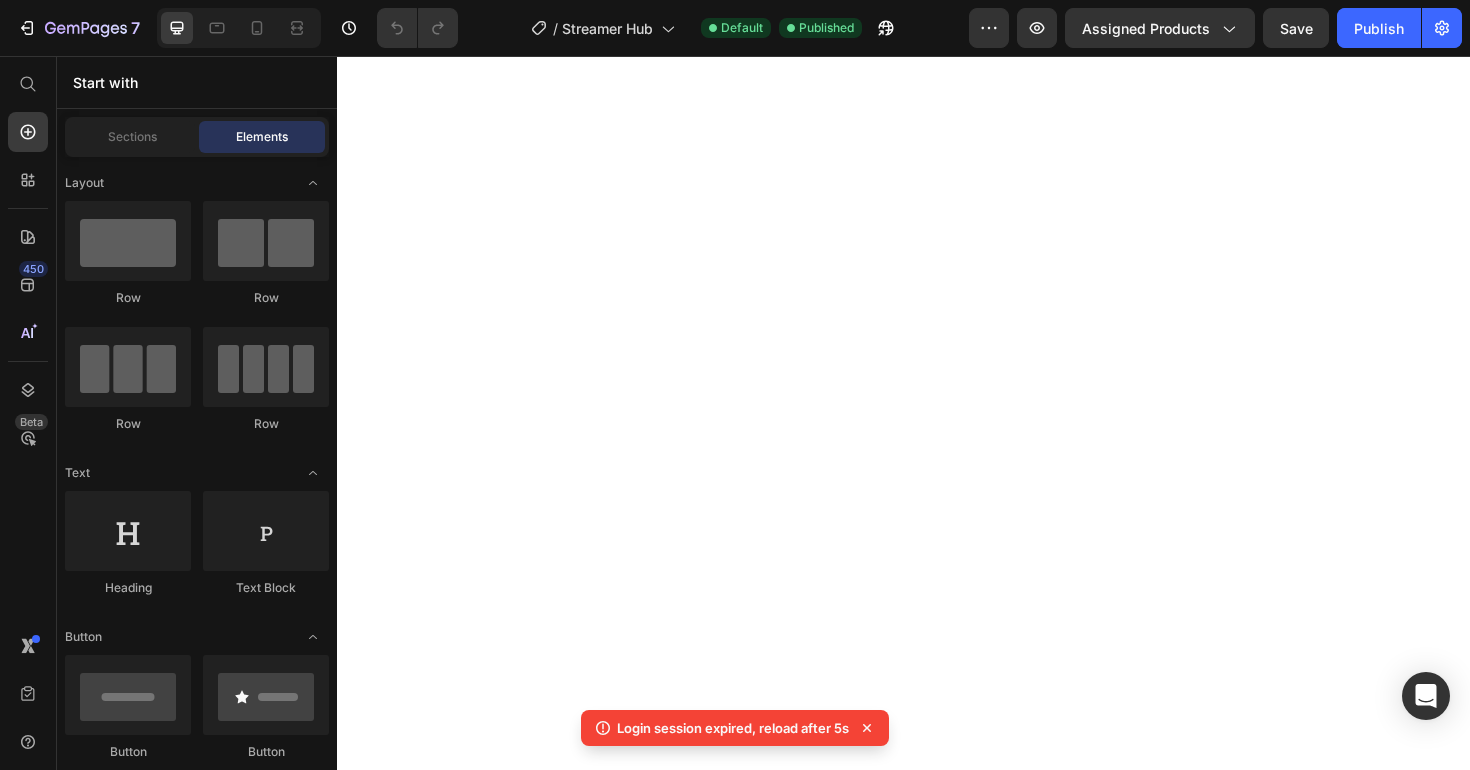 scroll, scrollTop: 0, scrollLeft: 0, axis: both 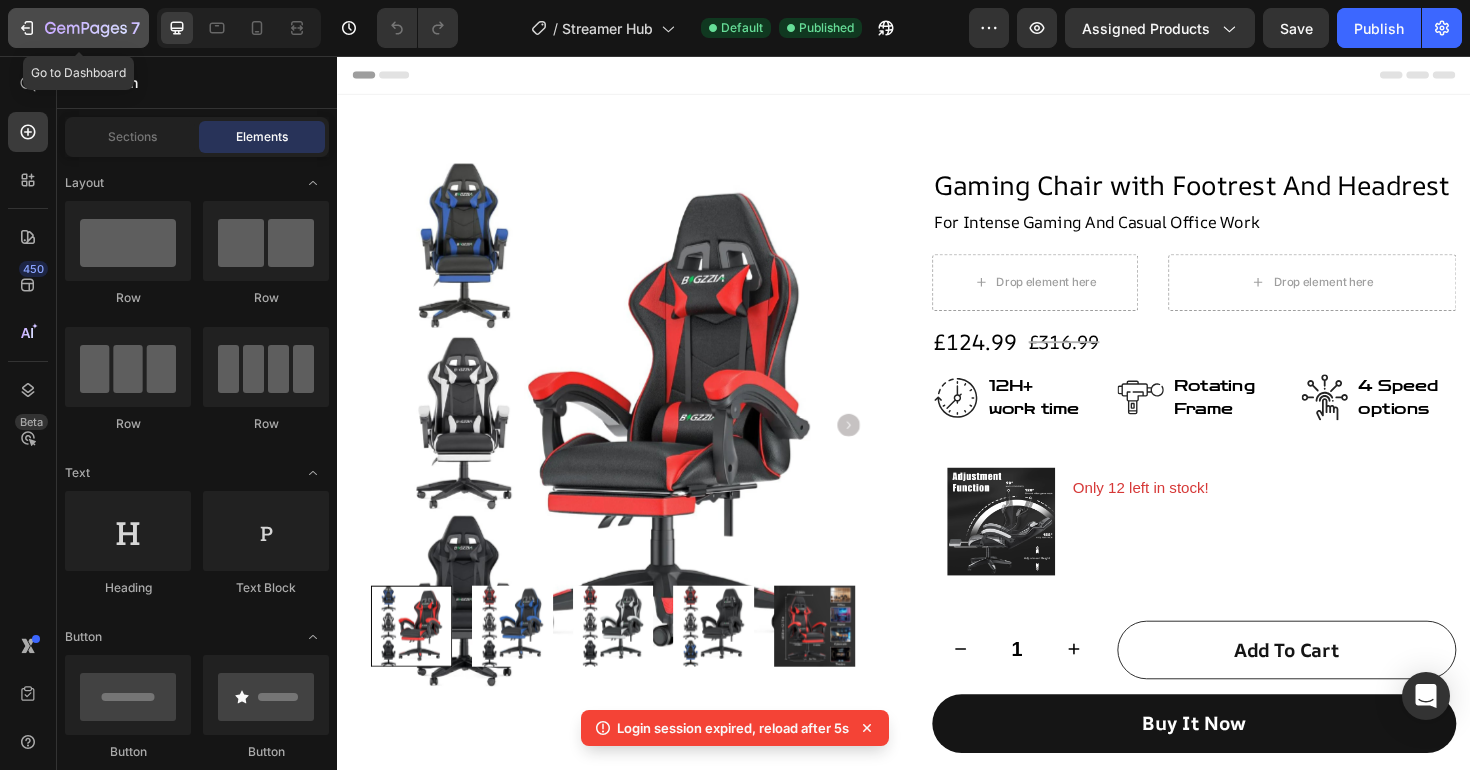 click on "7" 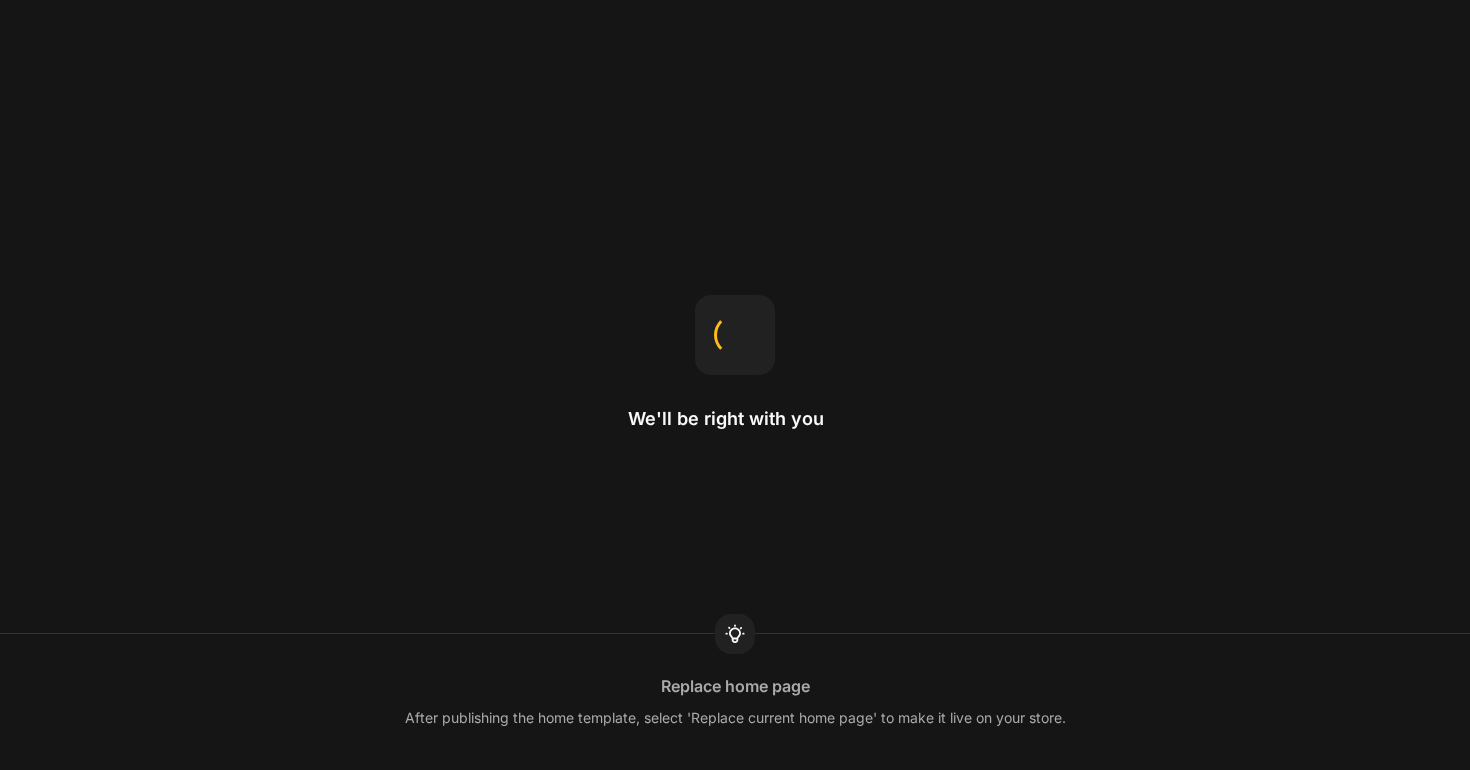 scroll, scrollTop: 0, scrollLeft: 0, axis: both 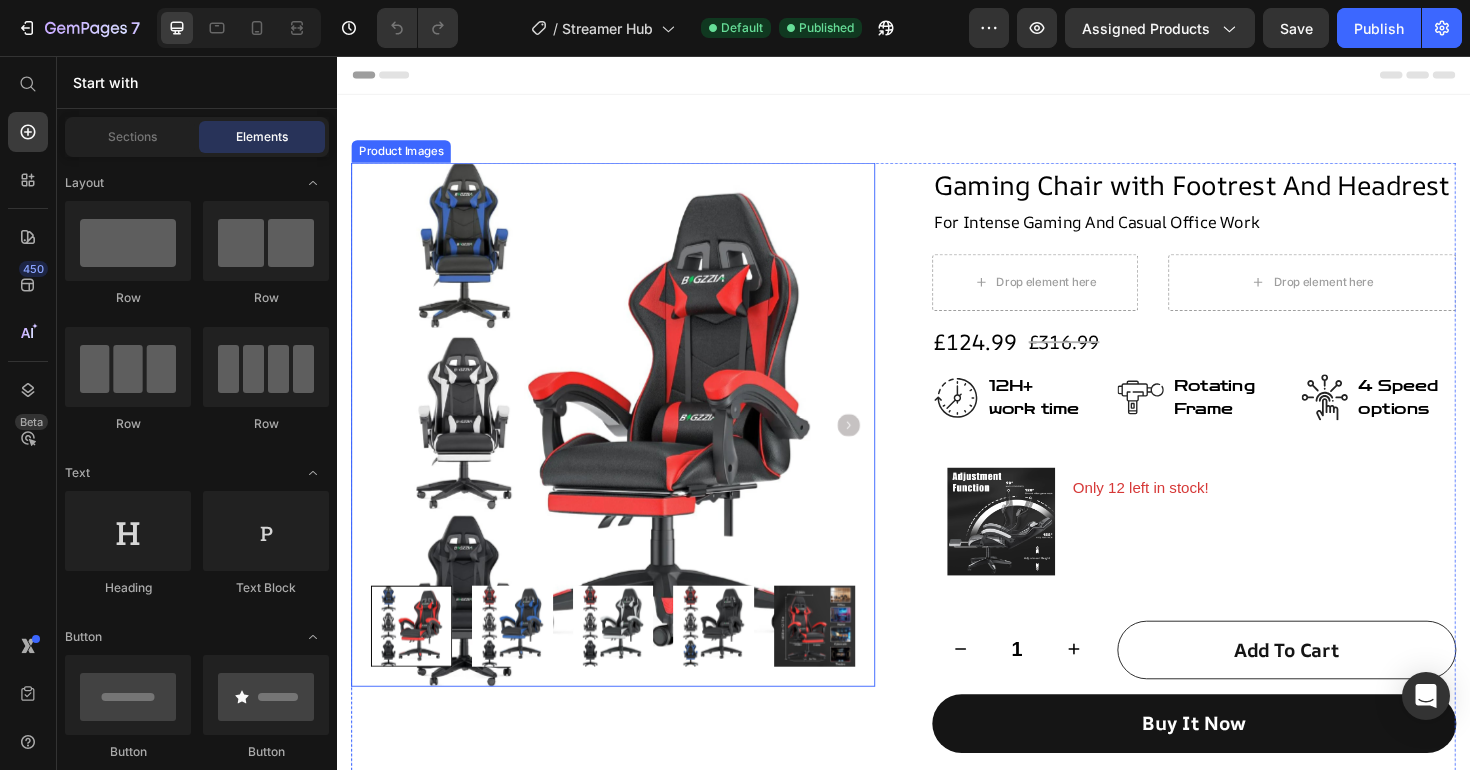 click at bounding box center [629, 446] 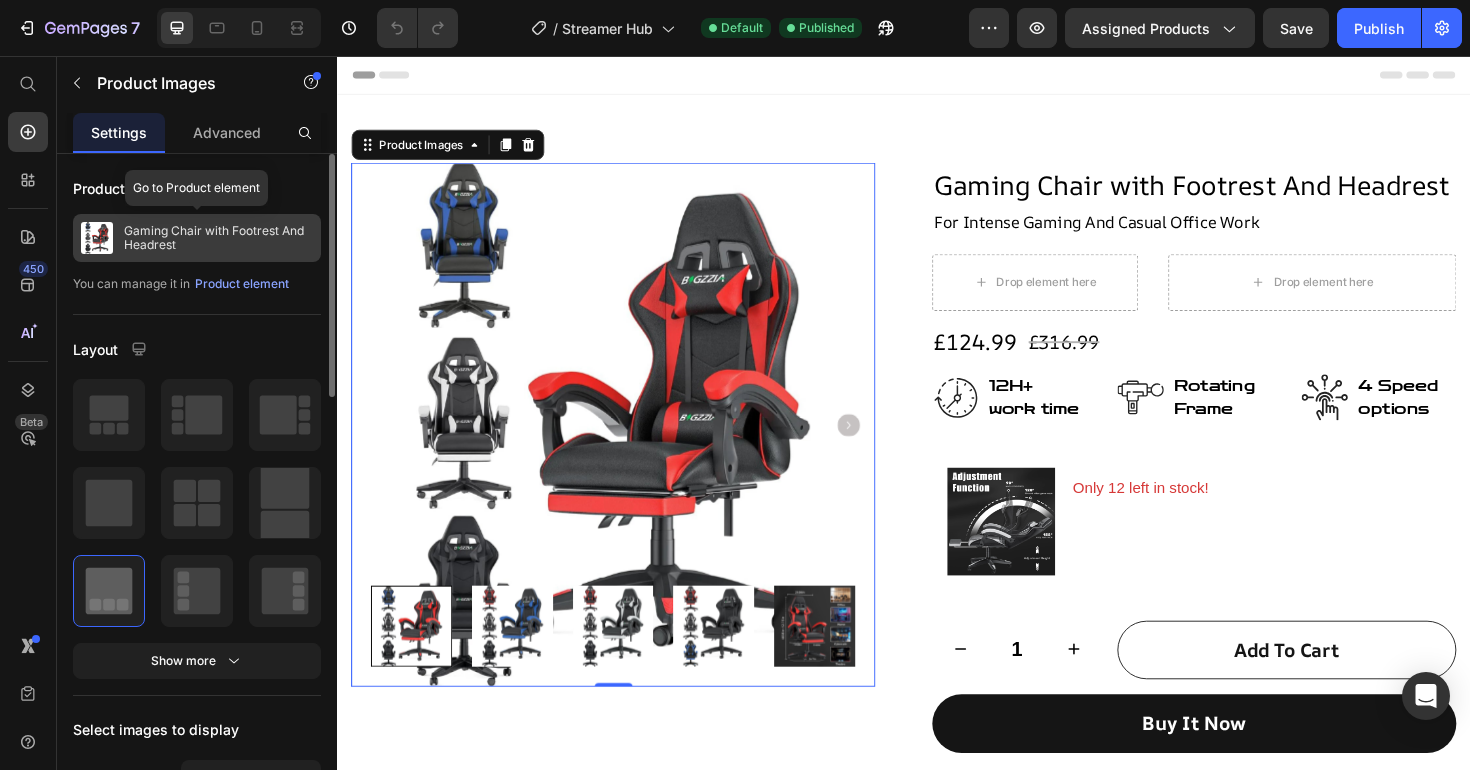 click on "Gaming Chair with Footrest And Headrest" at bounding box center (218, 238) 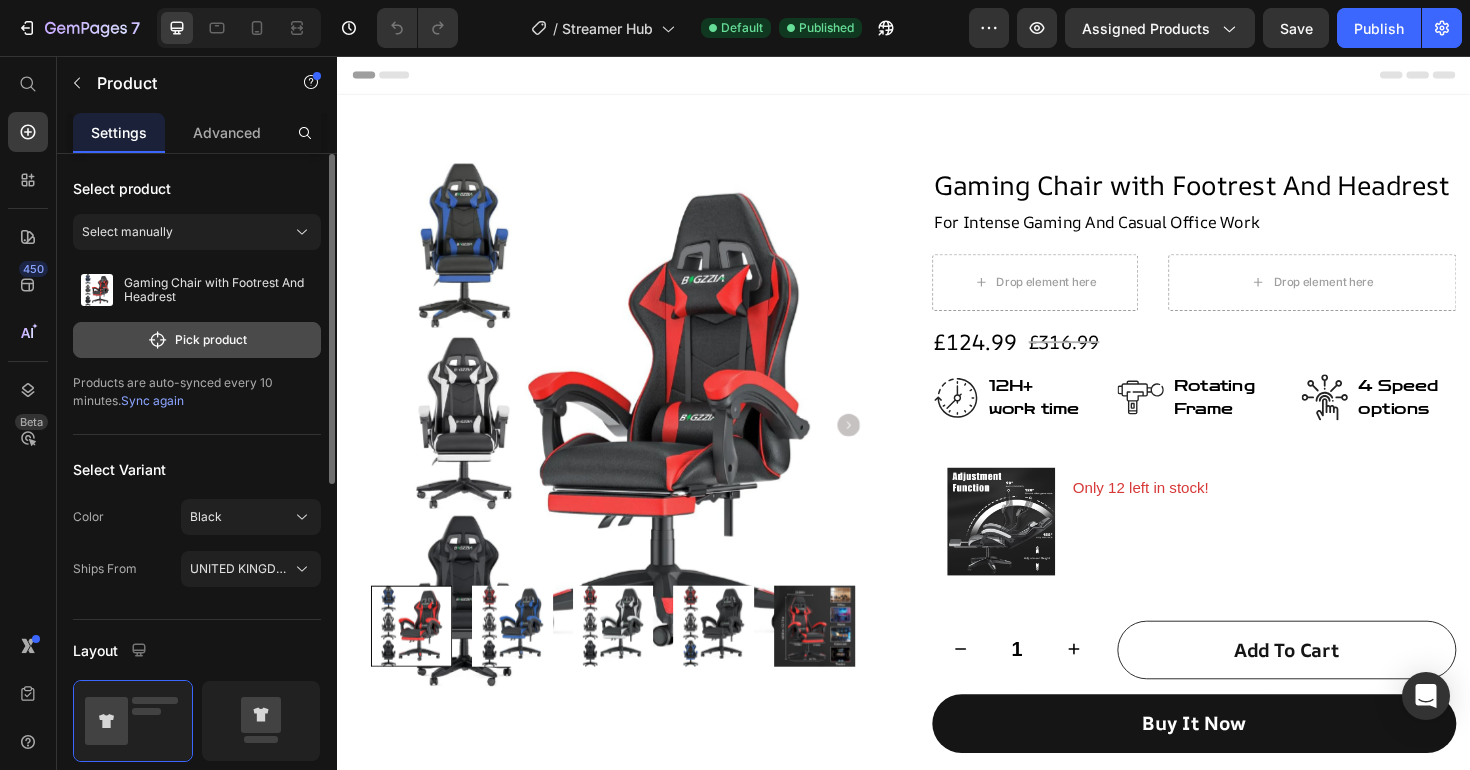 click on "Pick product" 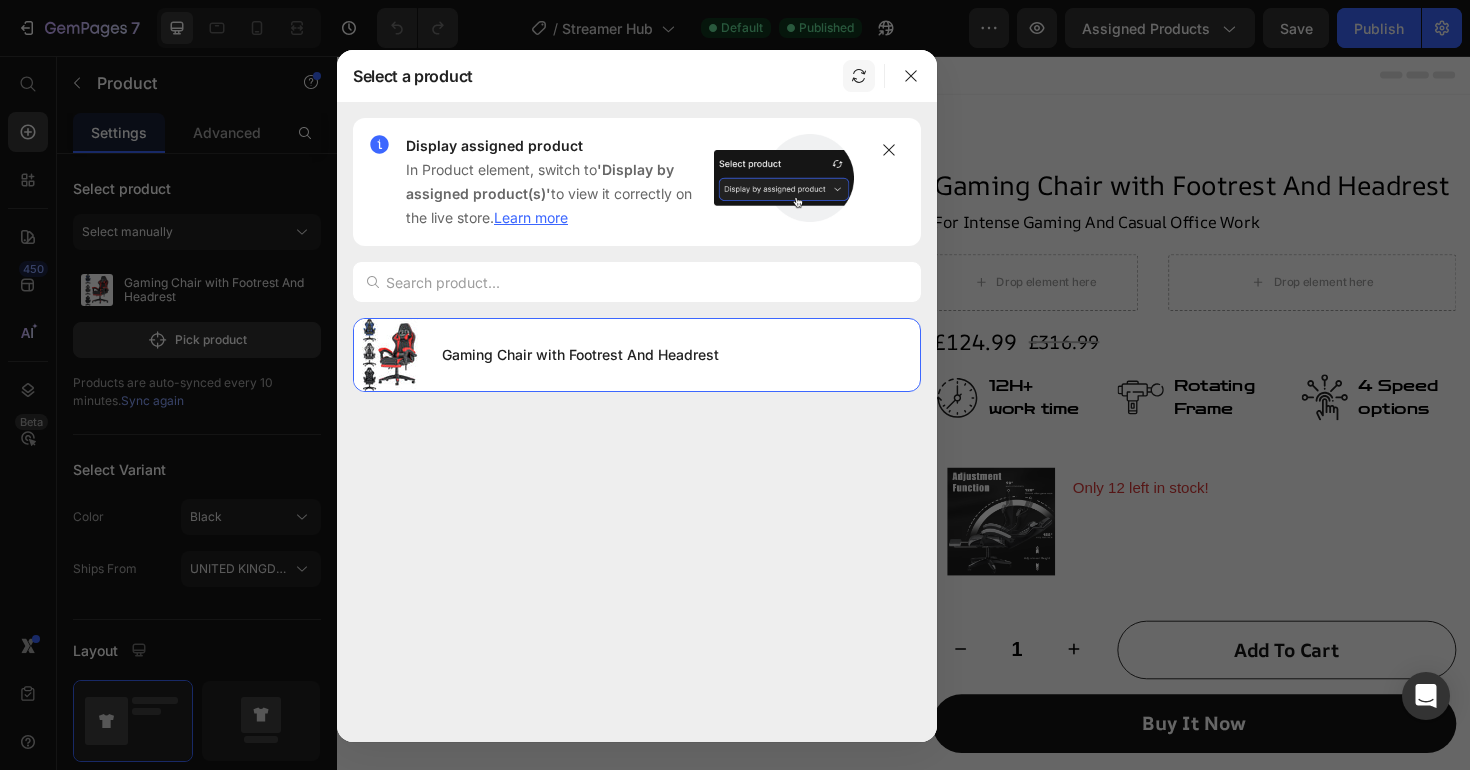 click at bounding box center (859, 76) 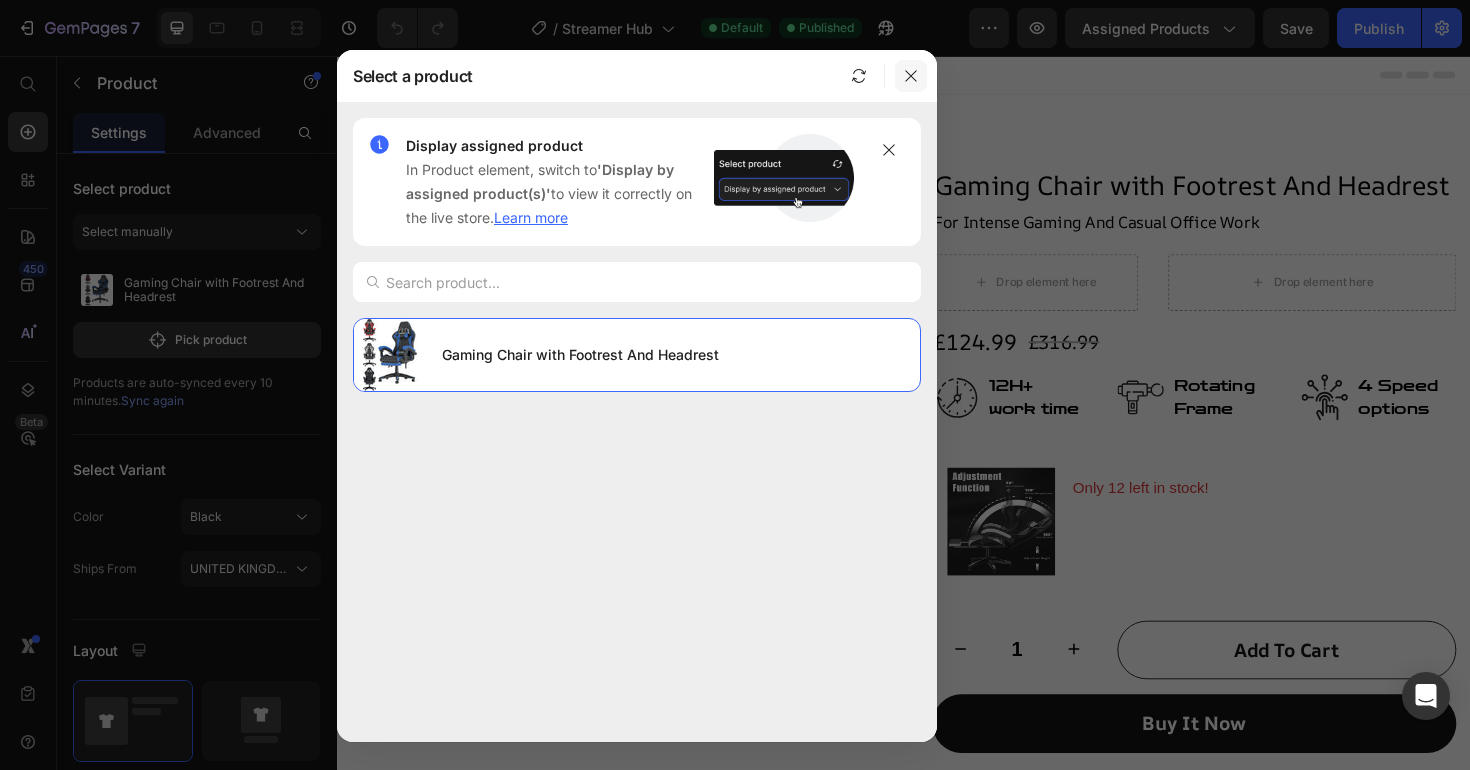 click 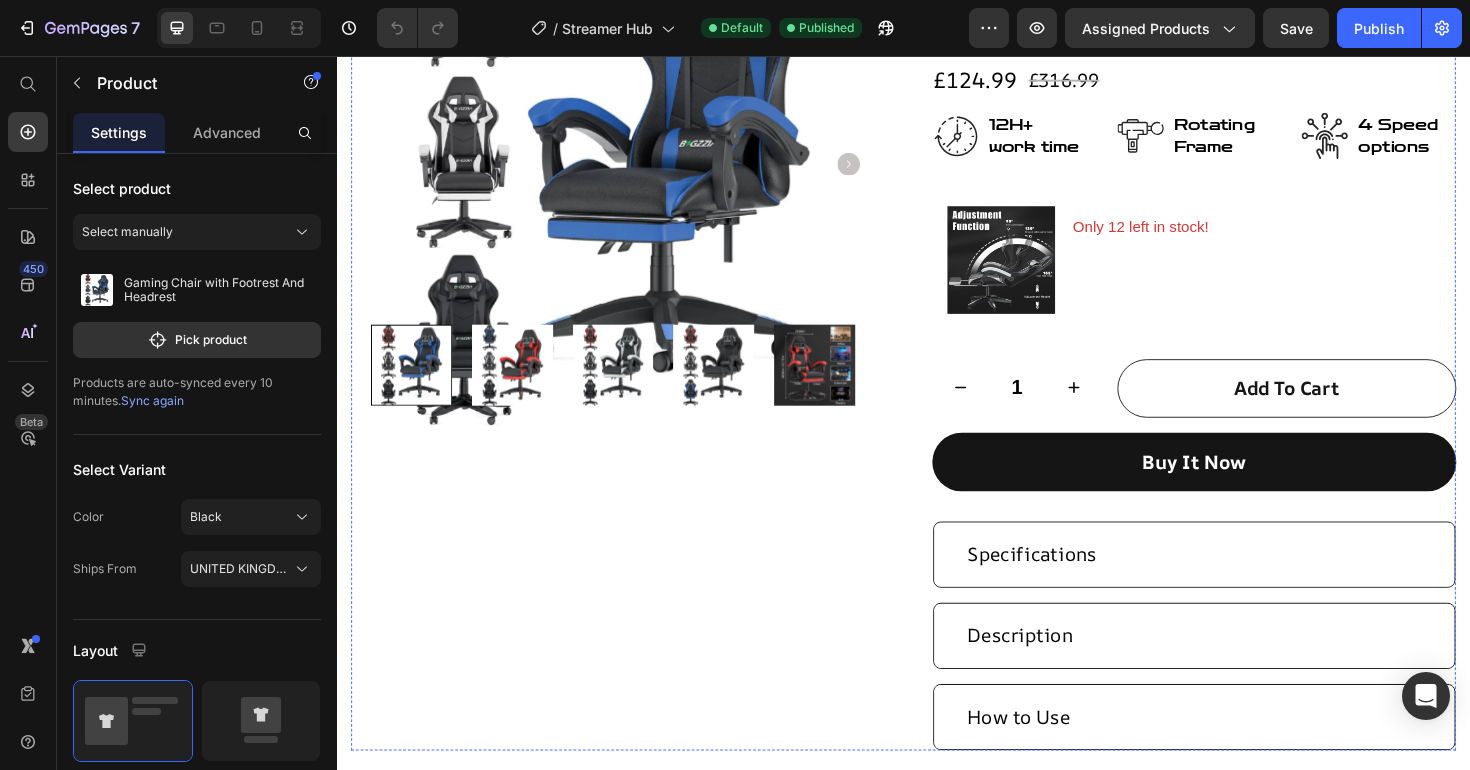 scroll, scrollTop: 0, scrollLeft: 0, axis: both 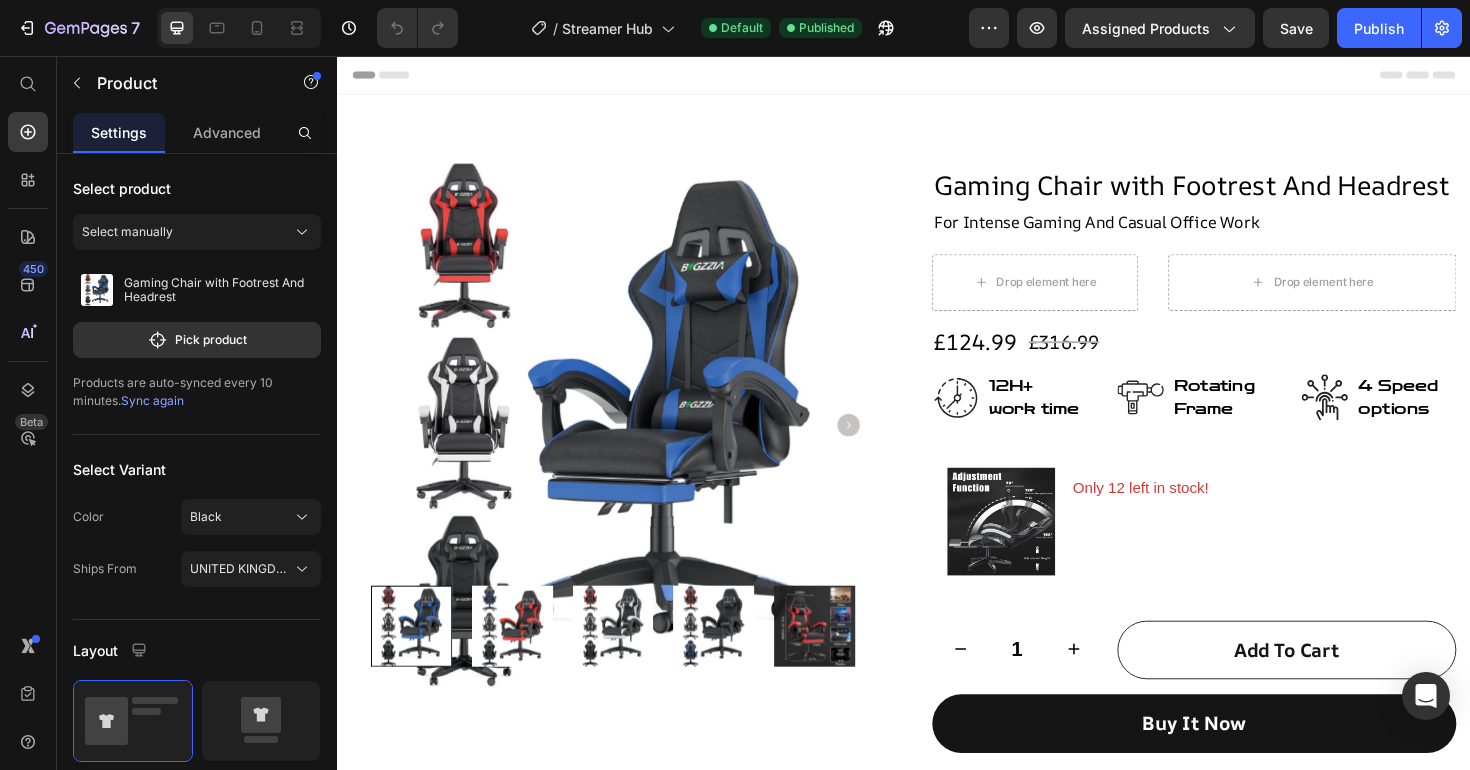 click on "Preview Assigned Products  Save   Publish" at bounding box center [1215, 28] 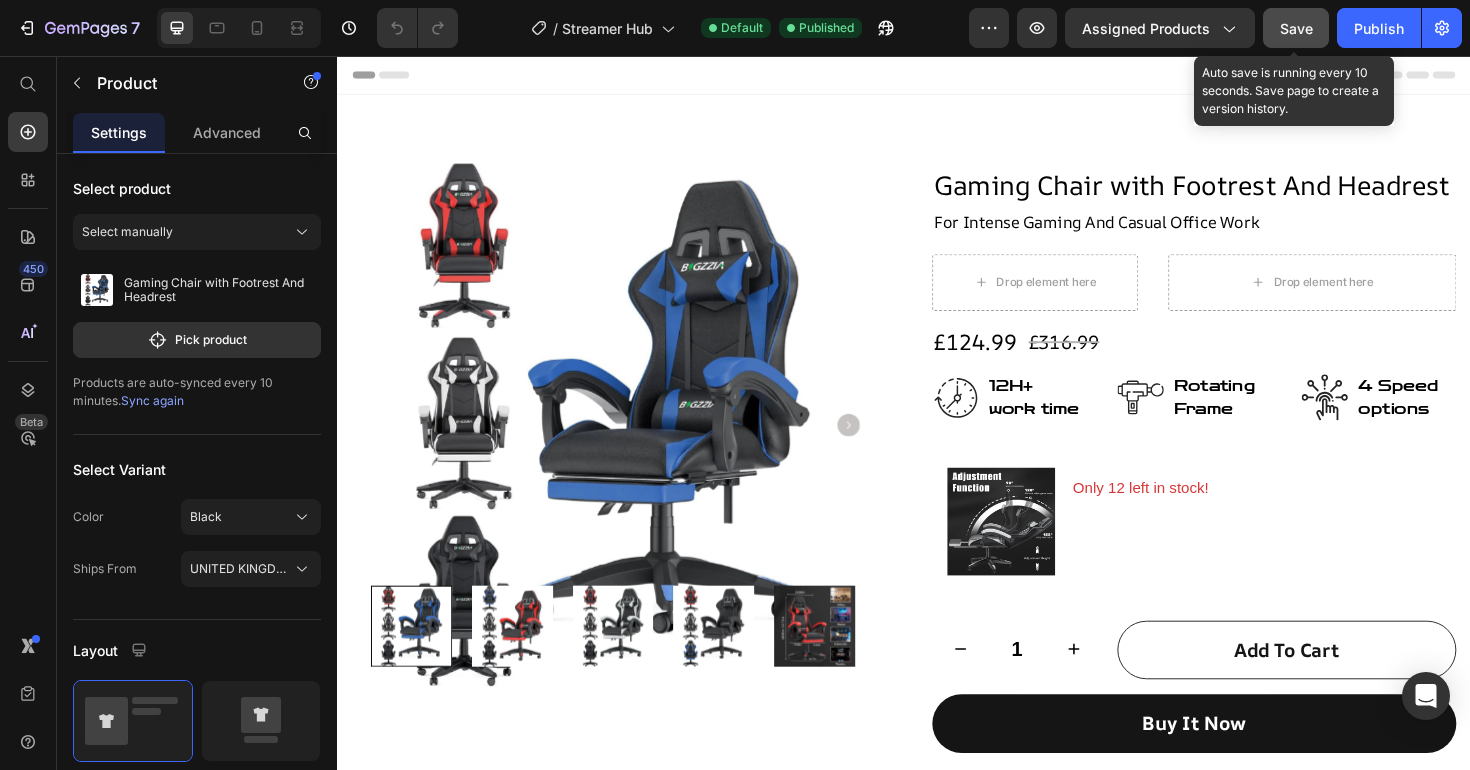 click on "Save" 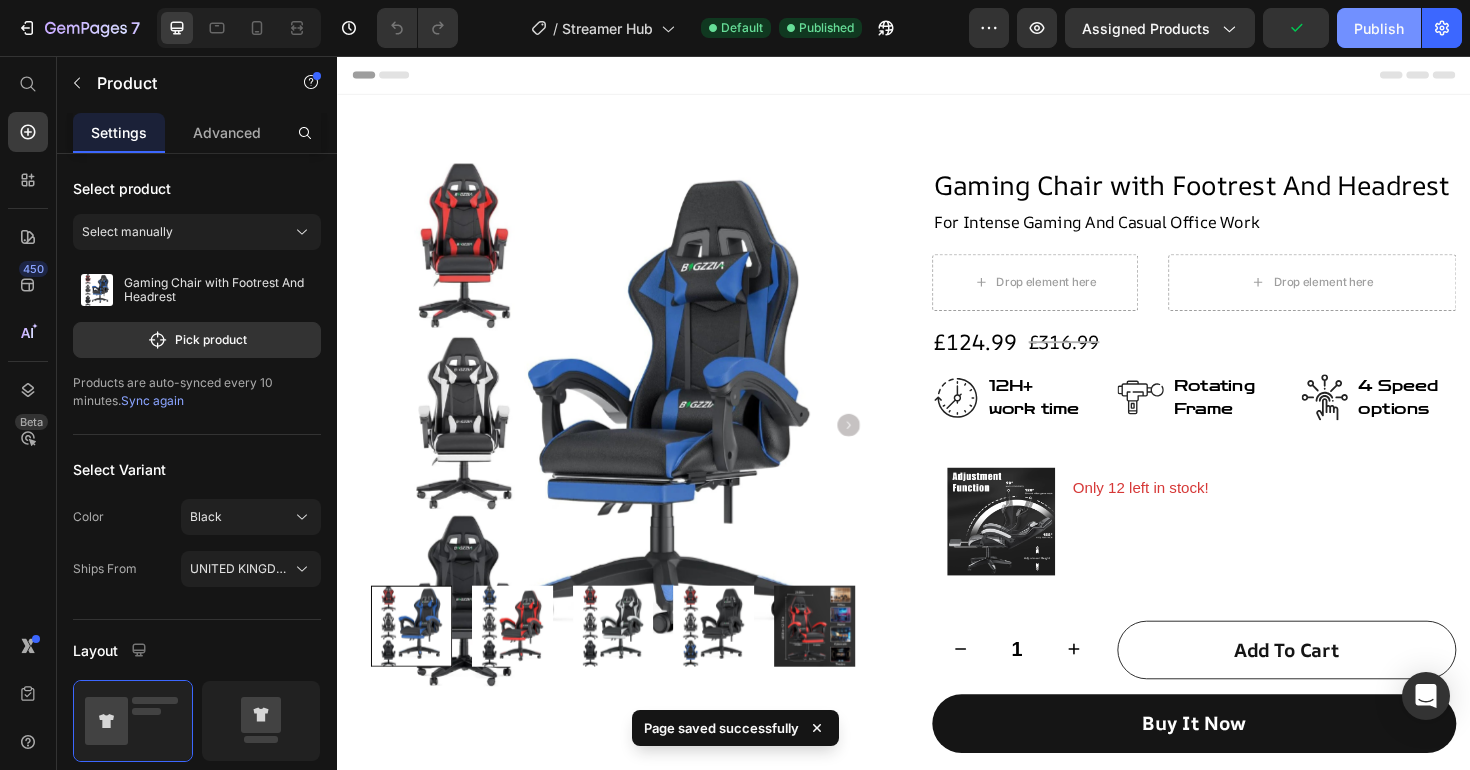 click on "Publish" at bounding box center [1379, 28] 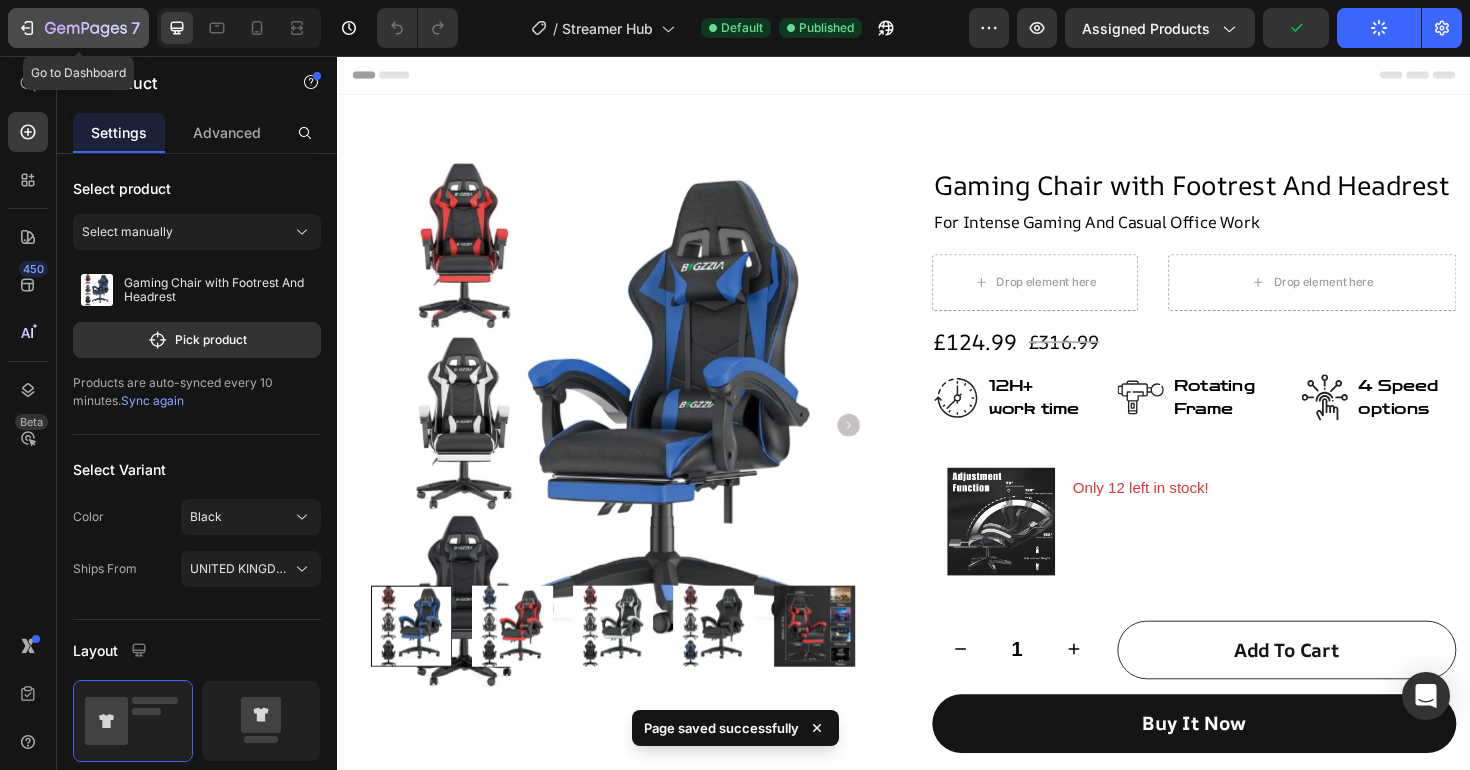 click 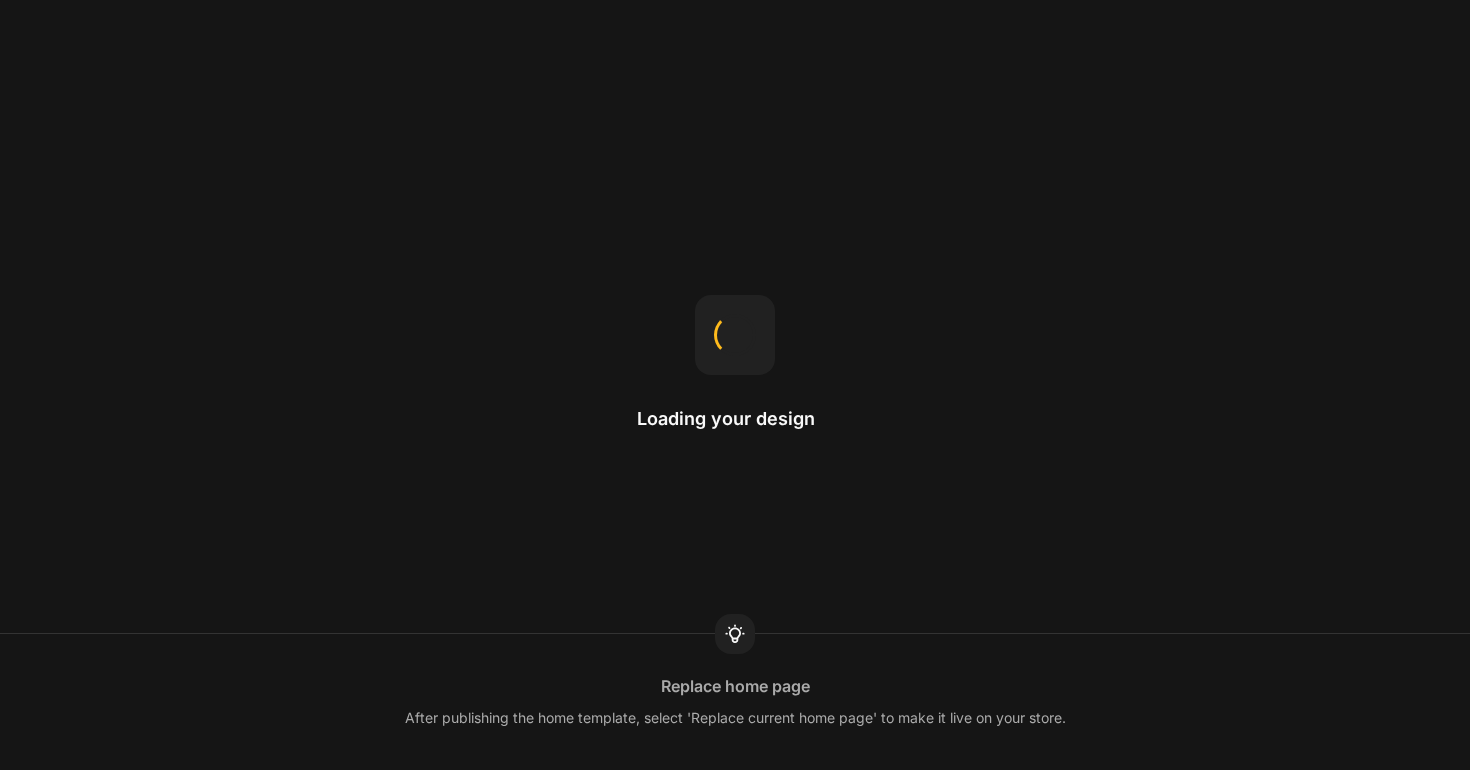 scroll, scrollTop: 0, scrollLeft: 0, axis: both 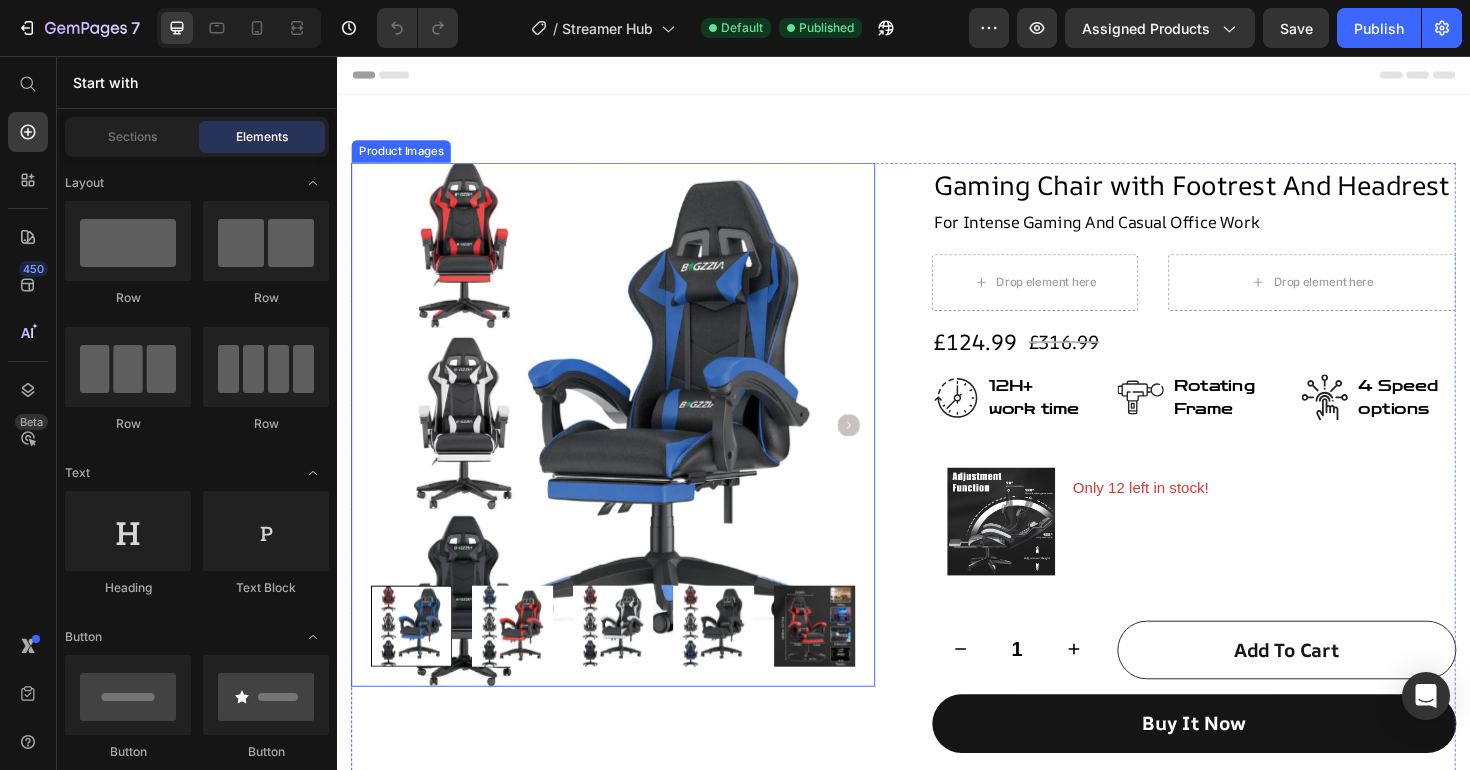 click at bounding box center (629, 446) 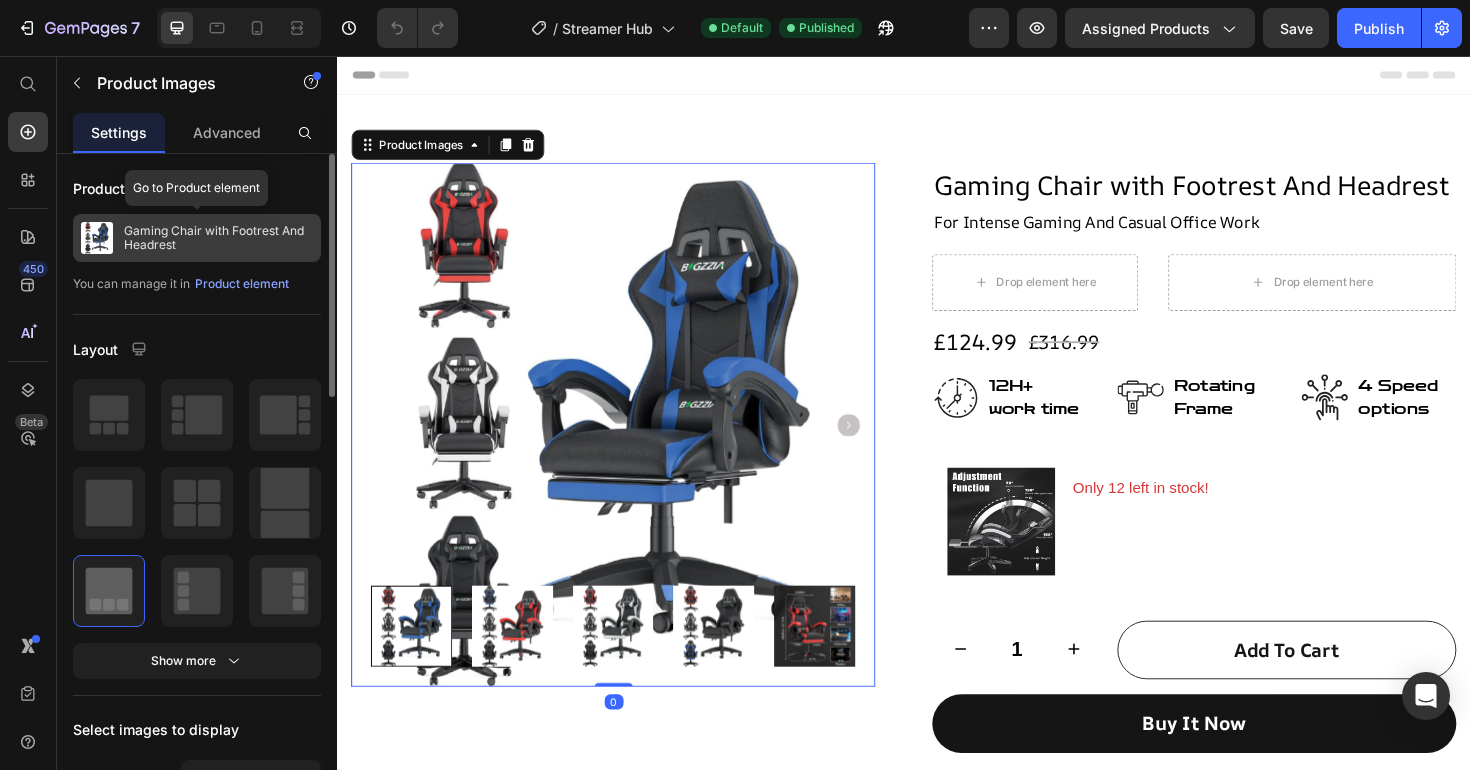 click on "Gaming Chair with Footrest And Headrest" at bounding box center (218, 238) 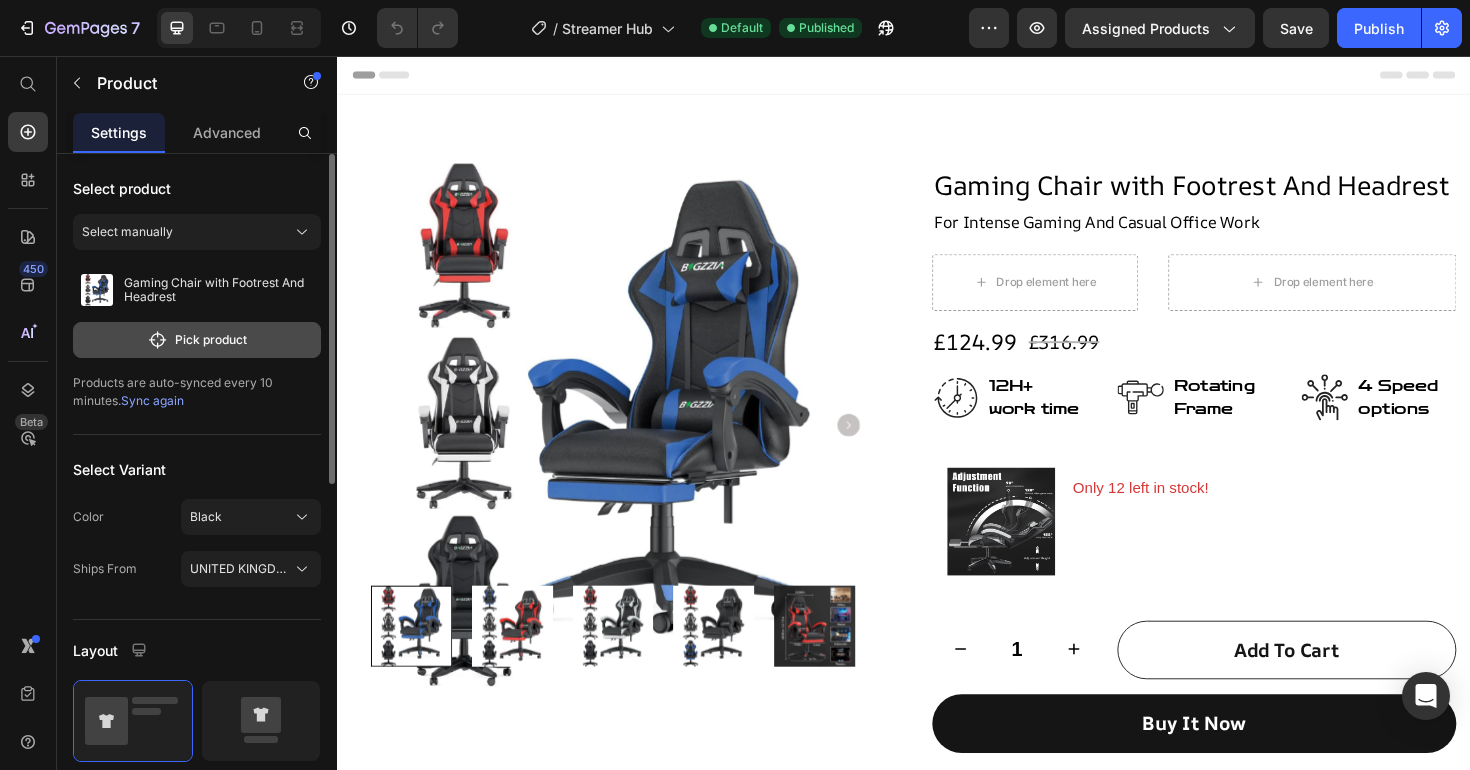 click on "Pick product" at bounding box center [197, 340] 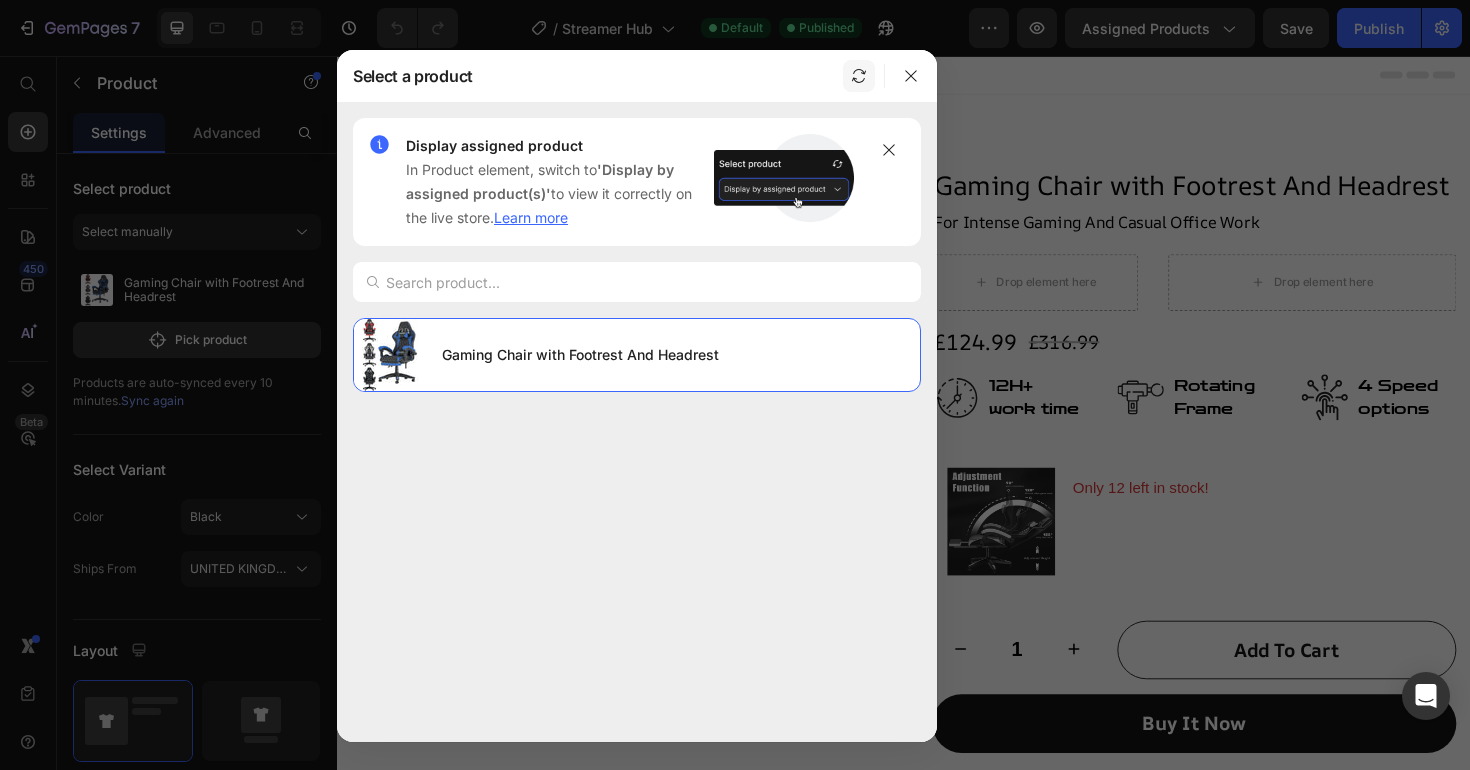 click 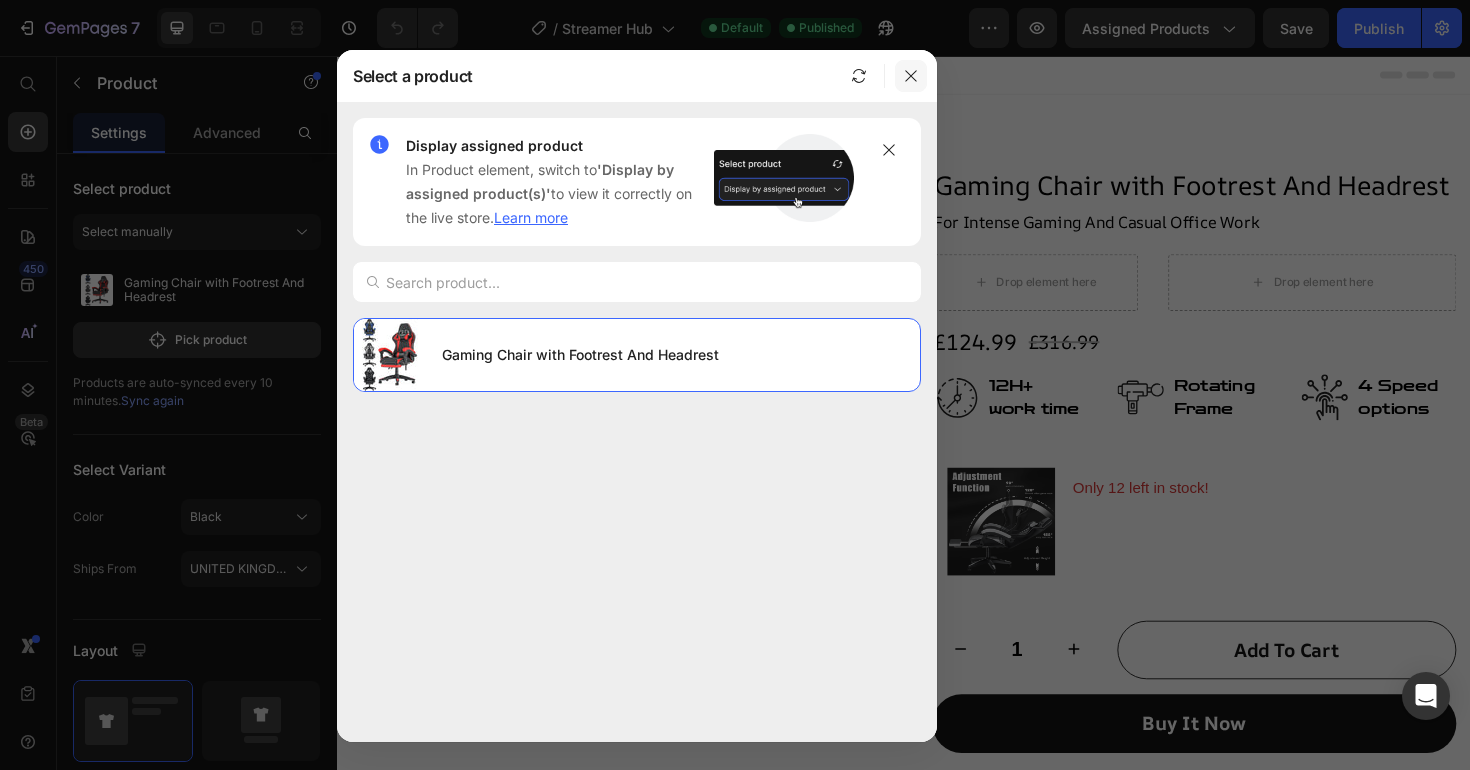 click 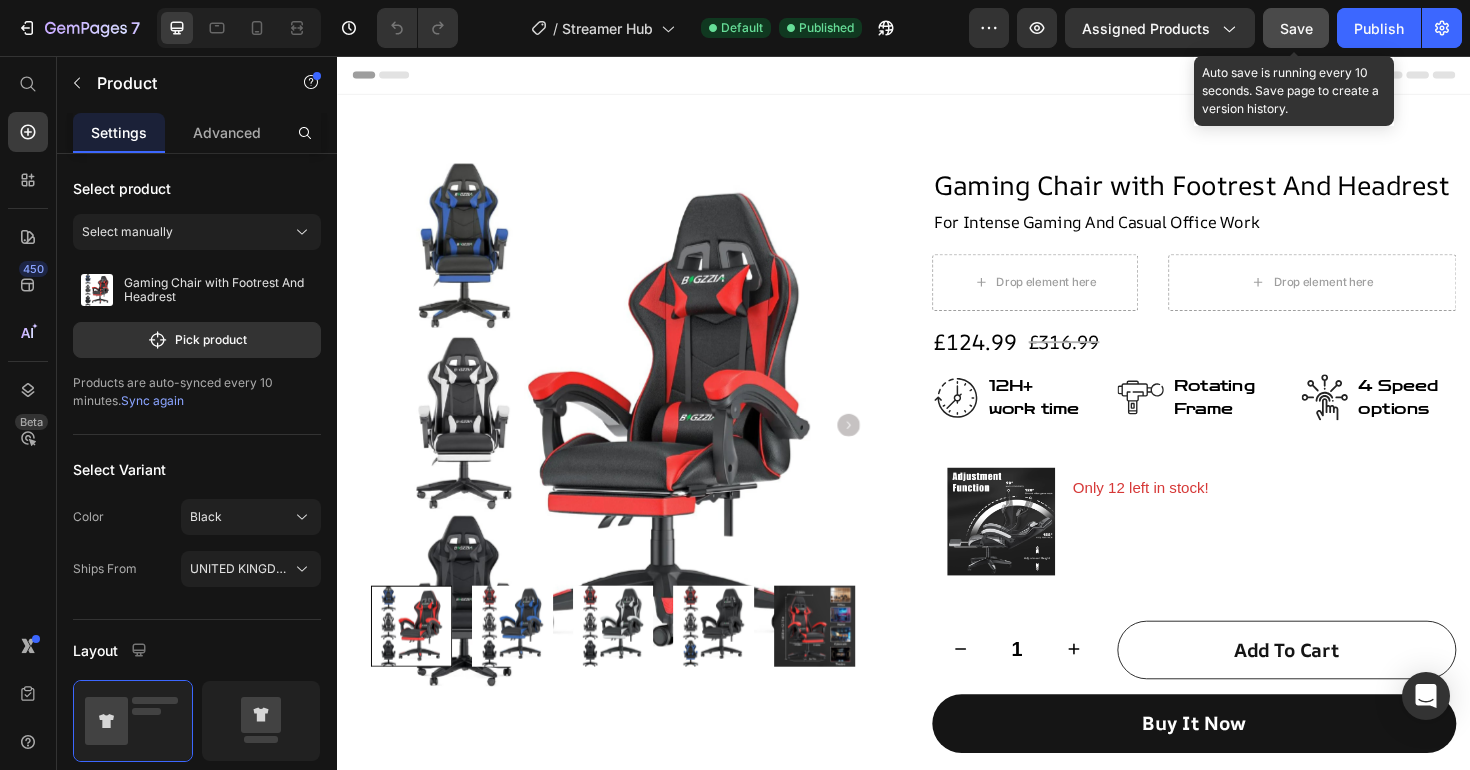 click on "Save" 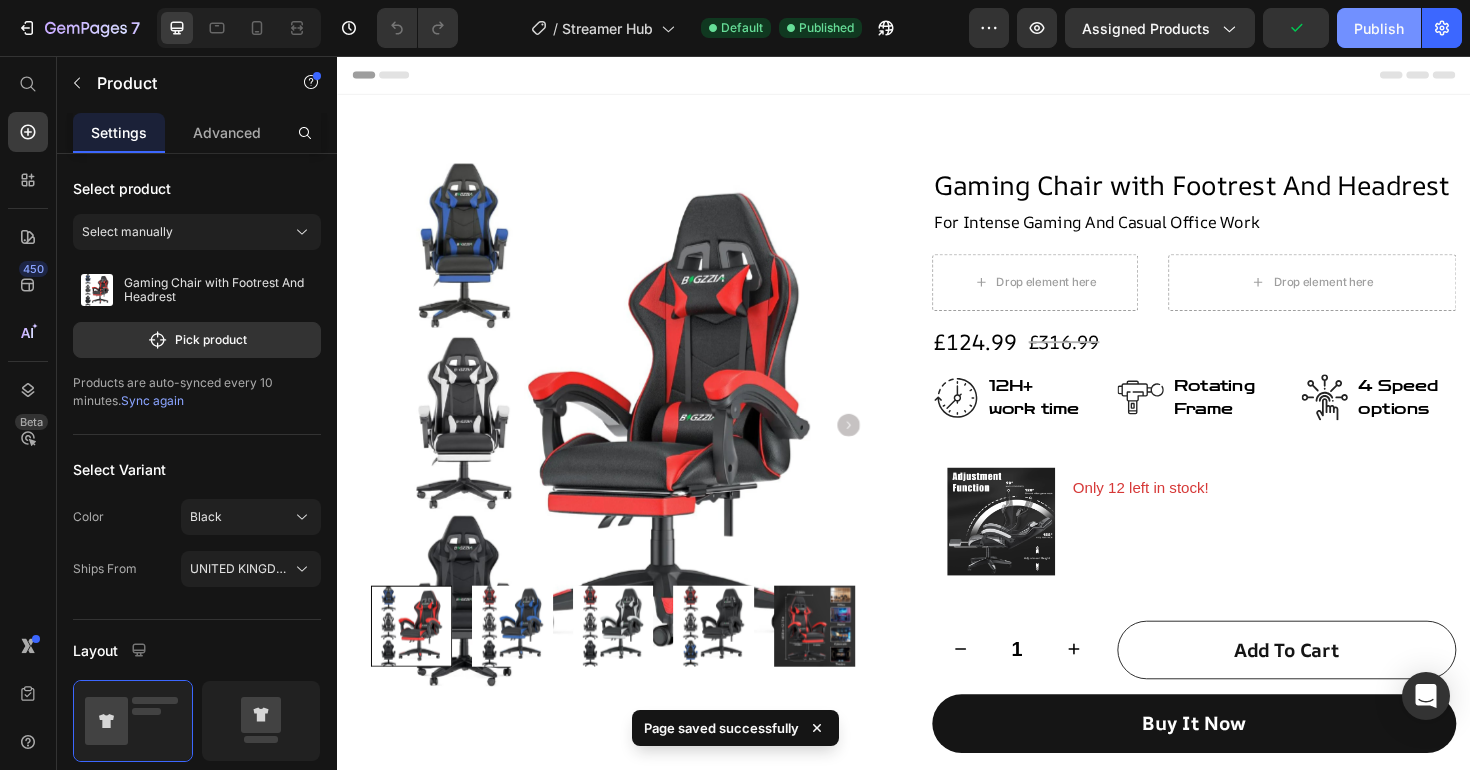 click on "Publish" at bounding box center (1379, 28) 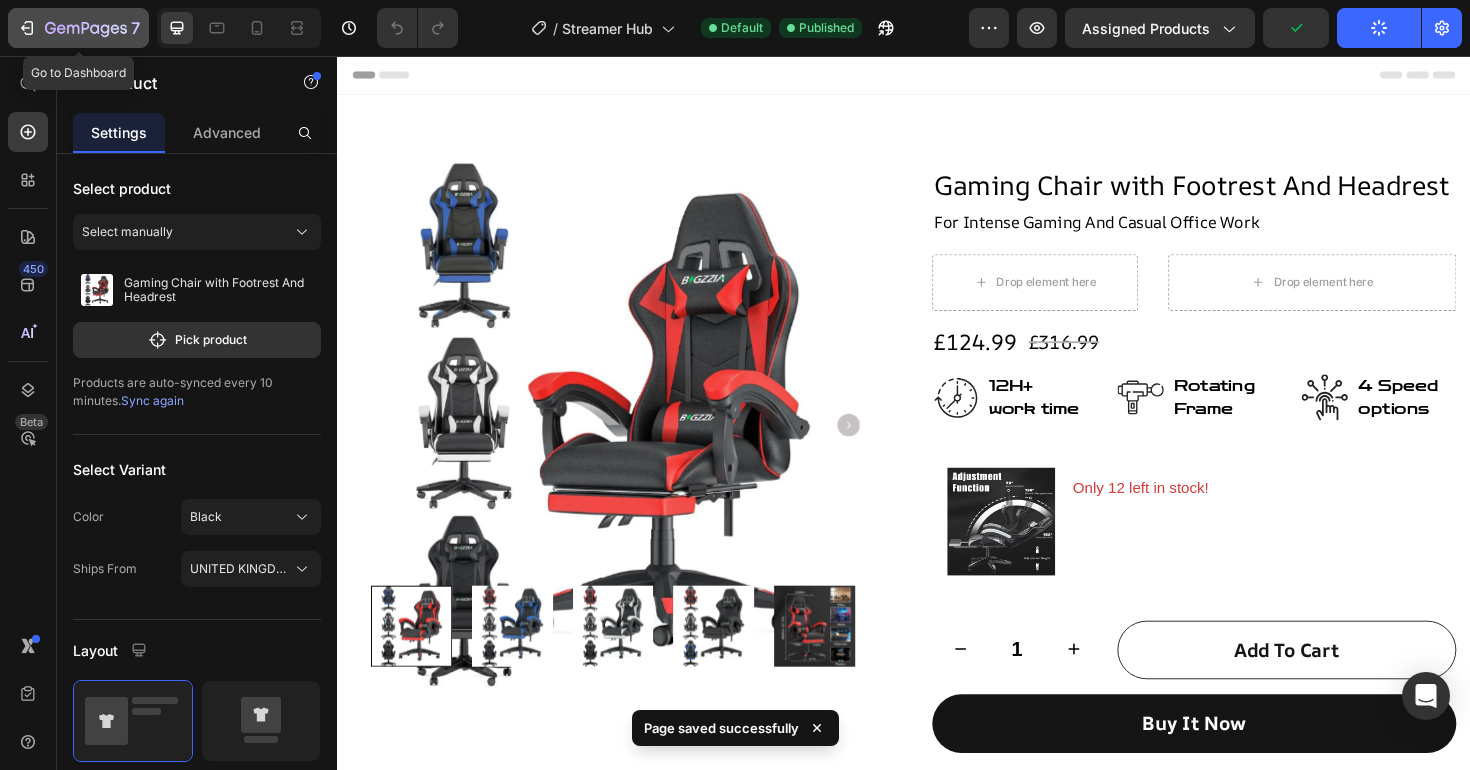 click 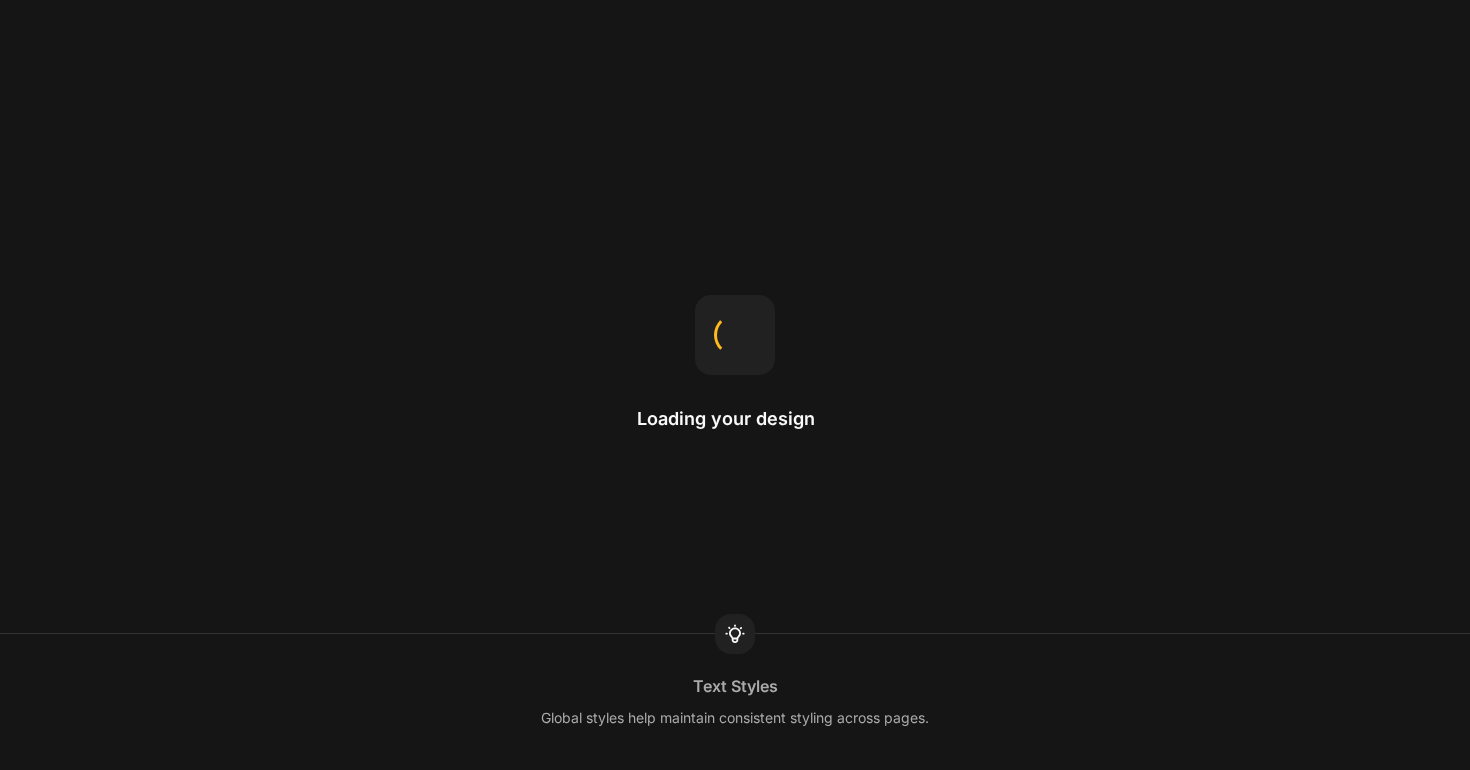 scroll, scrollTop: 0, scrollLeft: 0, axis: both 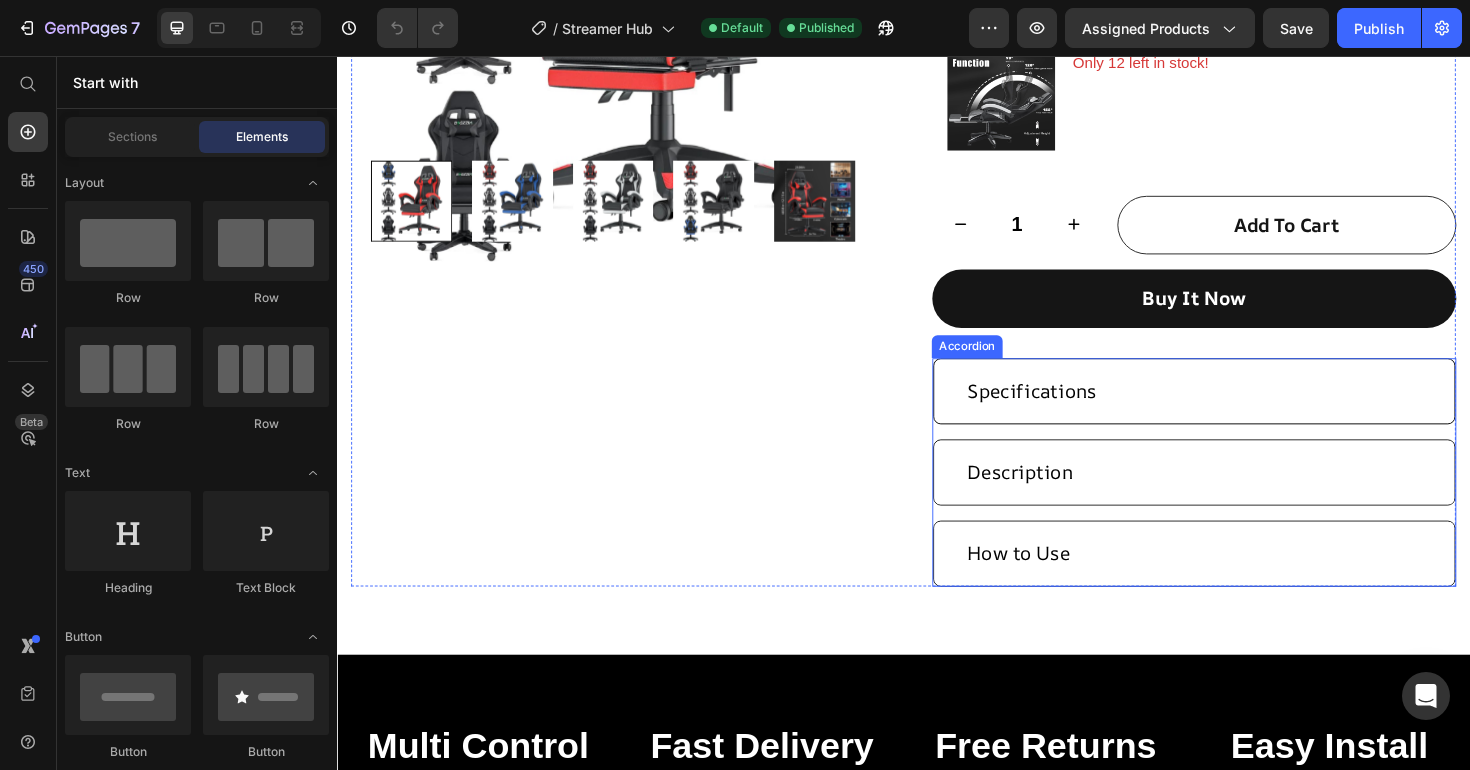 click on "Specifications" at bounding box center (1244, 411) 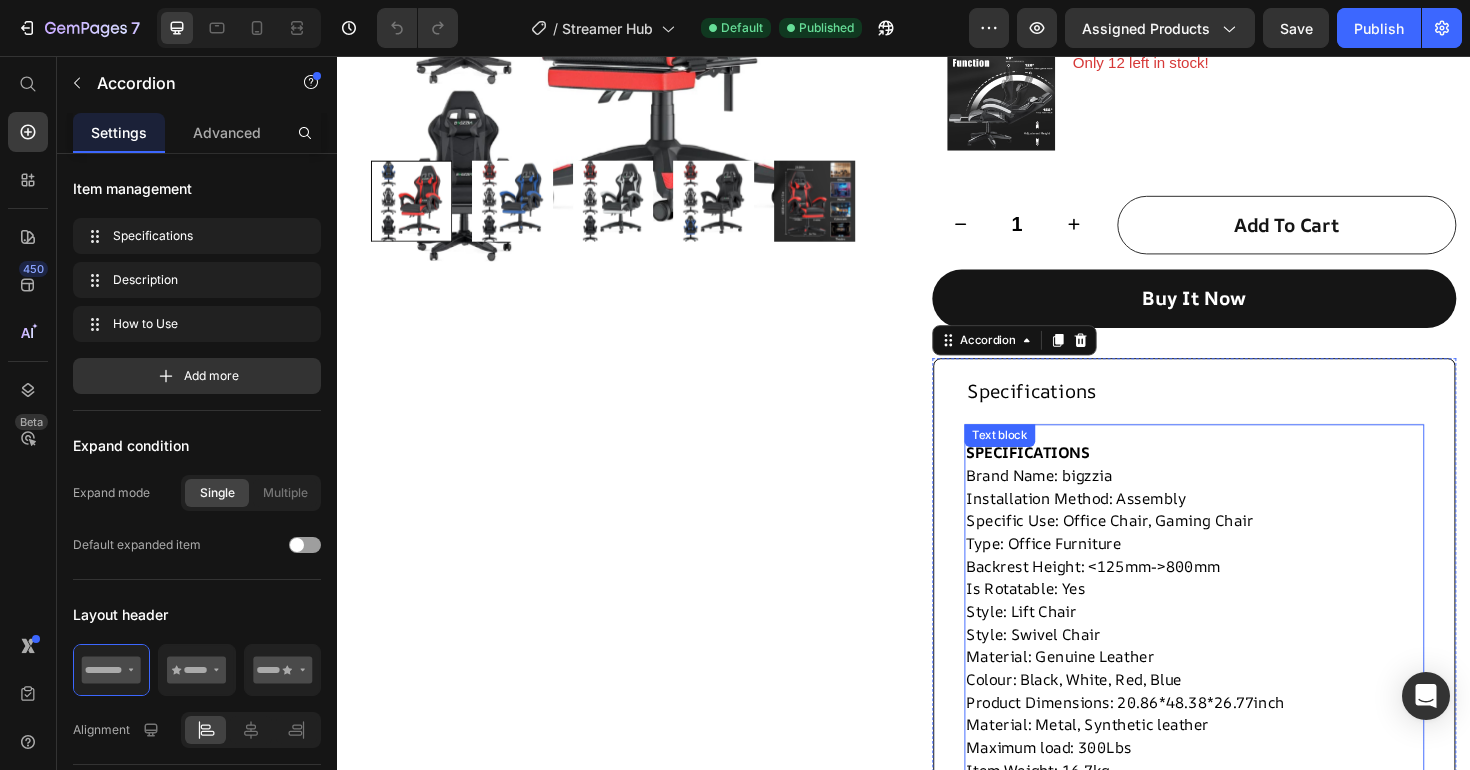click on "Installation Method: Assembly" at bounding box center (1244, 524) 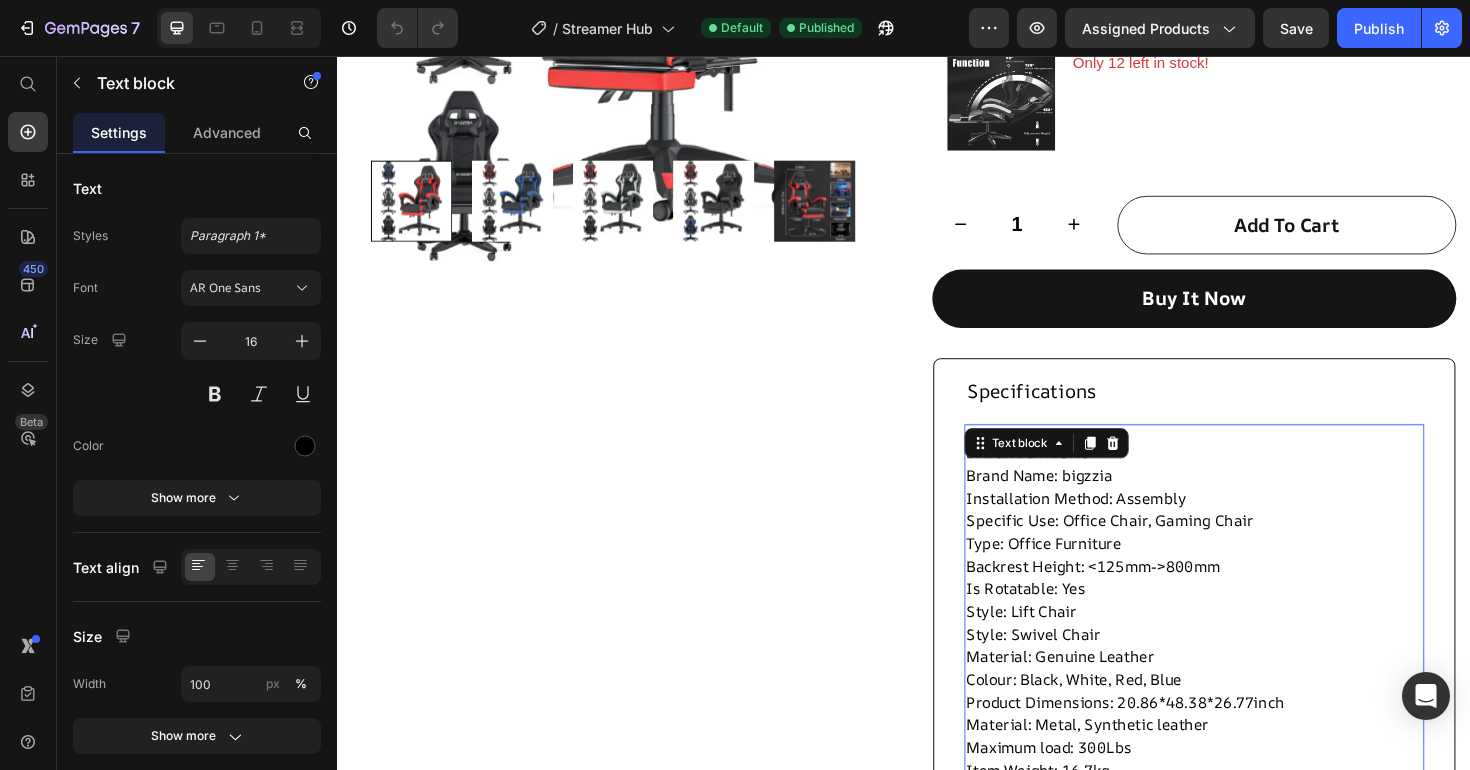 click on "SPECIFICATIONS Brand Name: bigzzia Installation Method: Assembly Specific Use: Office Chair, Gaming Chair  Type: Office Furniture Backrest Height: <125mm->800mm Is Rotatable: Yes Style: Lift Chair Style: Swivel Chair Material: Genuine Leather Colour: Black, White, Red, Blue Product Dimensions: 20.86*48.38*26.77inch Material: Metal, Synthetic leather Maximum load: 300Lbs Item Weight: 16.7kg Package Includes: 1*Gaming Chair Description Comfortable Sitting Experience: Enjoy extended gaming or work sessions with our ergonomic gaming chair designed to alleviate tension and lumbar pain. The moderately soft upholstery and removable lumbar and neck cushions ensure optimal comfort.   Large, Tall Design with Footrest: Featuring a convenient pull-out footrest, our chair supports your legs during breaks, enhances circulation, and provides a cozy spot for quick naps between tasks.         Specification: Product Name:Gaming Chair Colour: Black, White, Red, Blue Product Dimensions: 20.86*48.38*26.77inch   Text block" at bounding box center (1244, 1471) 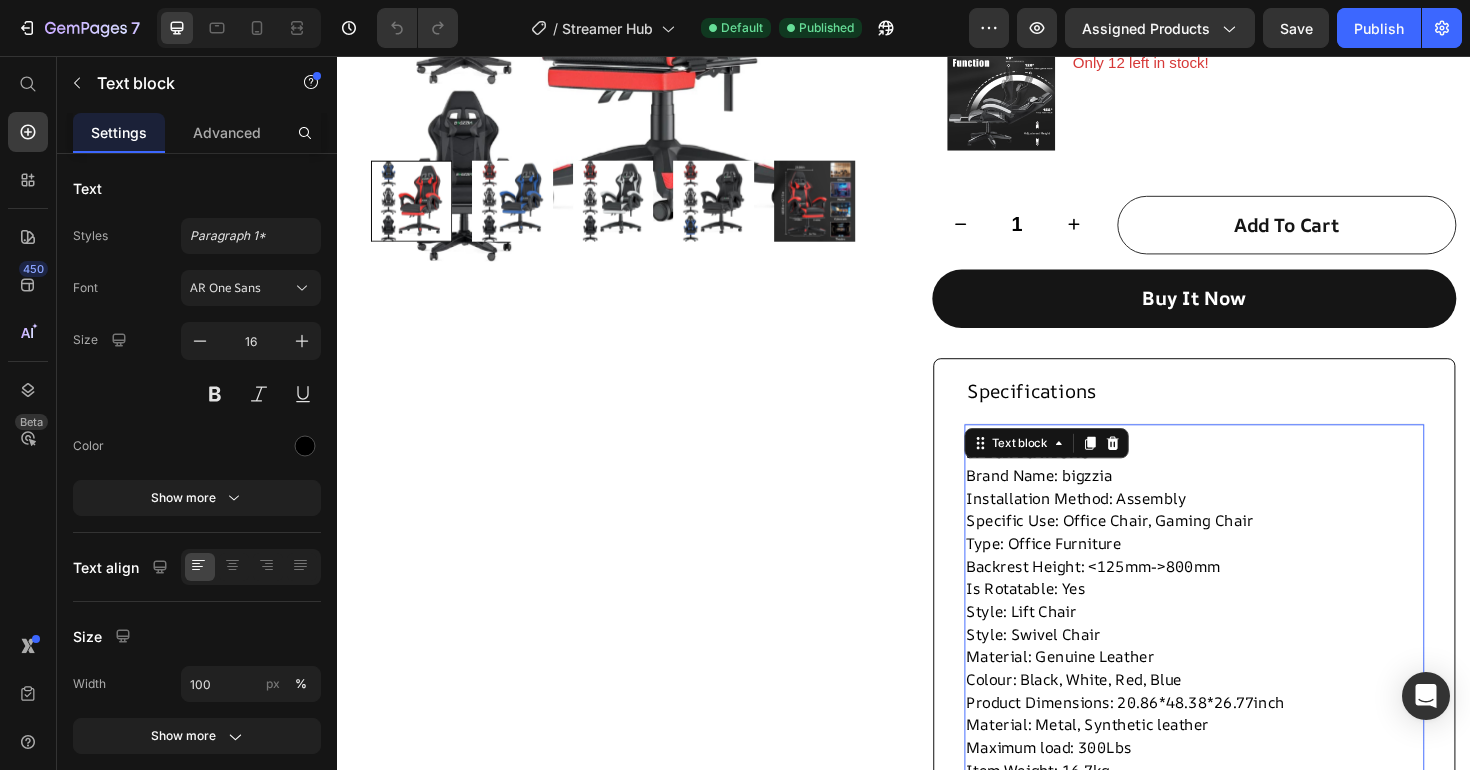 click on "Specifications" at bounding box center [1228, 411] 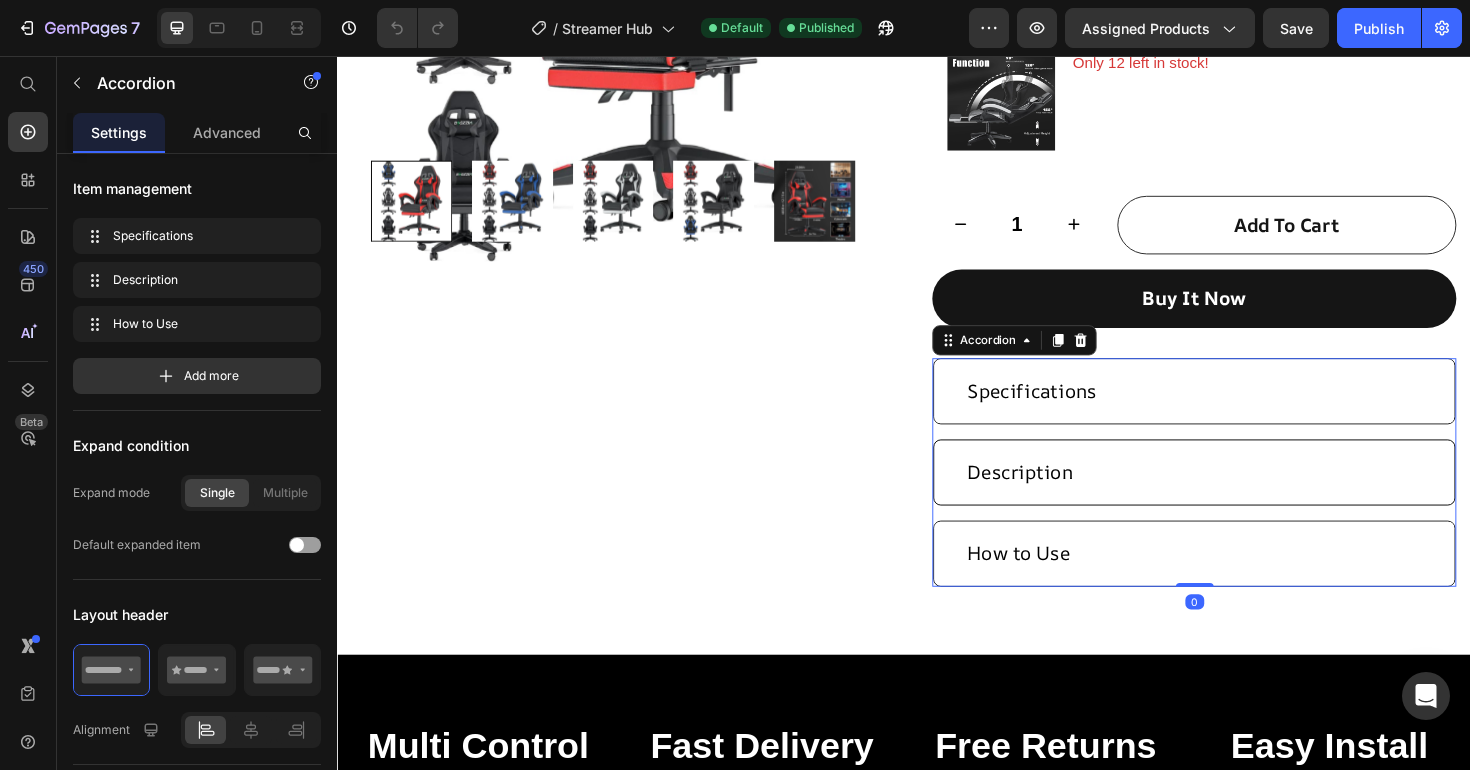 click on "Description" at bounding box center [1228, 497] 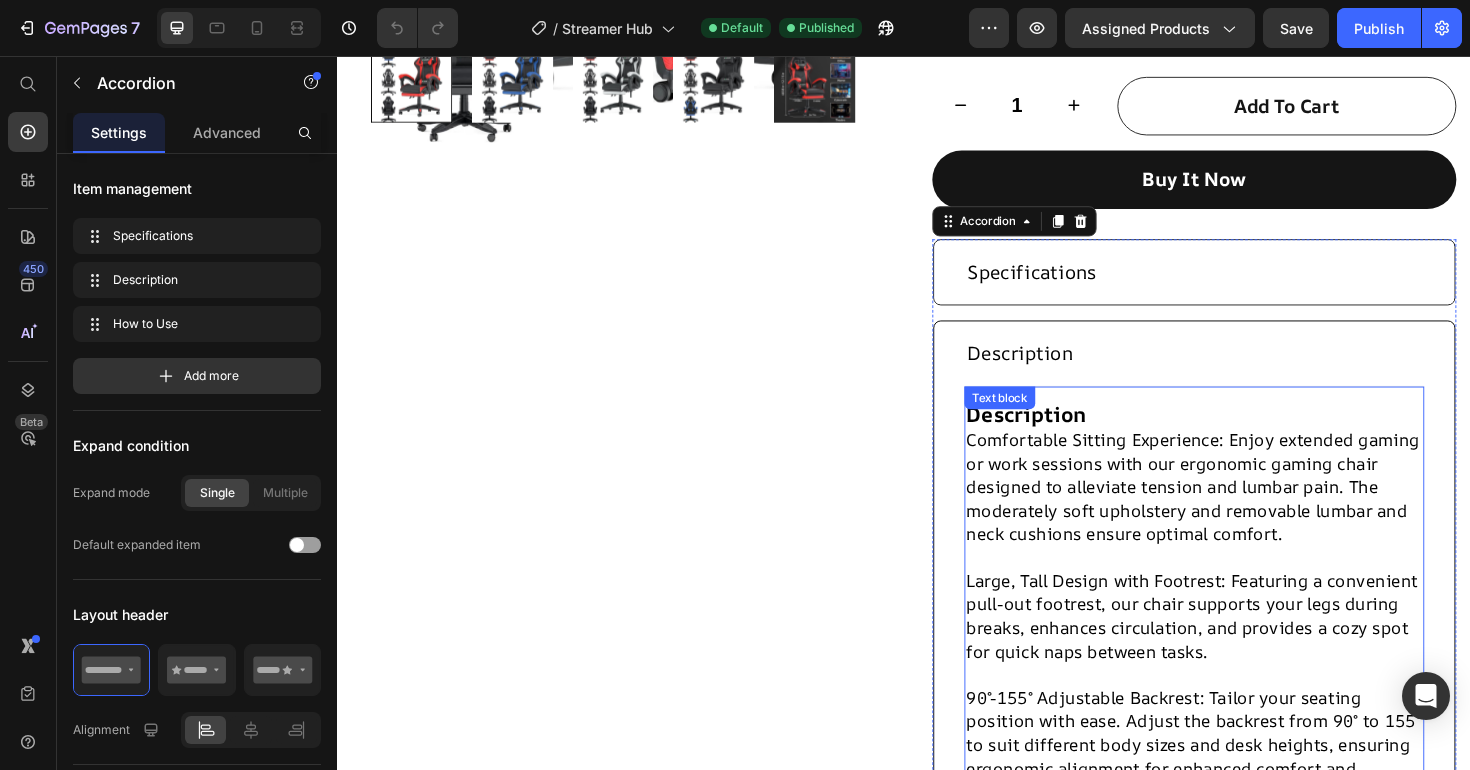 scroll, scrollTop: 601, scrollLeft: 0, axis: vertical 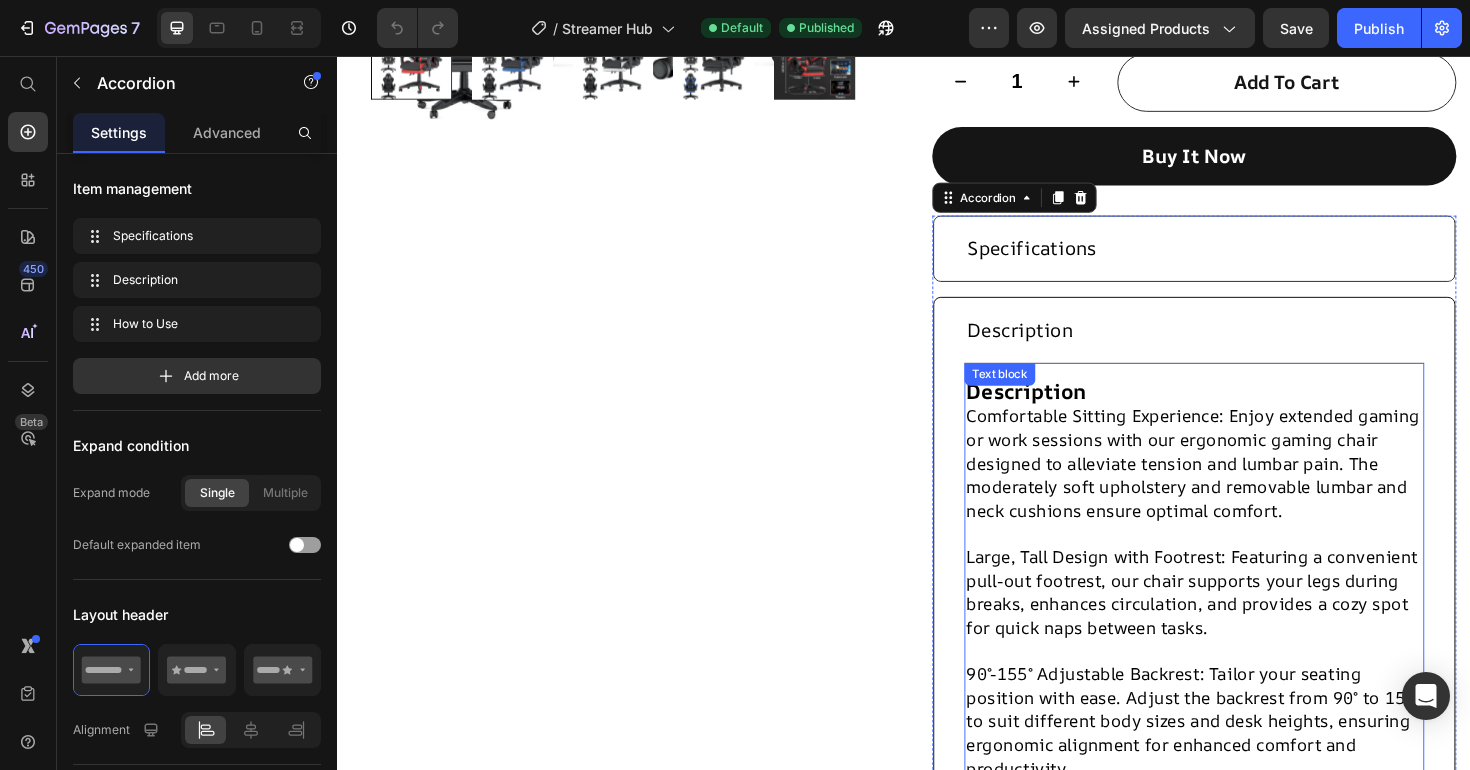 click on "Comfortable Sitting Experience: Enjoy extended gaming or work sessions with our ergonomic gaming chair designed to alleviate tension and lumbar pain. The moderately soft upholstery and removable lumbar and neck cushions ensure optimal comfort." at bounding box center [1243, 487] 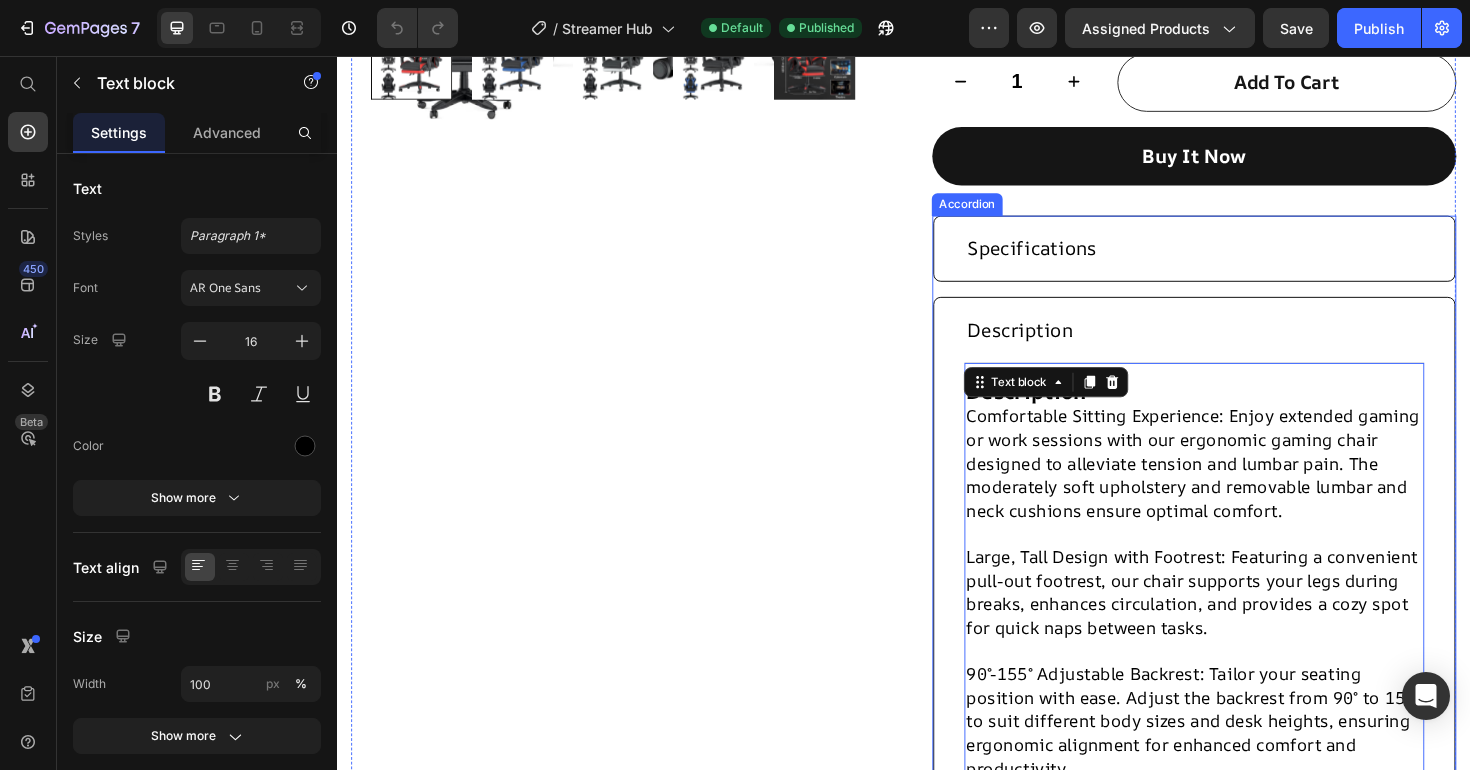 click on "Specifications" at bounding box center (1228, 260) 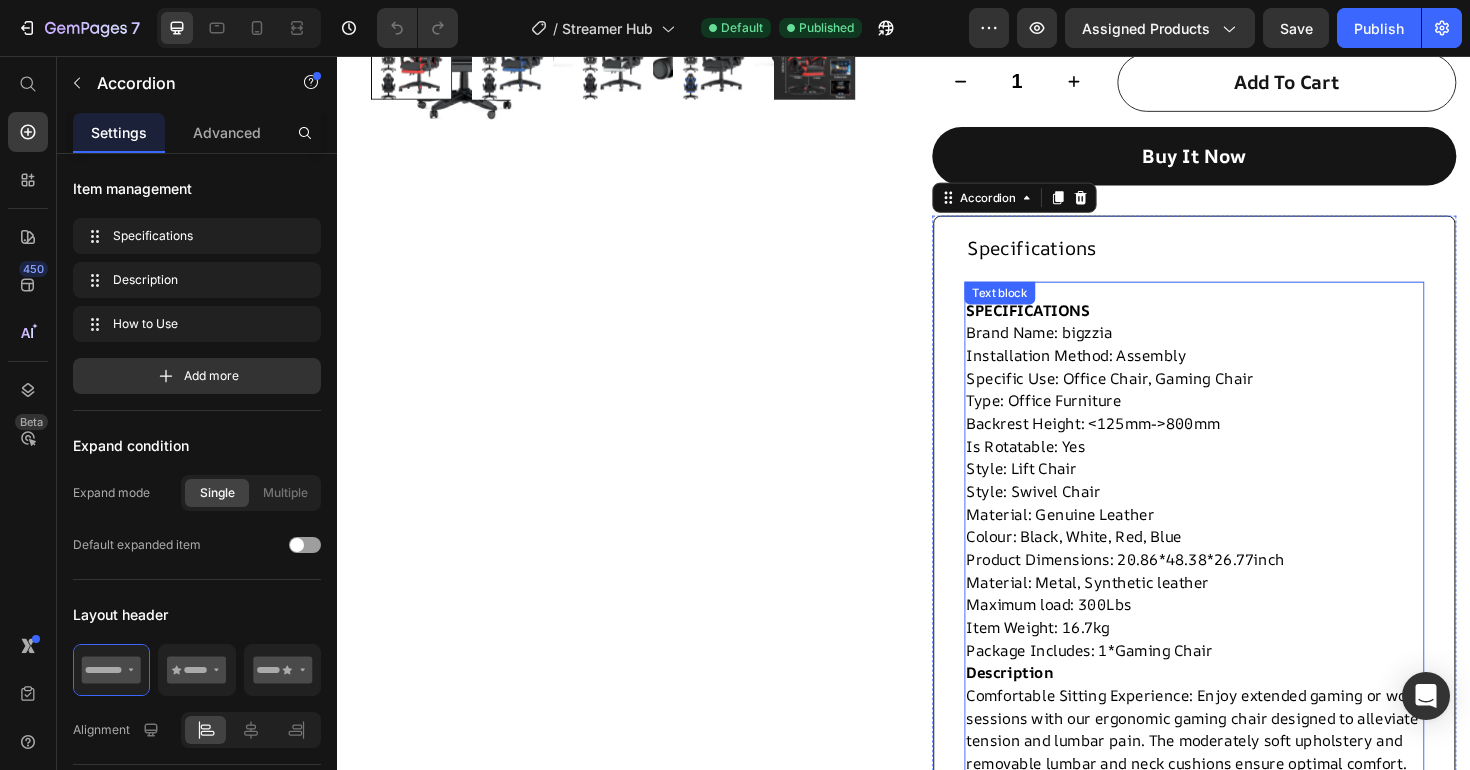 click on "Backrest Height: <125mm->800mm" at bounding box center (1244, 445) 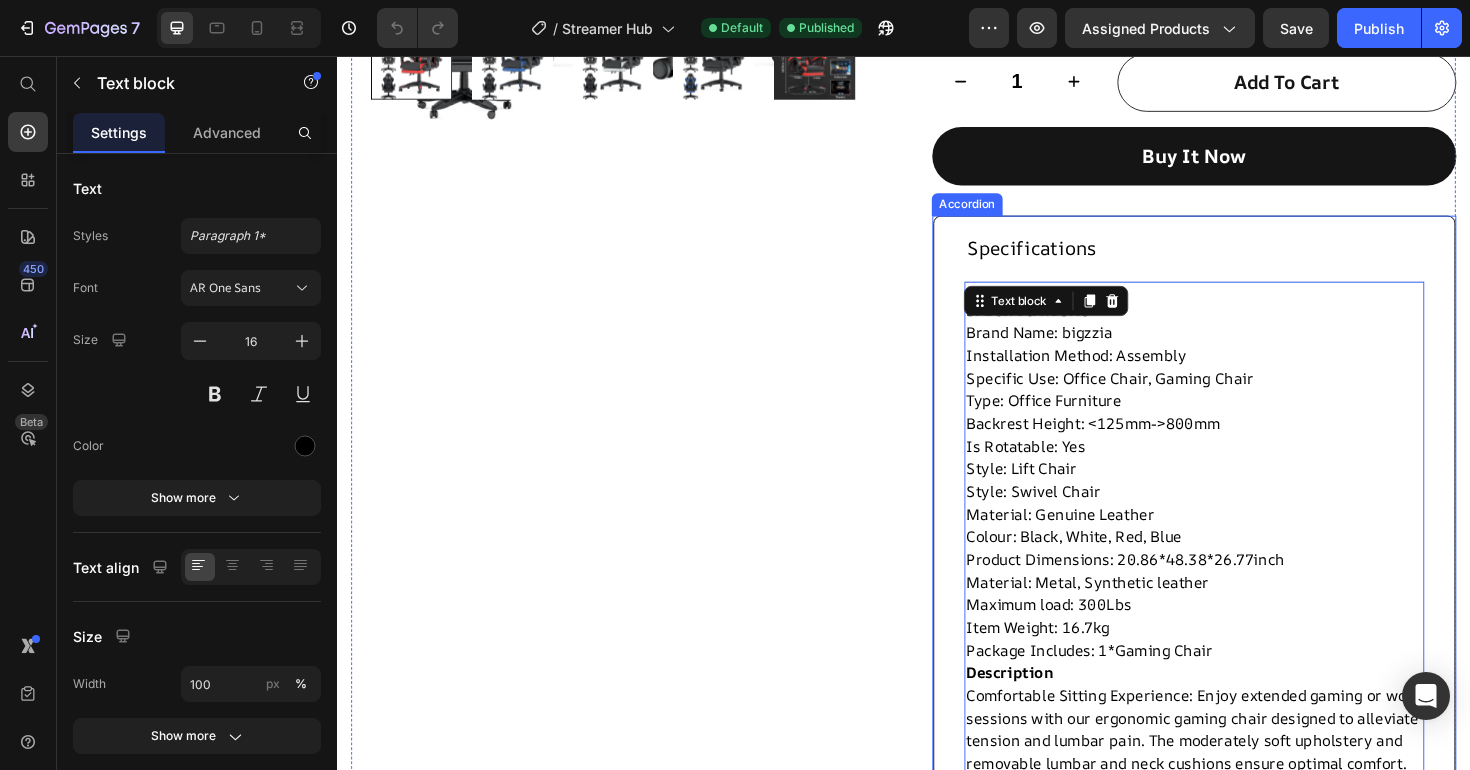 click on "Specifications" at bounding box center [1228, 260] 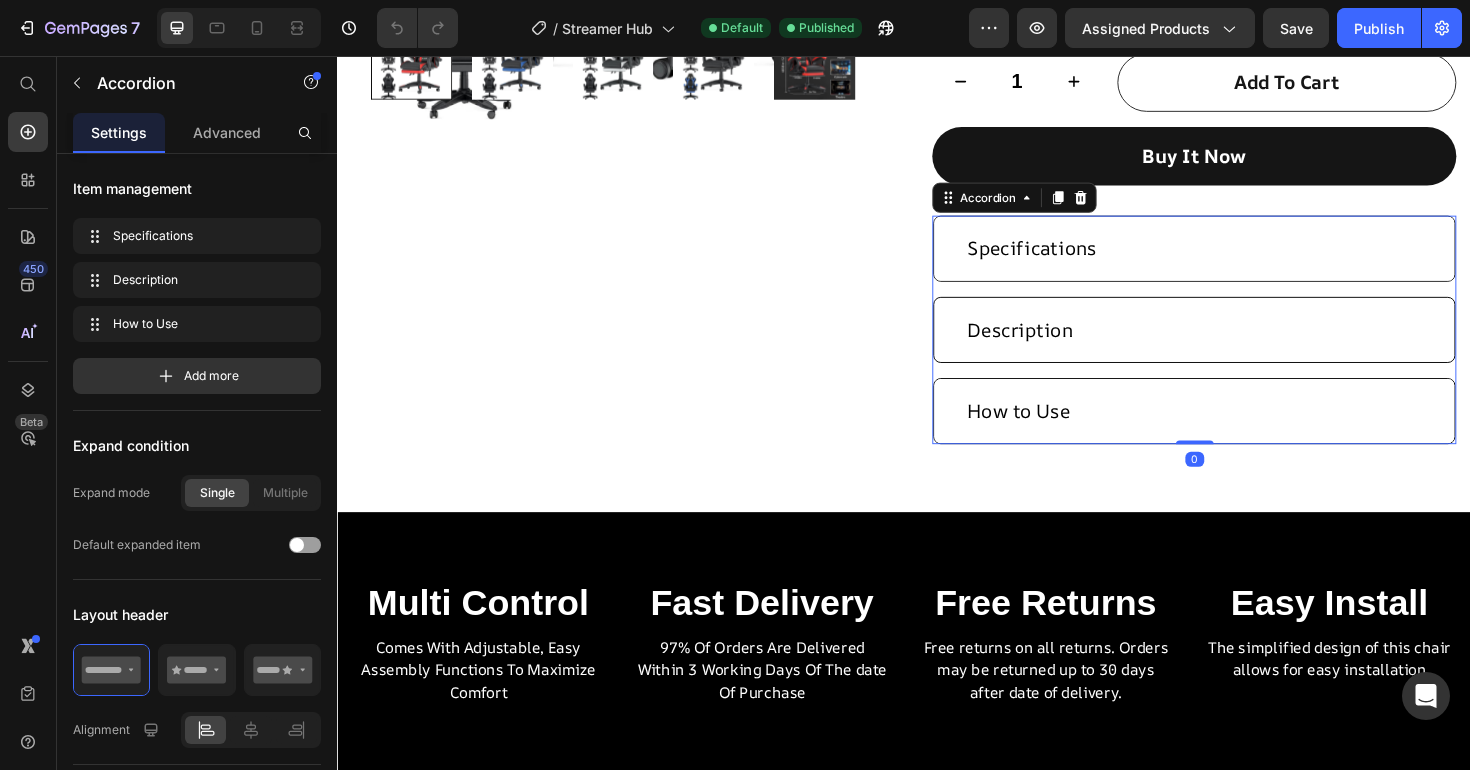 click on "Description" at bounding box center [1228, 346] 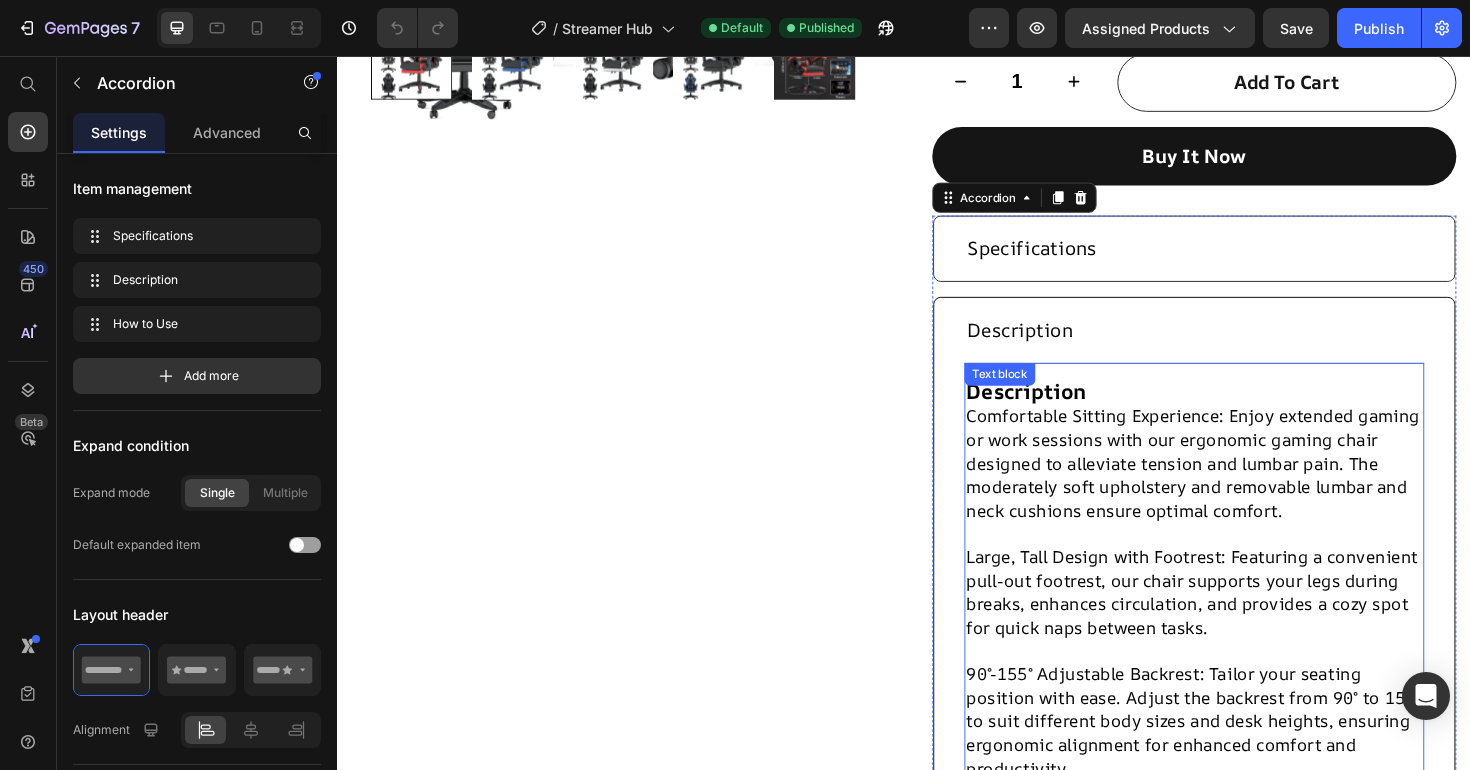 click on "Comfortable Sitting Experience: Enjoy extended gaming or work sessions with our ergonomic gaming chair designed to alleviate tension and lumbar pain. The moderately soft upholstery and removable lumbar and neck cushions ensure optimal comfort." at bounding box center [1243, 487] 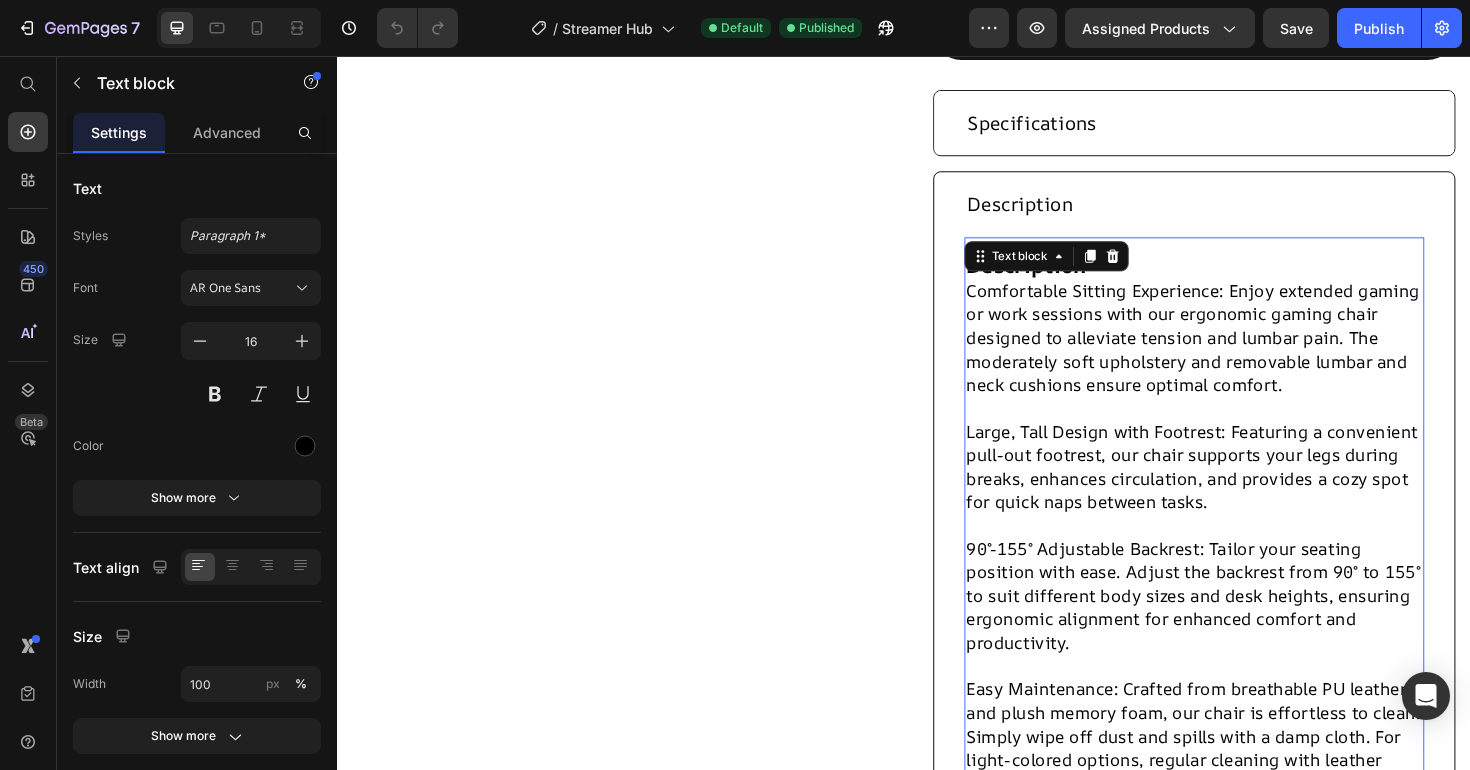 scroll, scrollTop: 757, scrollLeft: 0, axis: vertical 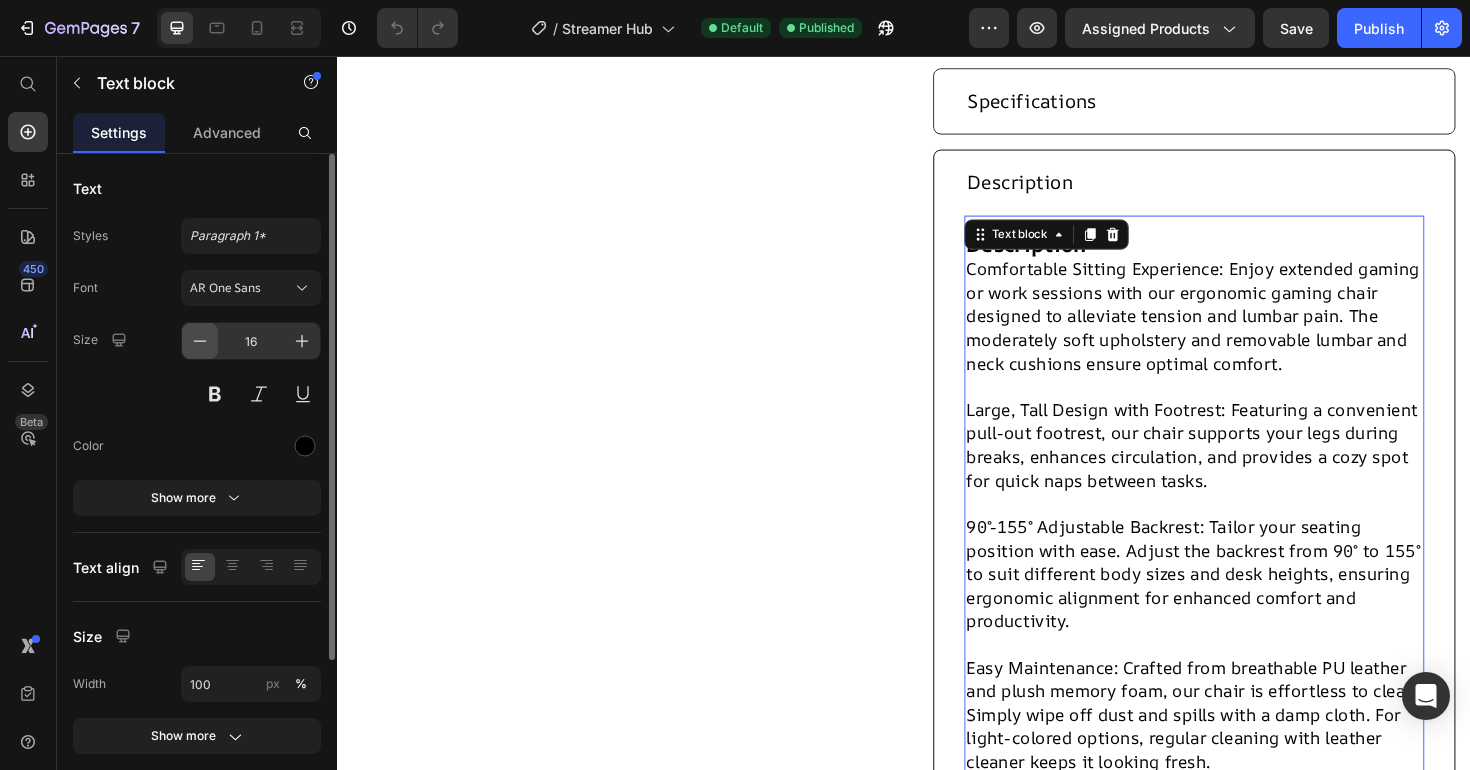 click 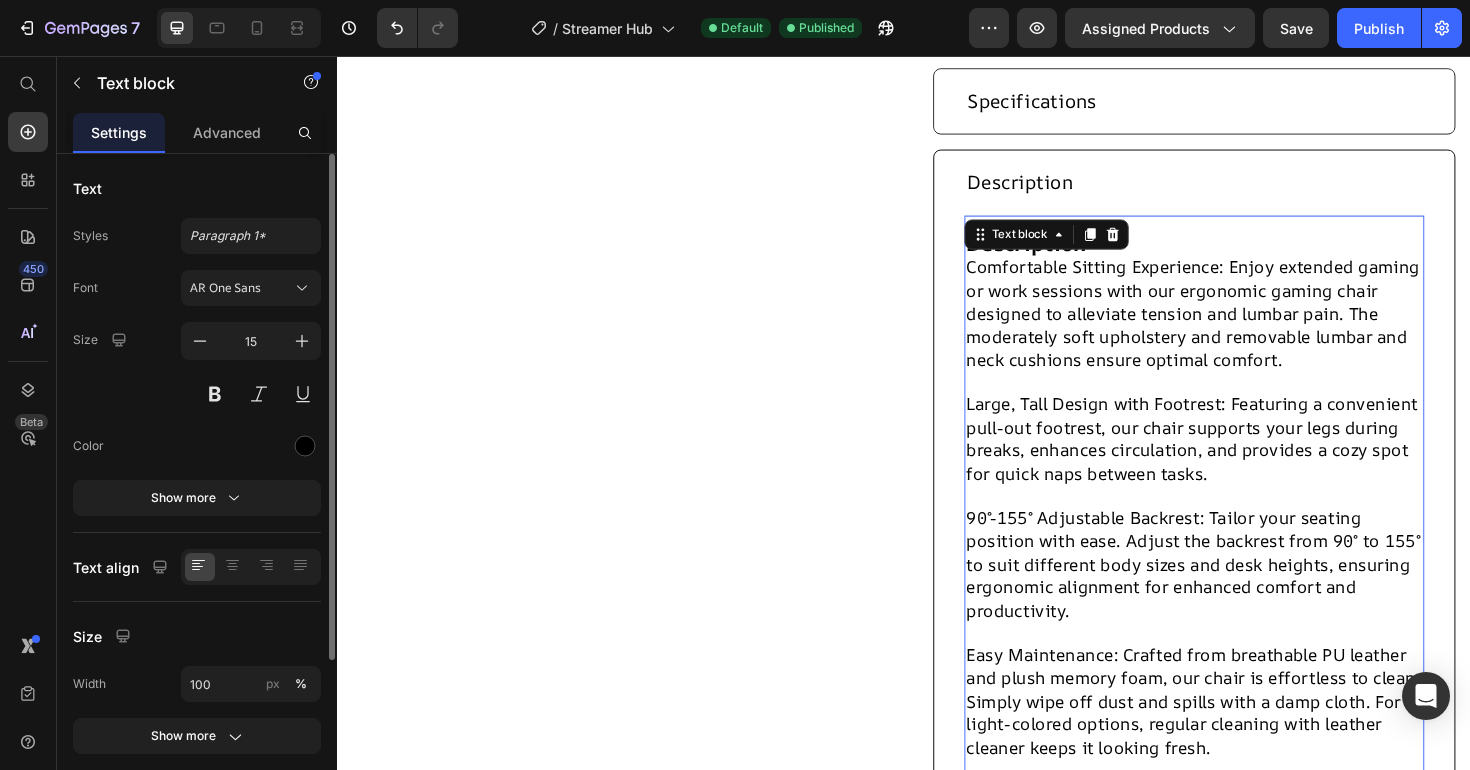 click on "Text Styles Paragraph 1* Font AR One Sans Size 15 Color Show more Text align Size Width 100 px % Show more Background Color Image Video  Color   Delete element" at bounding box center (197, 601) 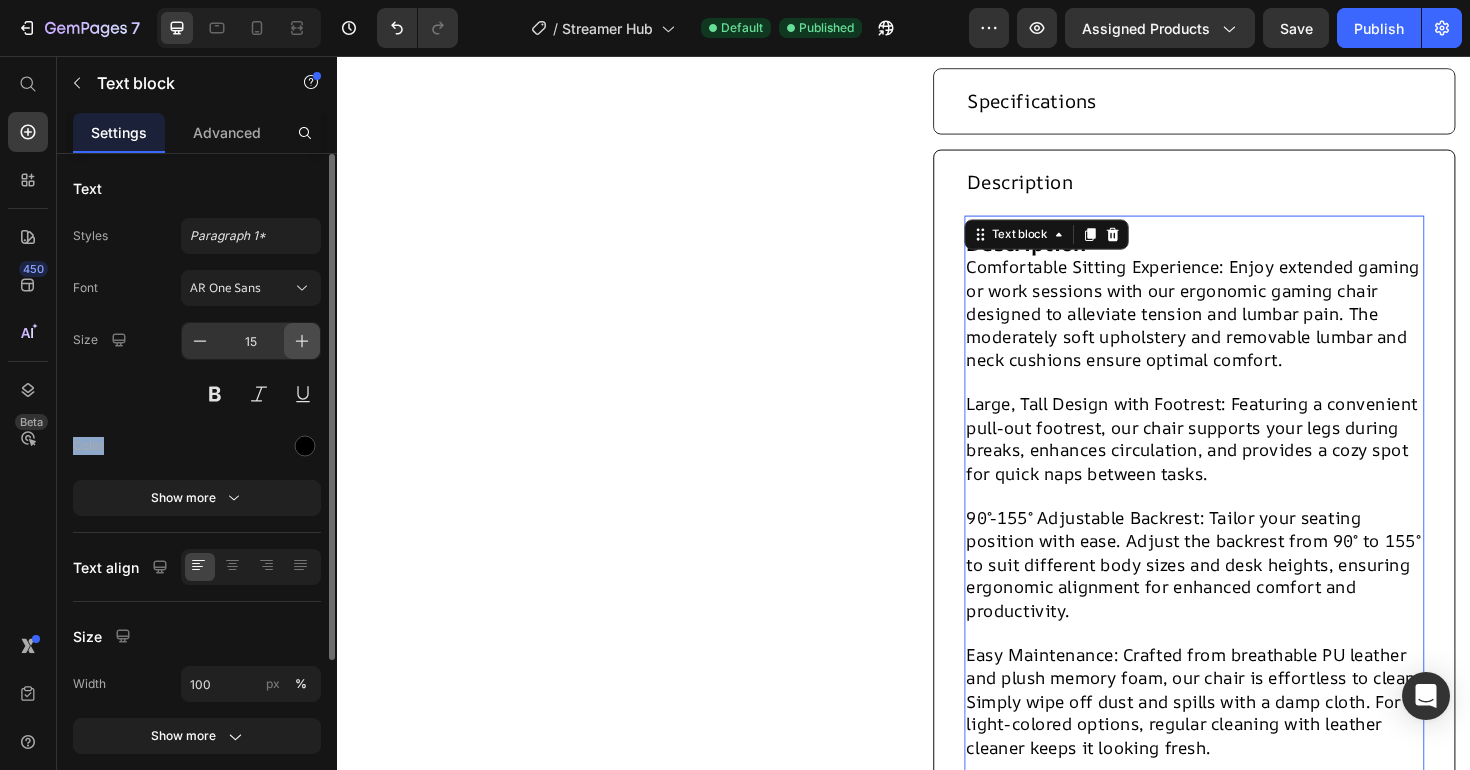 click 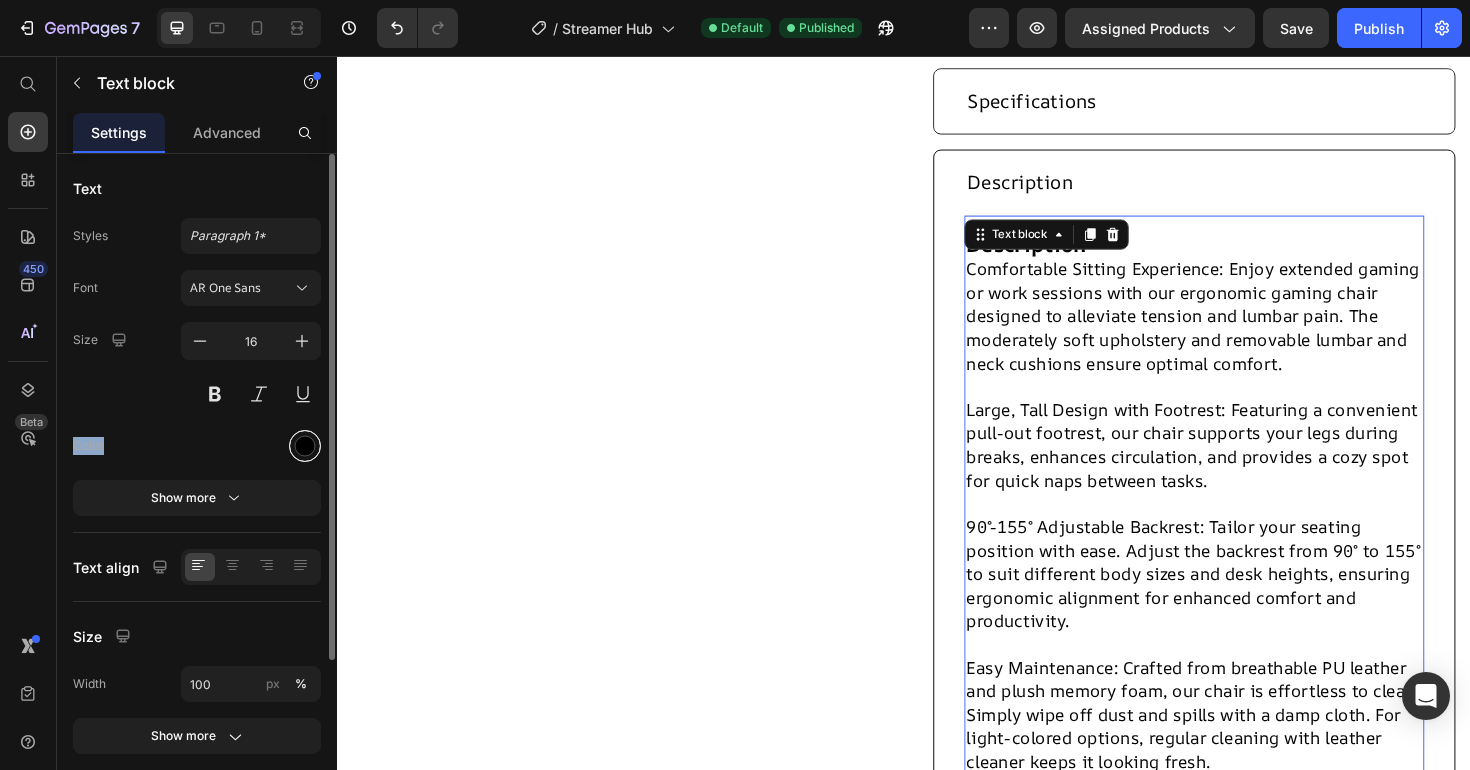 click at bounding box center (305, 446) 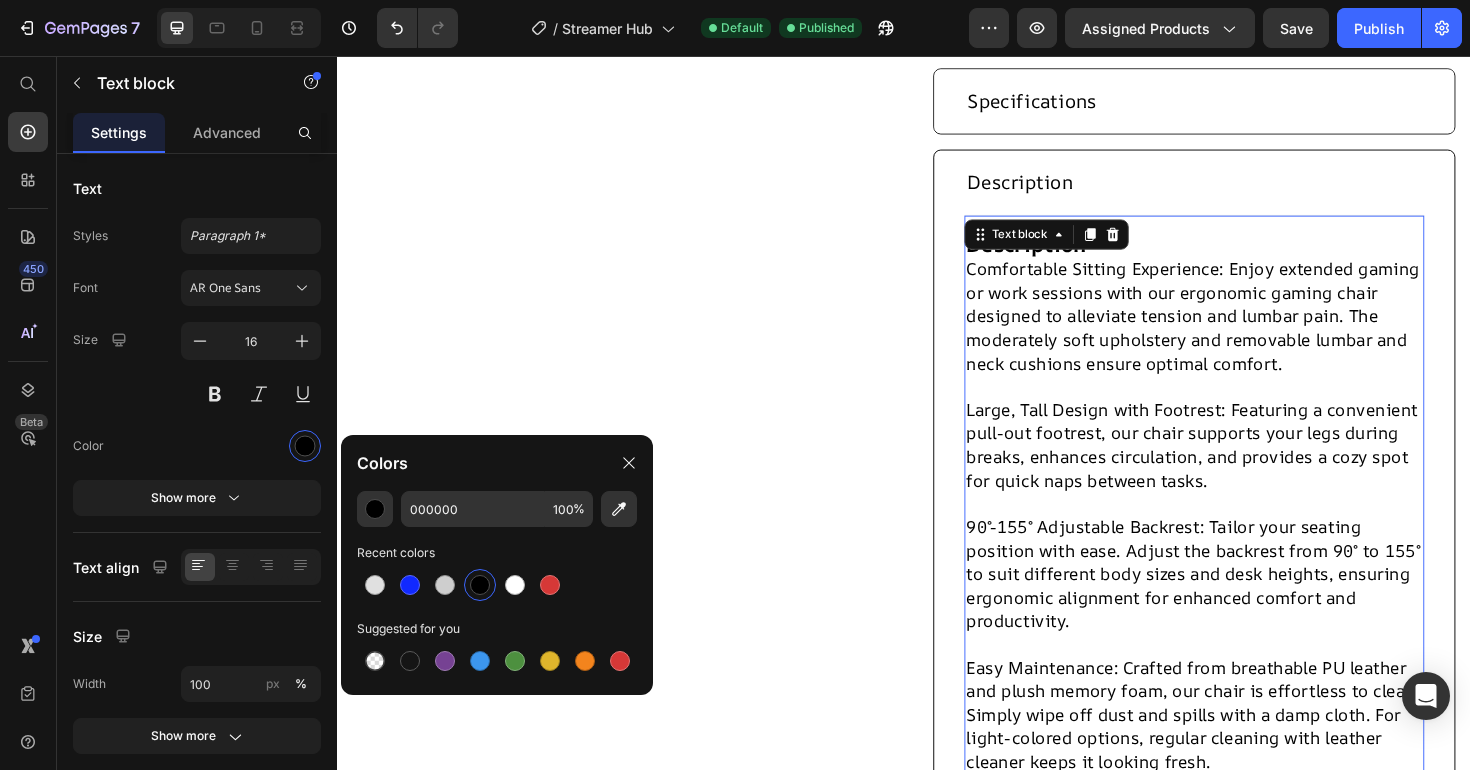 click at bounding box center (480, 585) 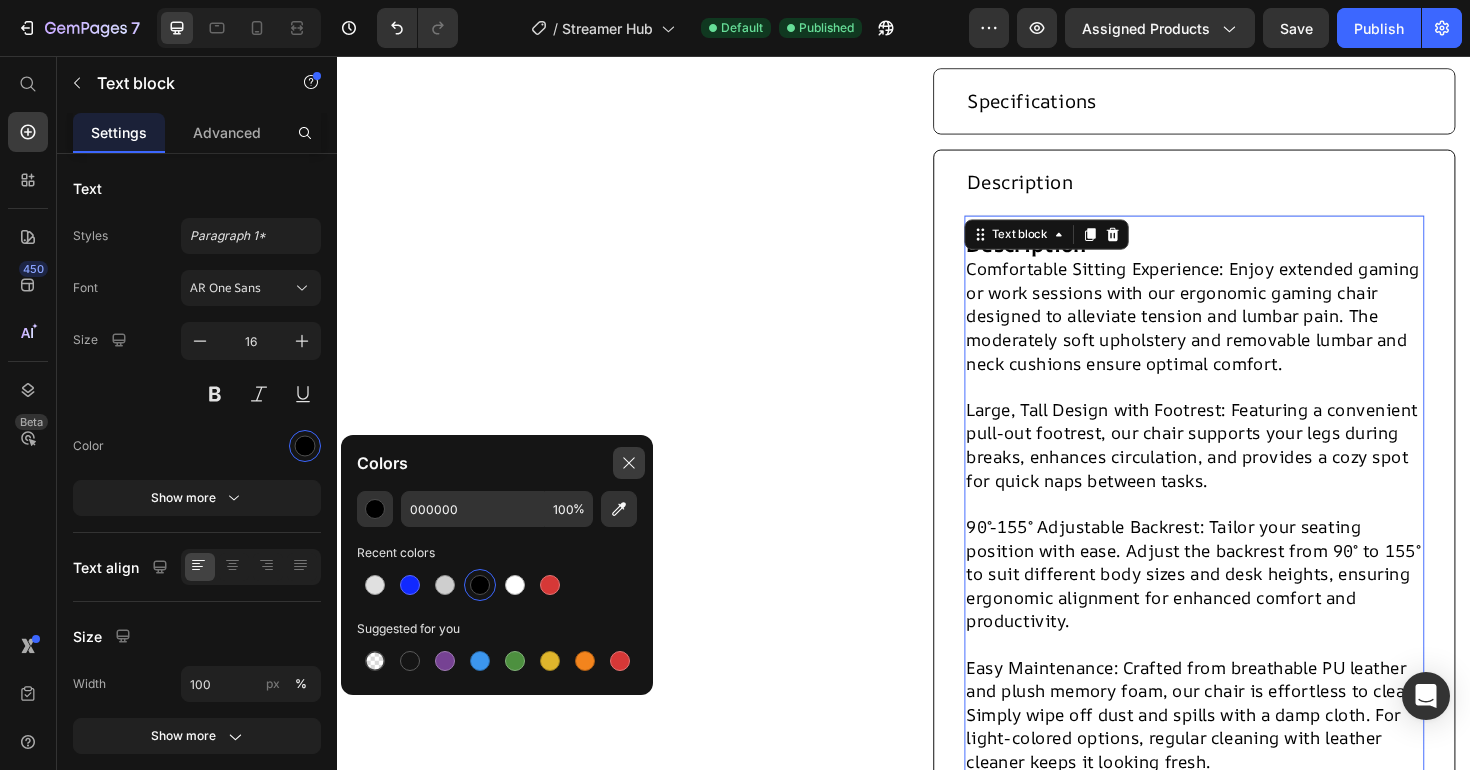 click 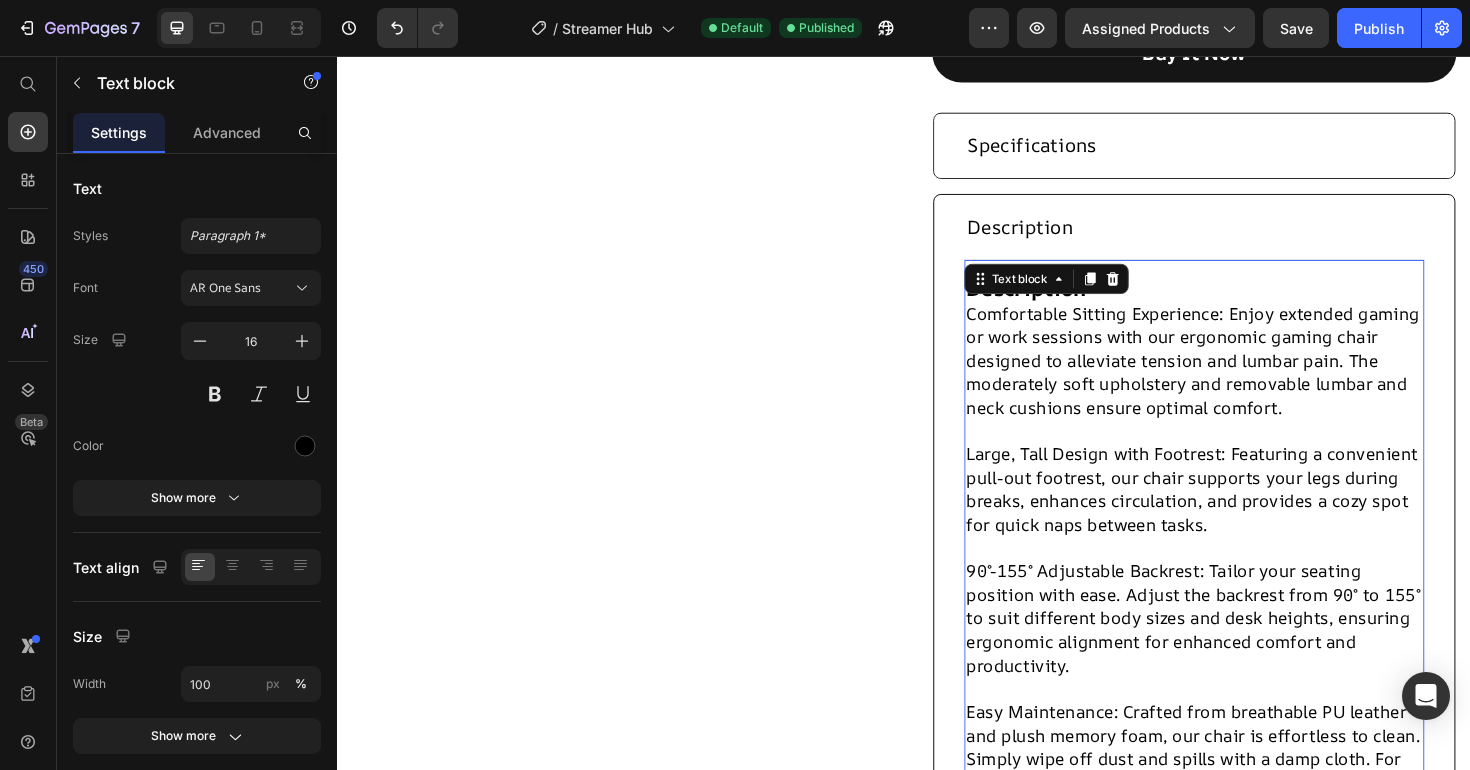 scroll, scrollTop: 664, scrollLeft: 0, axis: vertical 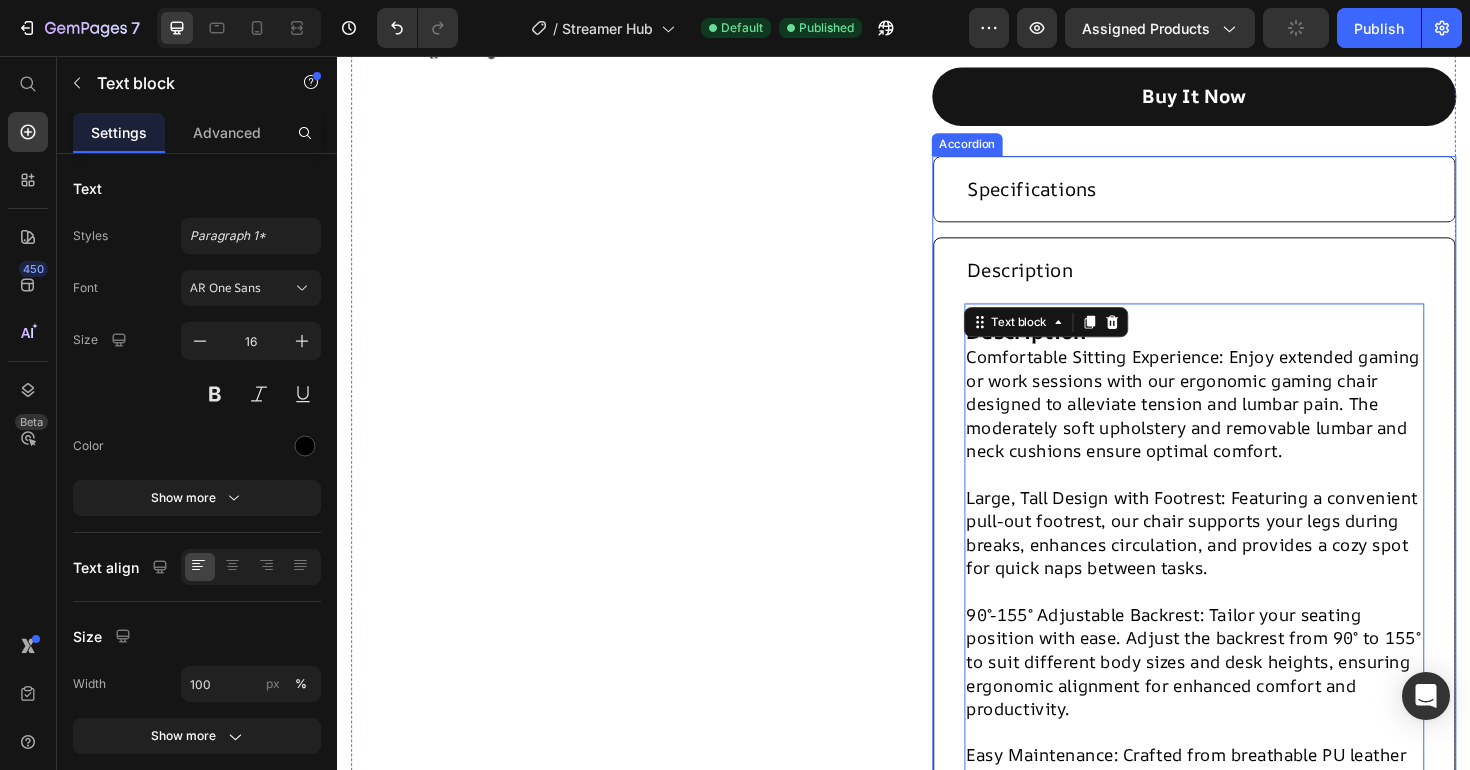 click on "Description" at bounding box center [1228, 283] 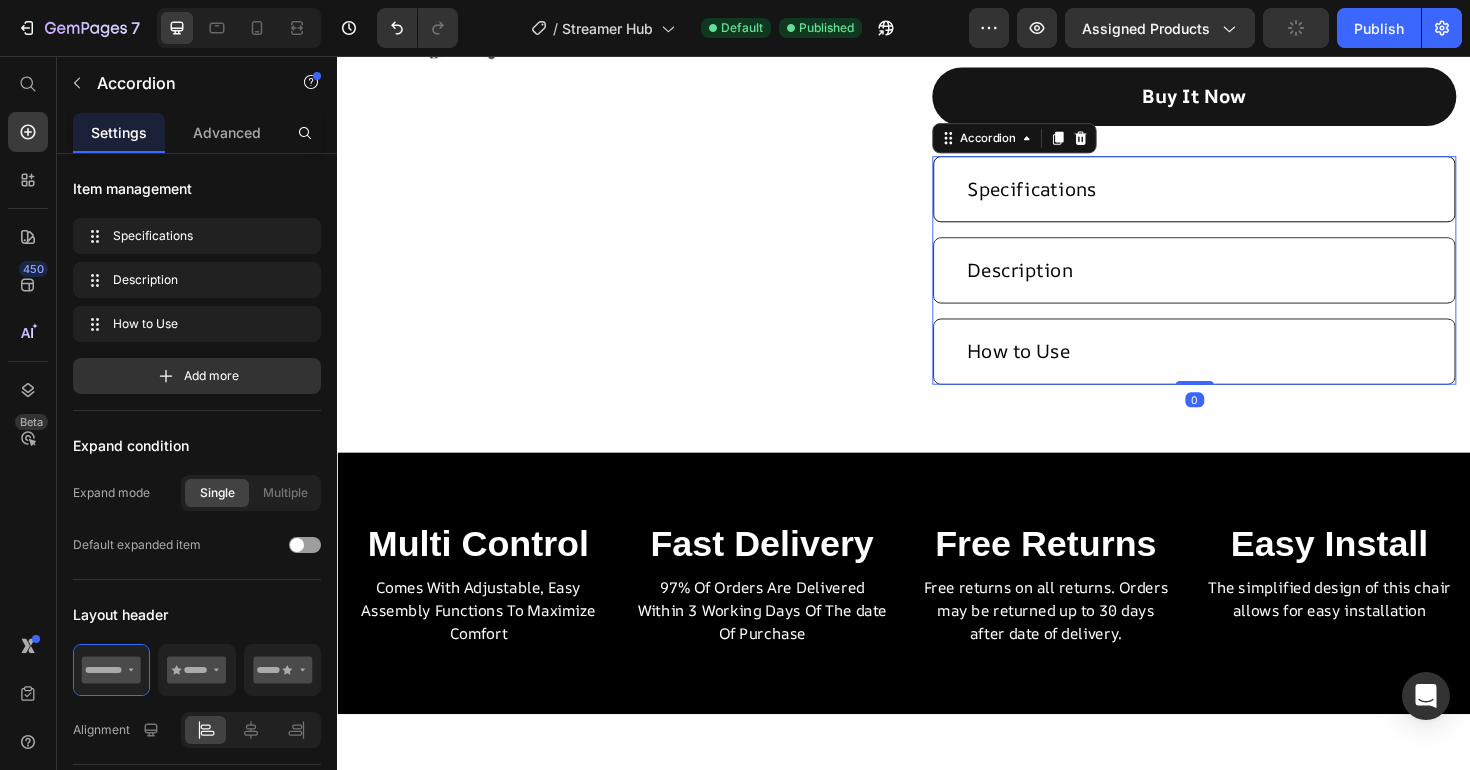 click on "Specifications" at bounding box center (1244, 197) 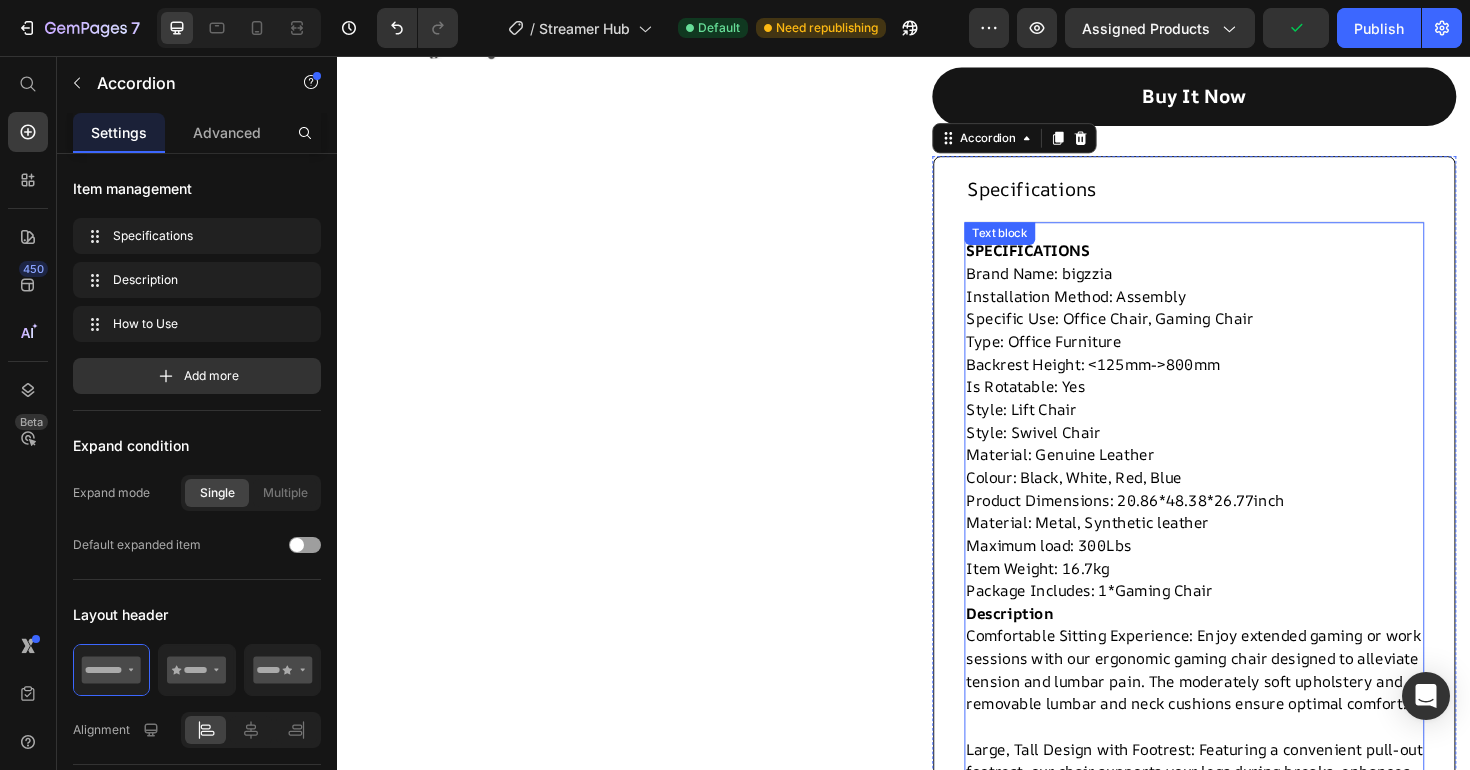 click on "Backrest Height: <125mm->800mm" at bounding box center [1244, 382] 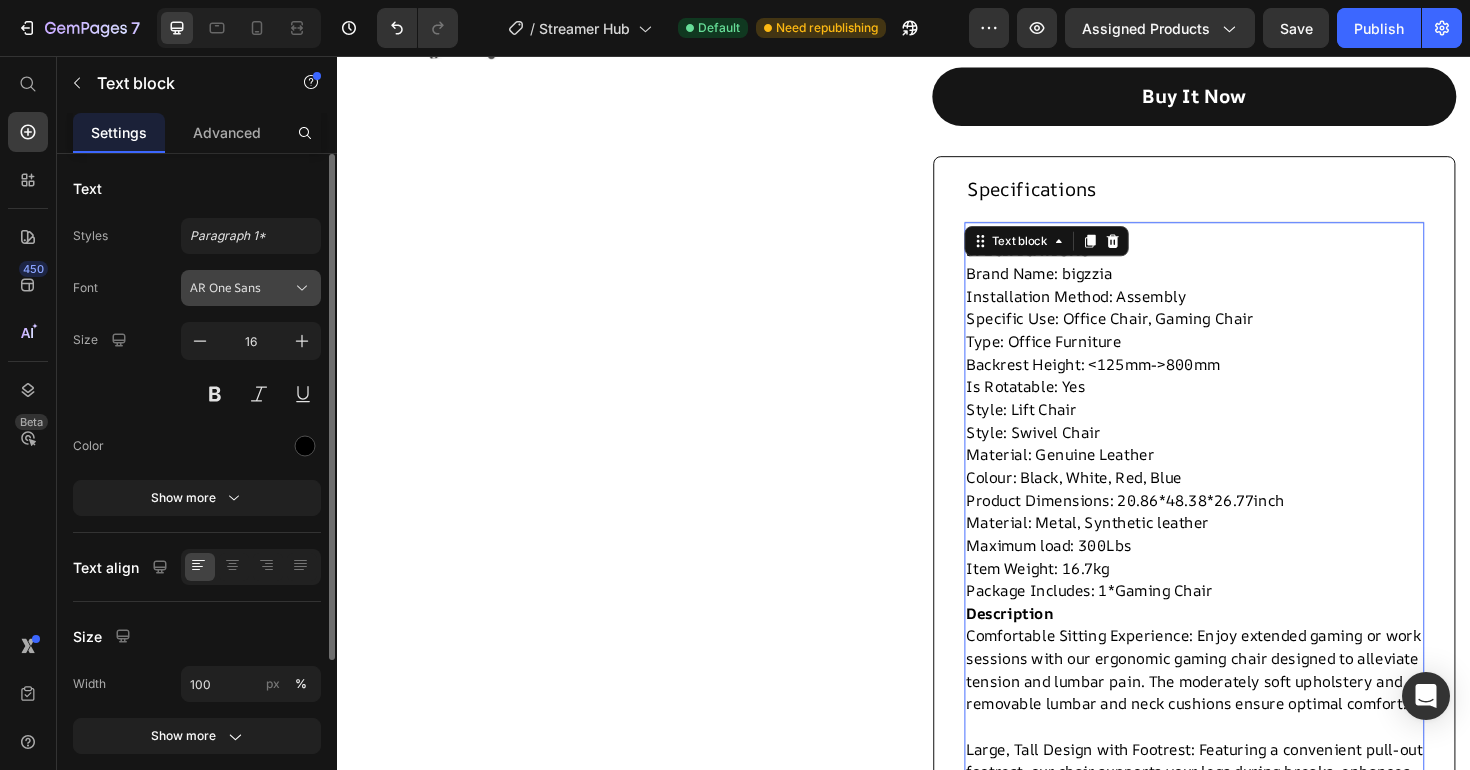 click on "AR One Sans" at bounding box center (241, 288) 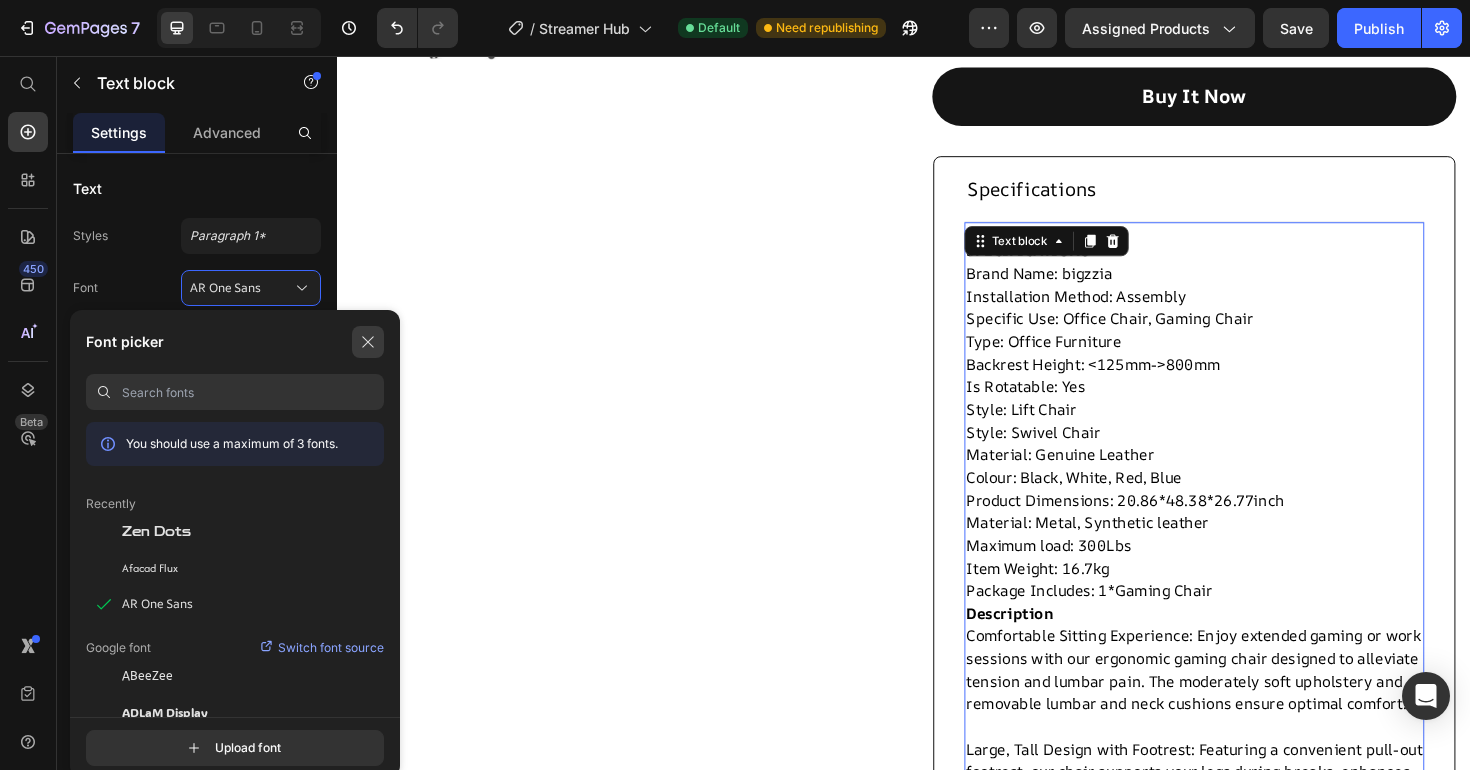 click 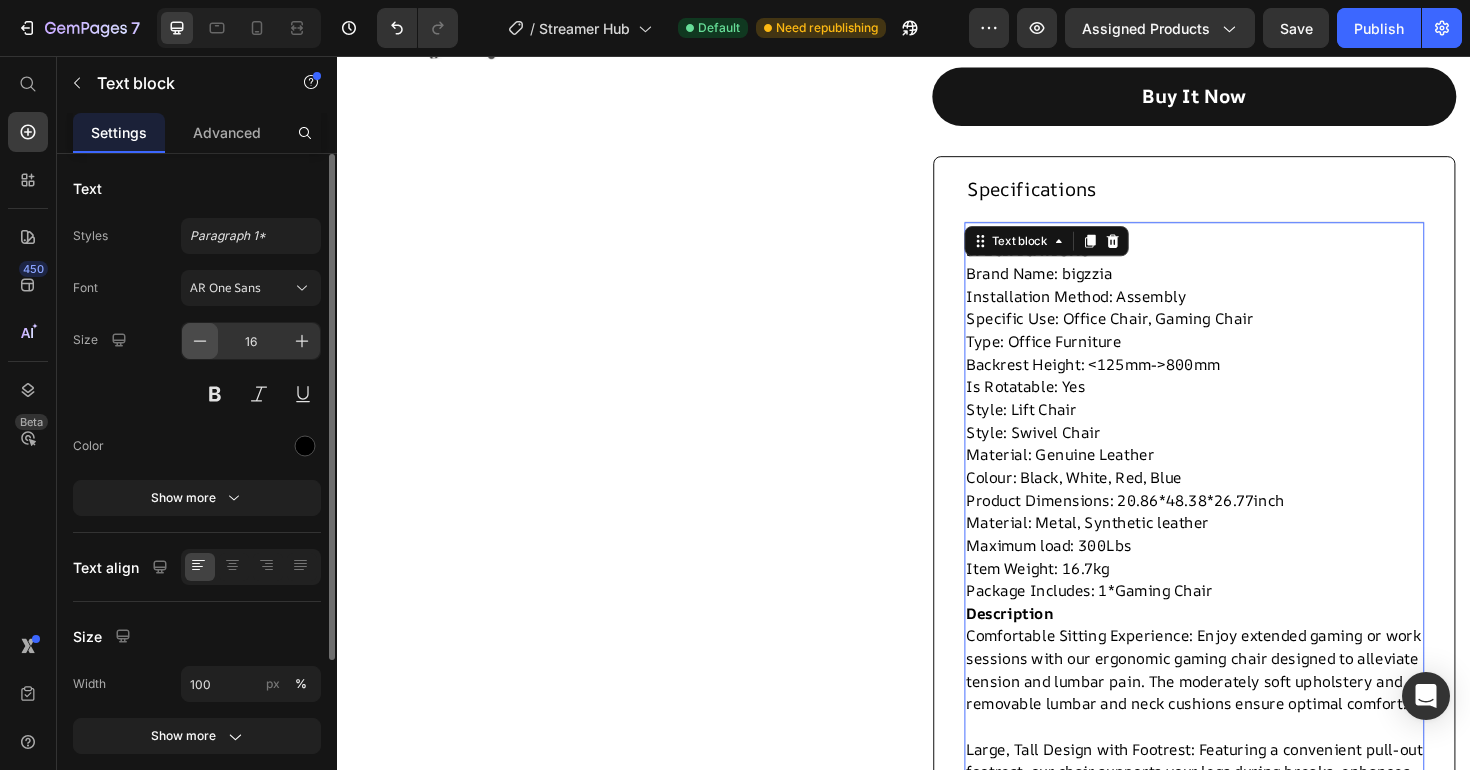 click 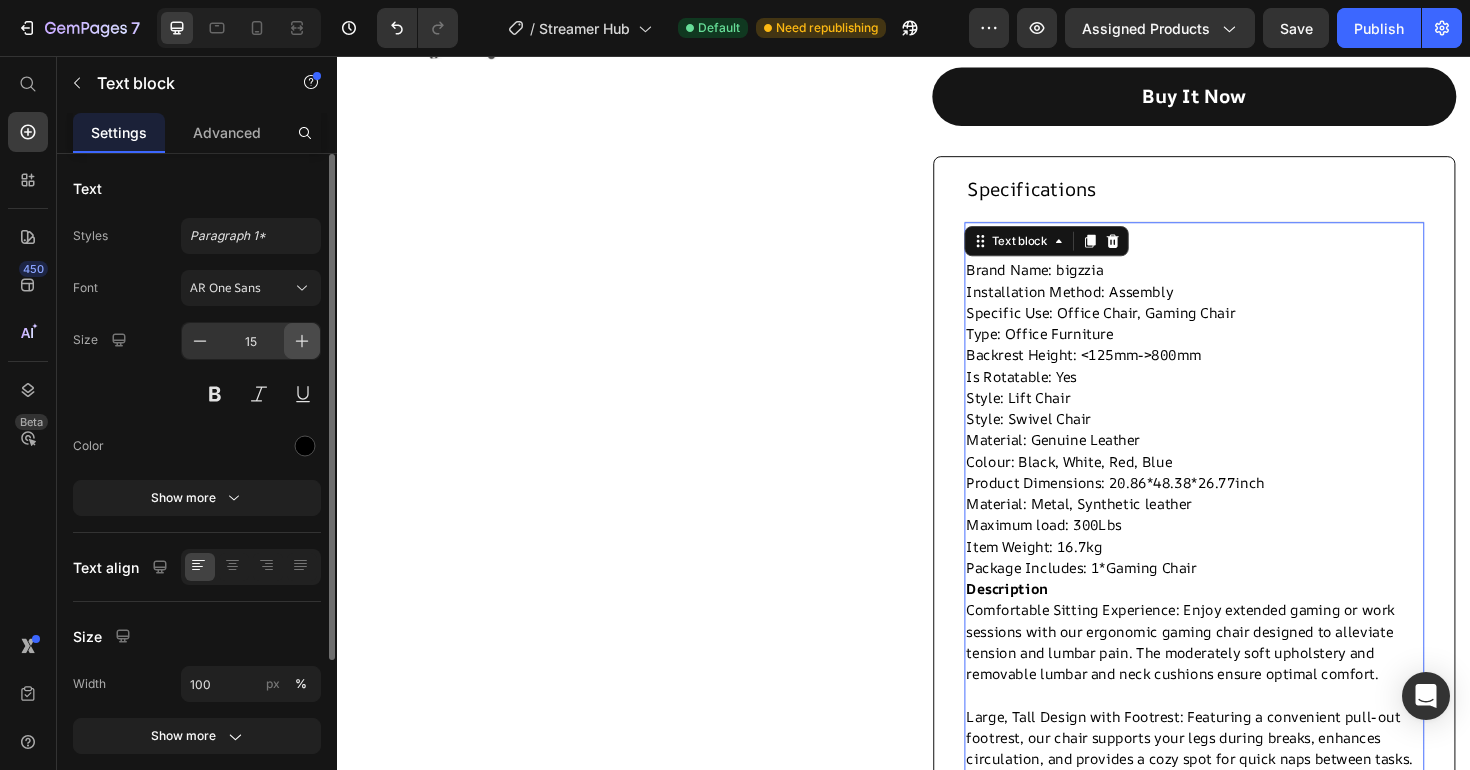click 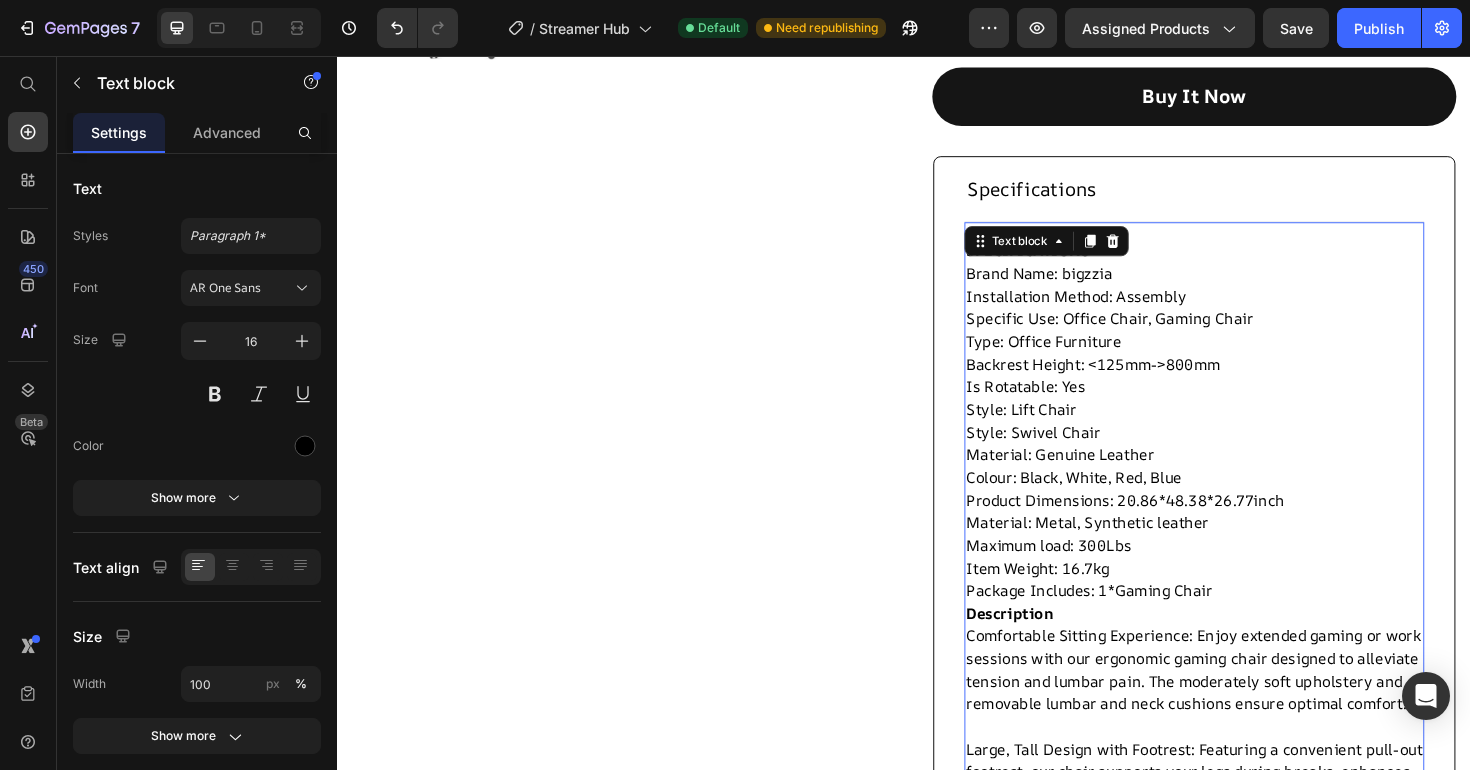 click on "Colour: Black, White, Red, Blue" at bounding box center [1244, 502] 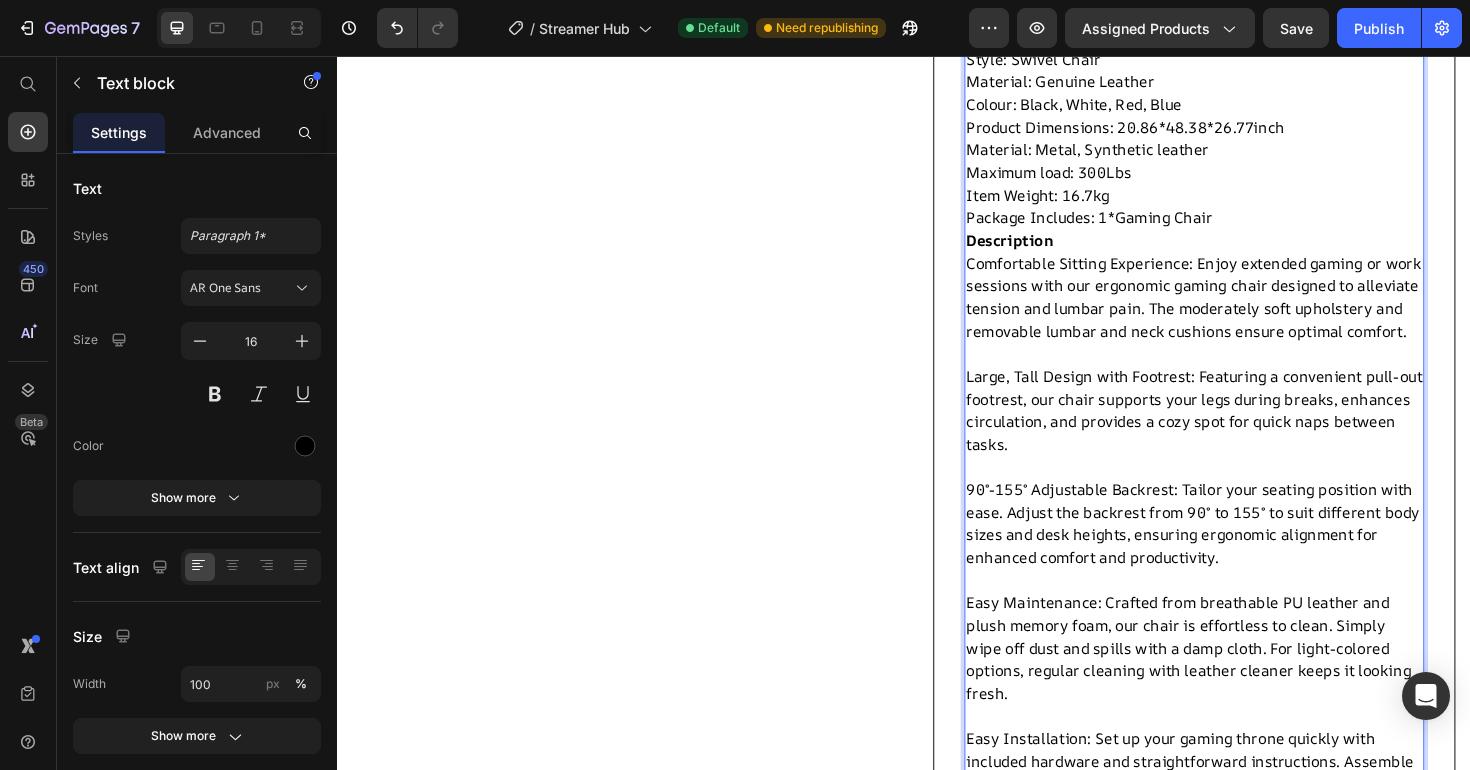 scroll, scrollTop: 1073, scrollLeft: 0, axis: vertical 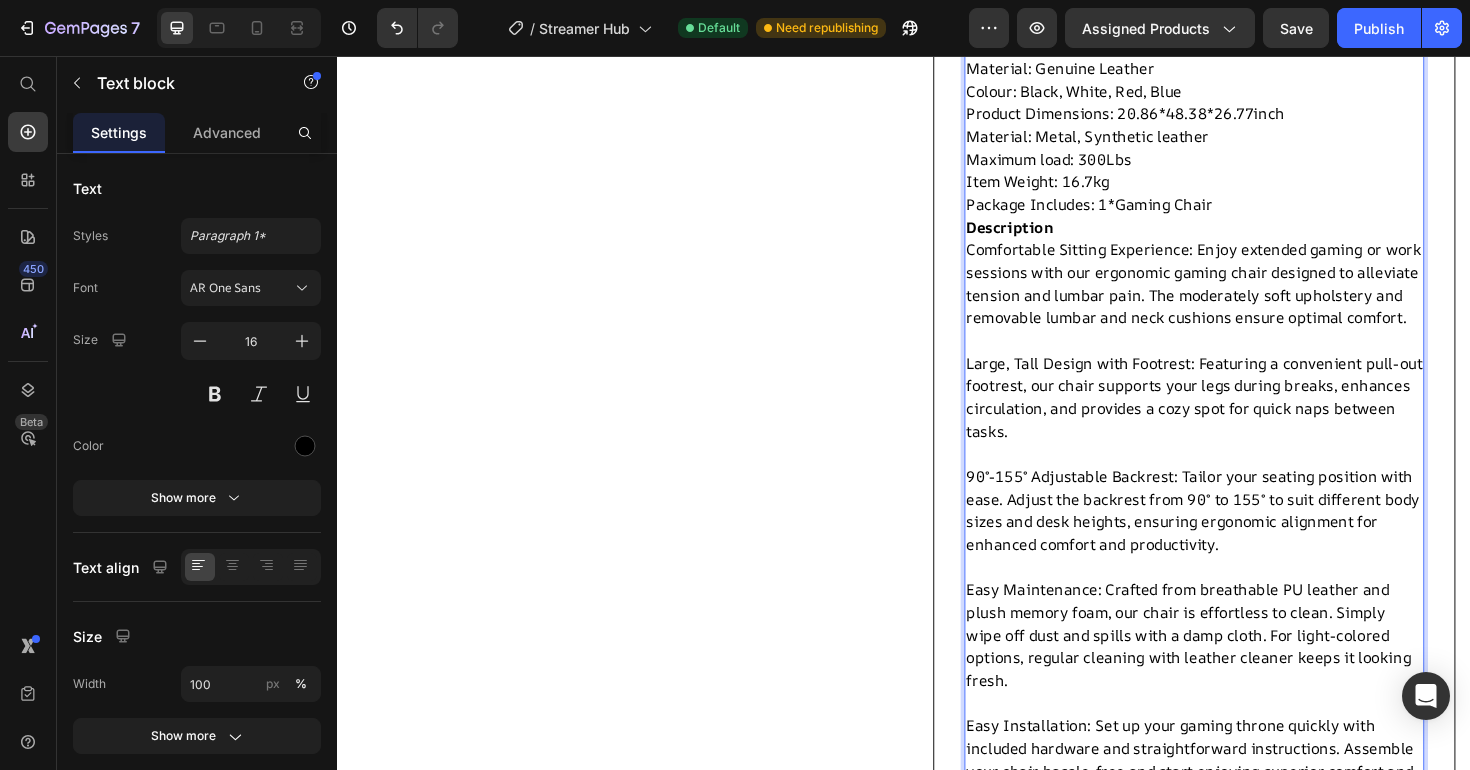 click on "Description" at bounding box center [1049, 237] 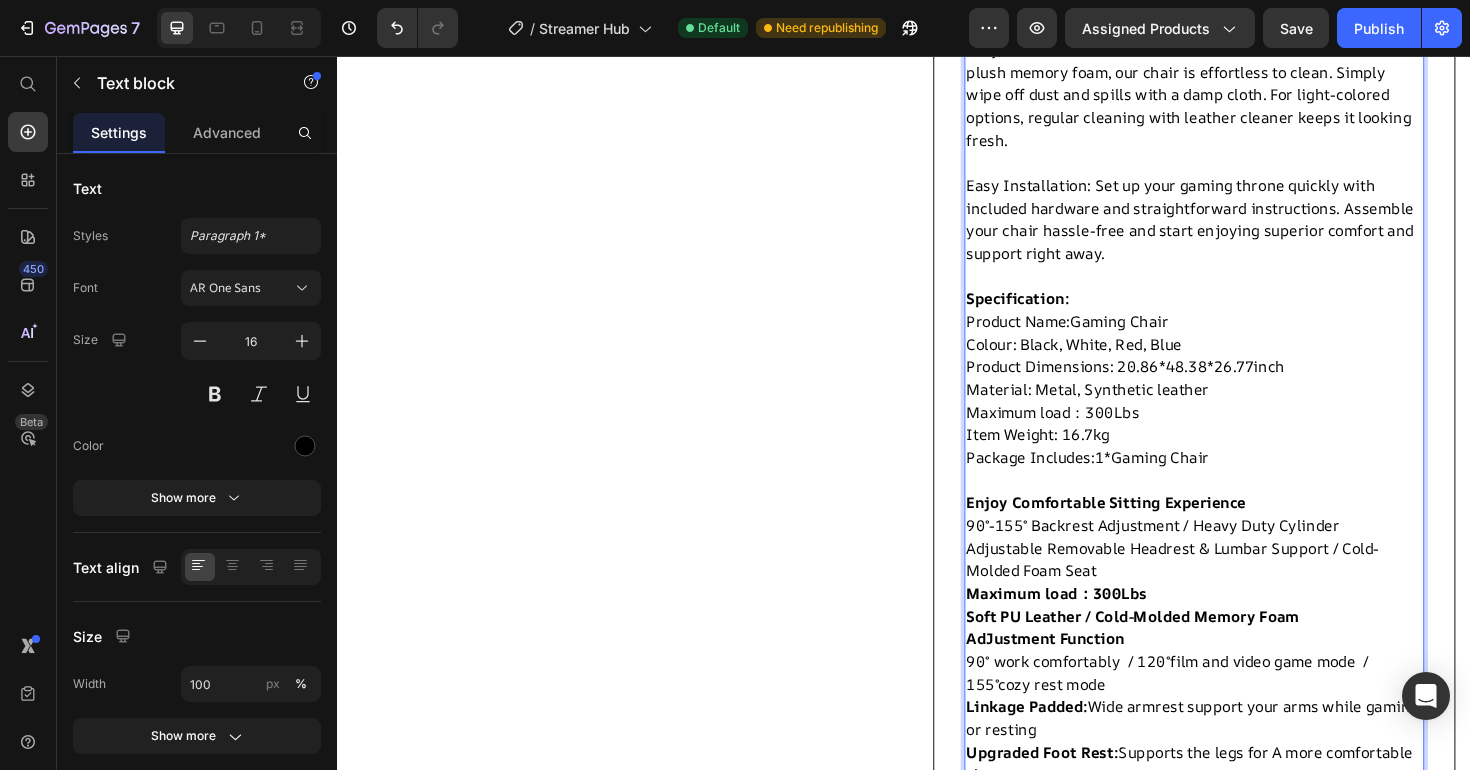 scroll, scrollTop: 1696, scrollLeft: 0, axis: vertical 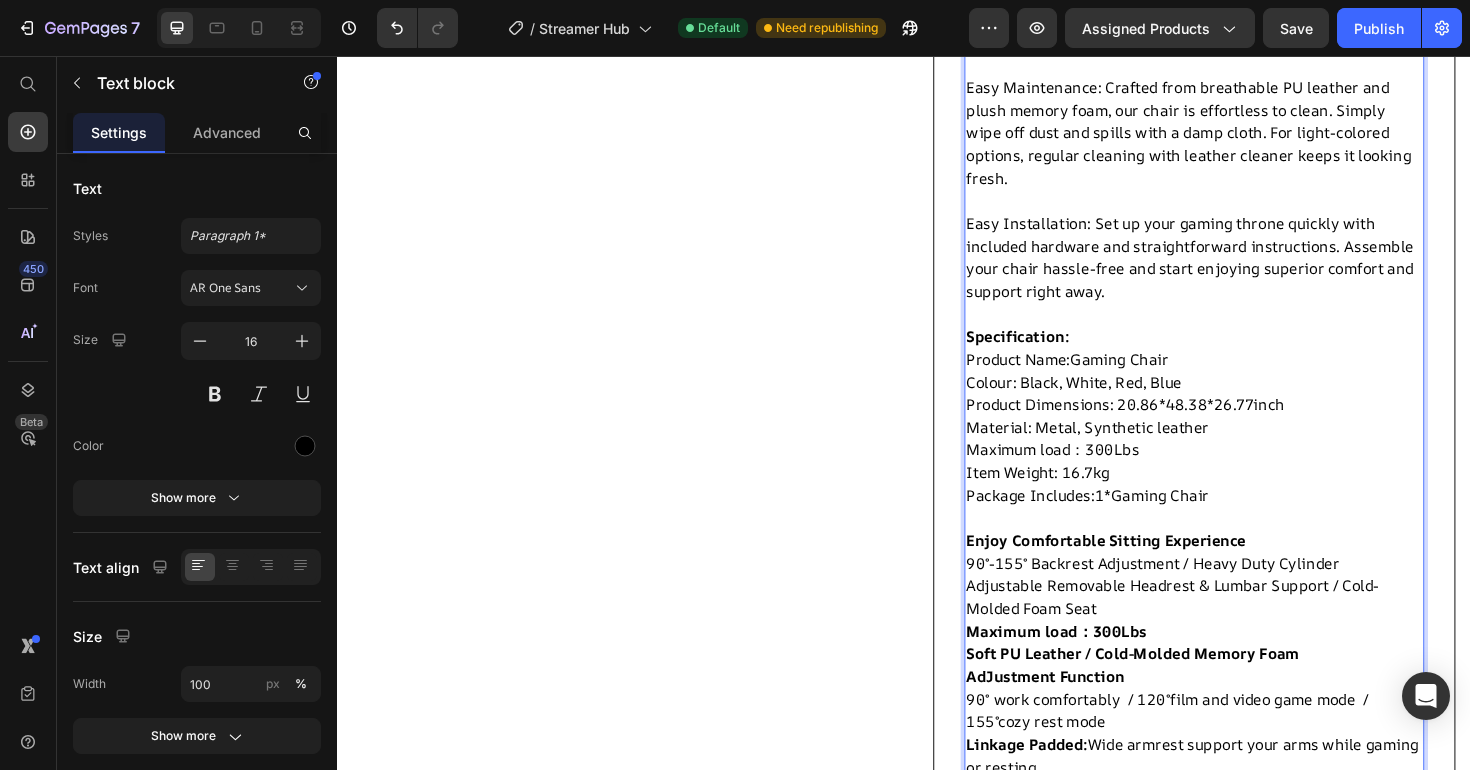 click on "Product Name:Gaming Chair" at bounding box center [1244, 377] 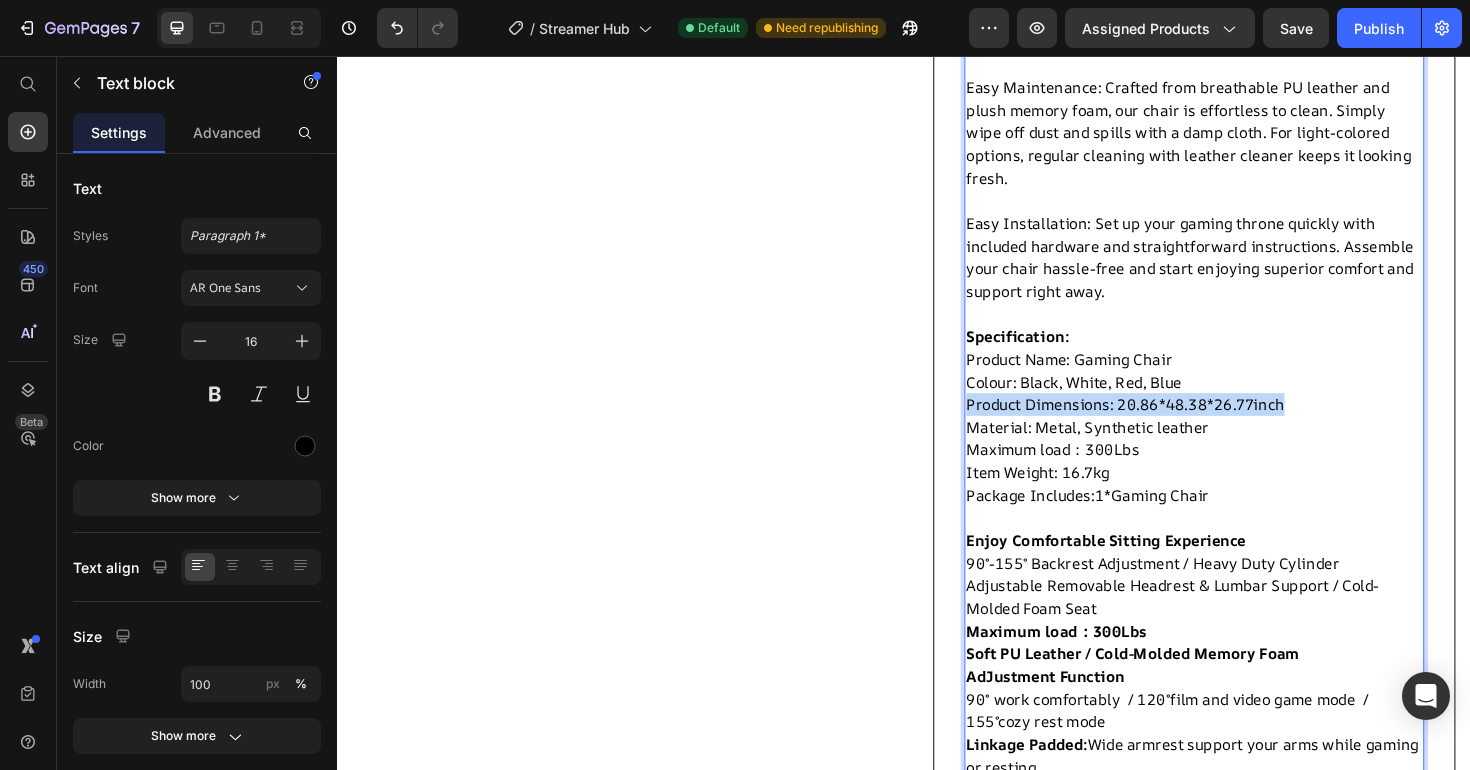 drag, startPoint x: 1336, startPoint y: 399, endPoint x: 1007, endPoint y: 402, distance: 329.01367 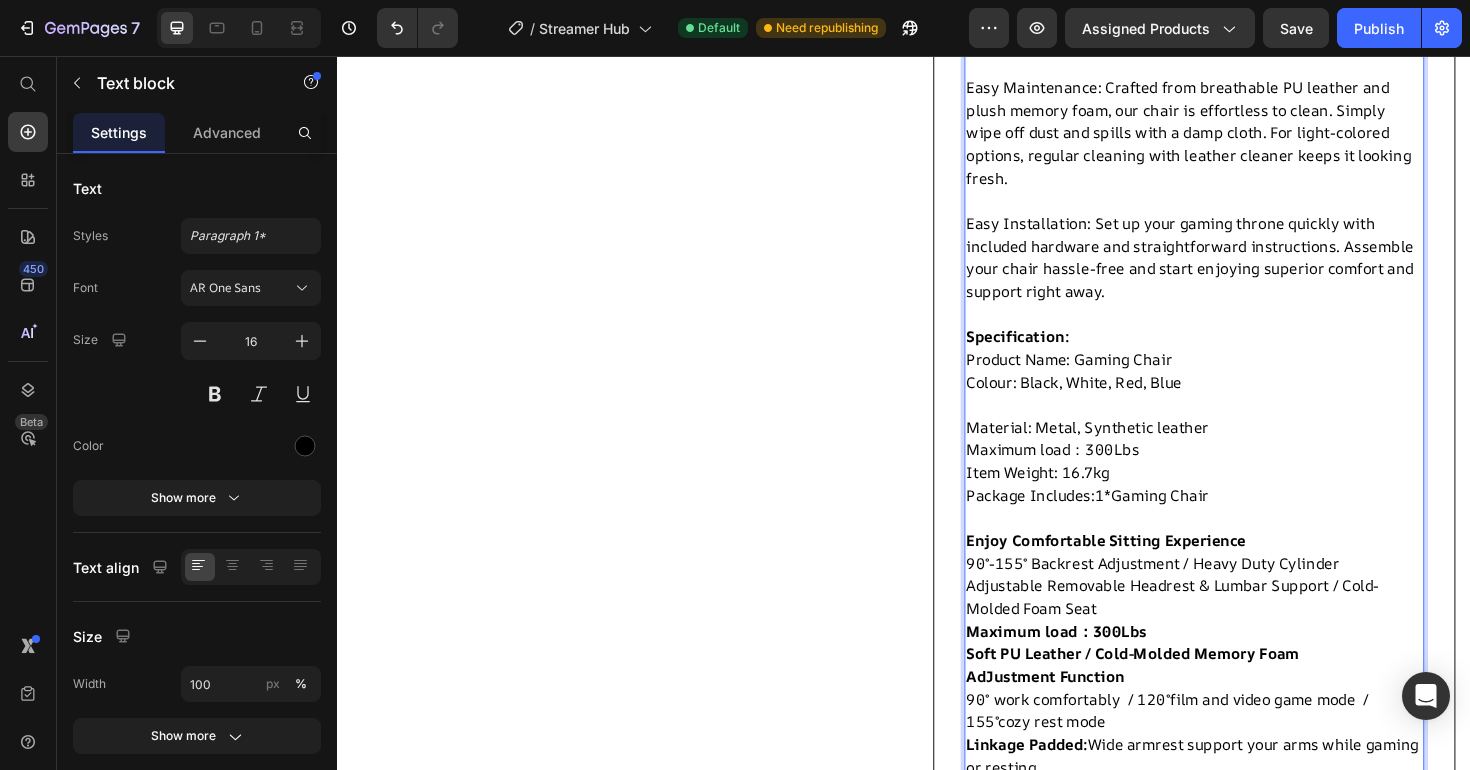 click on "Material: Metal, Synthetic leather" at bounding box center [1244, 449] 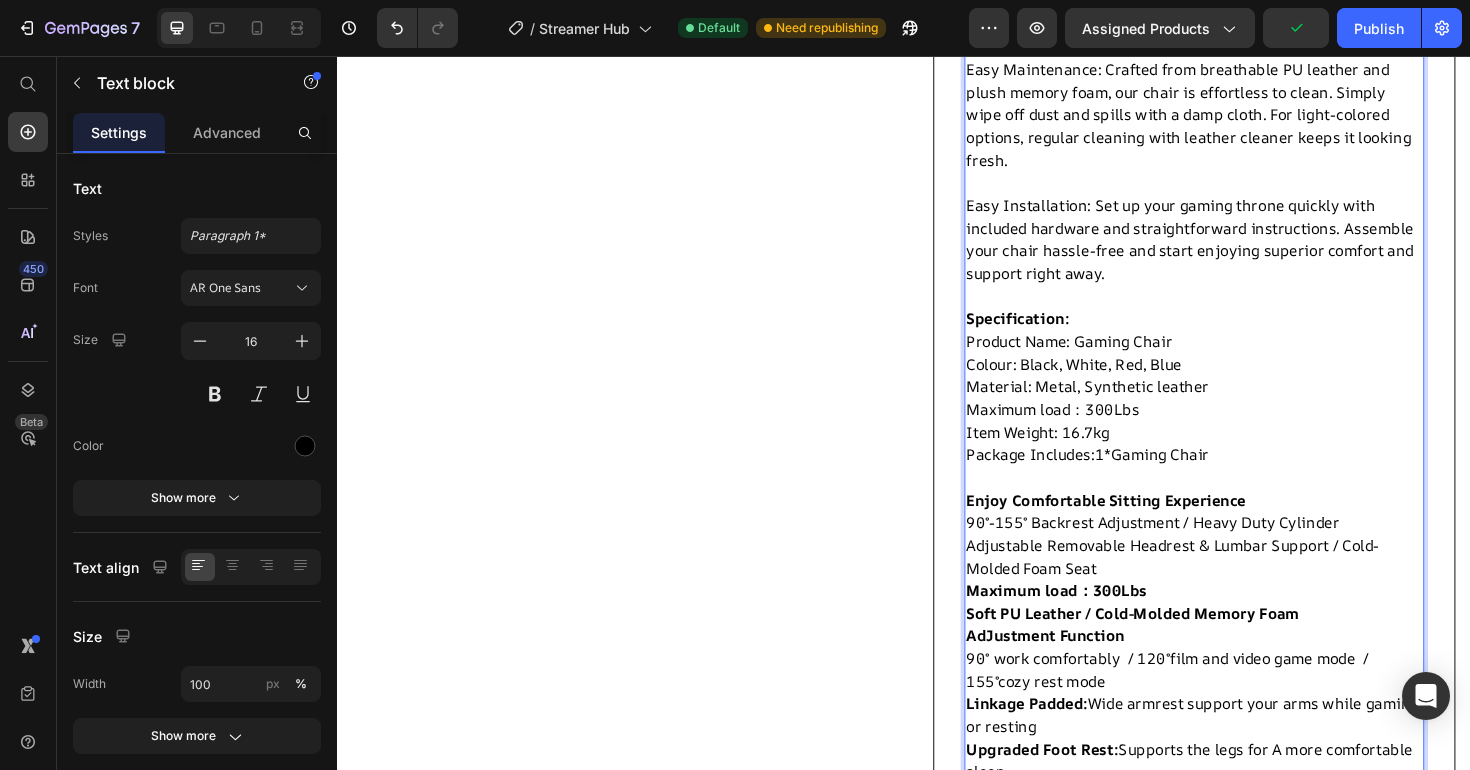scroll, scrollTop: 1656, scrollLeft: 0, axis: vertical 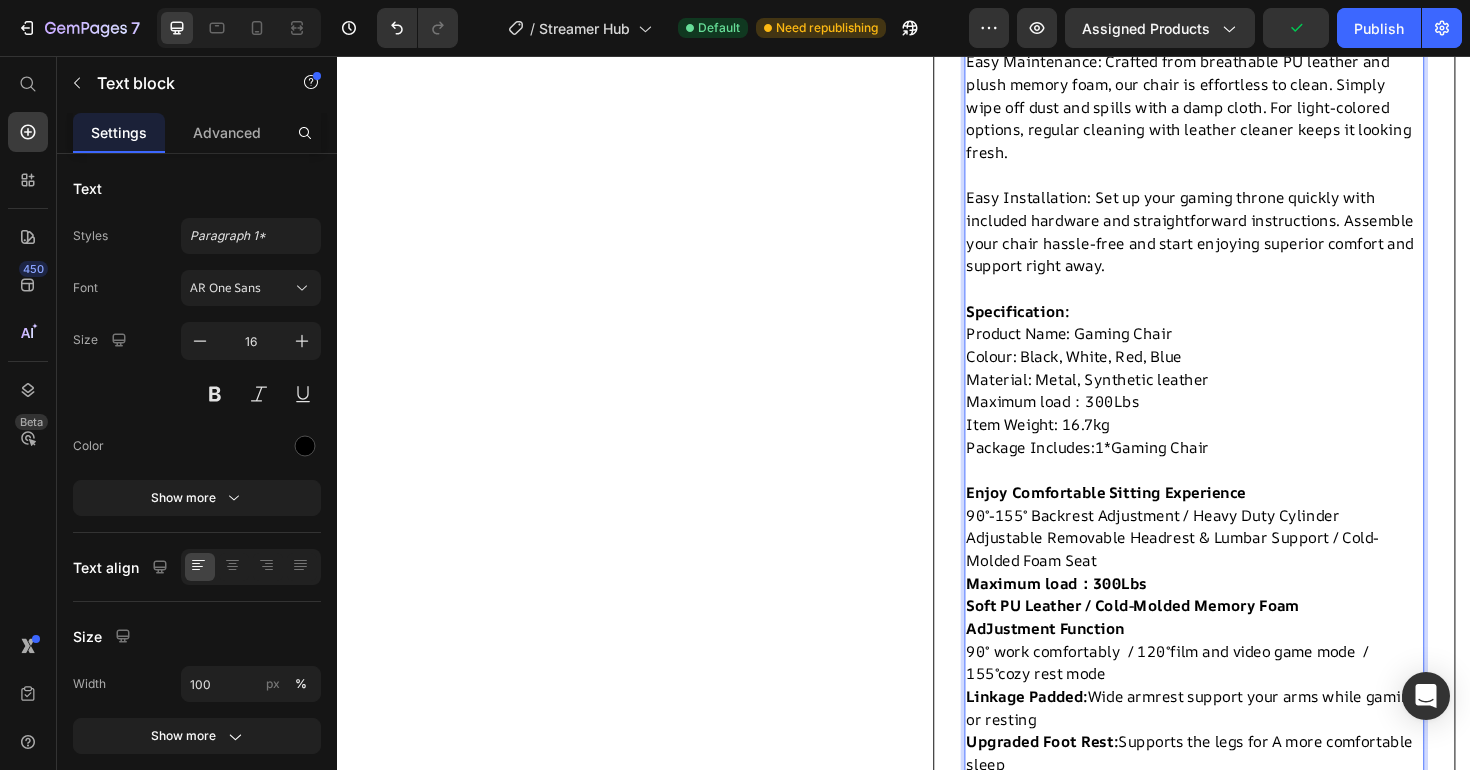click on "Package Includes:1*Gaming Chair" at bounding box center (1244, 470) 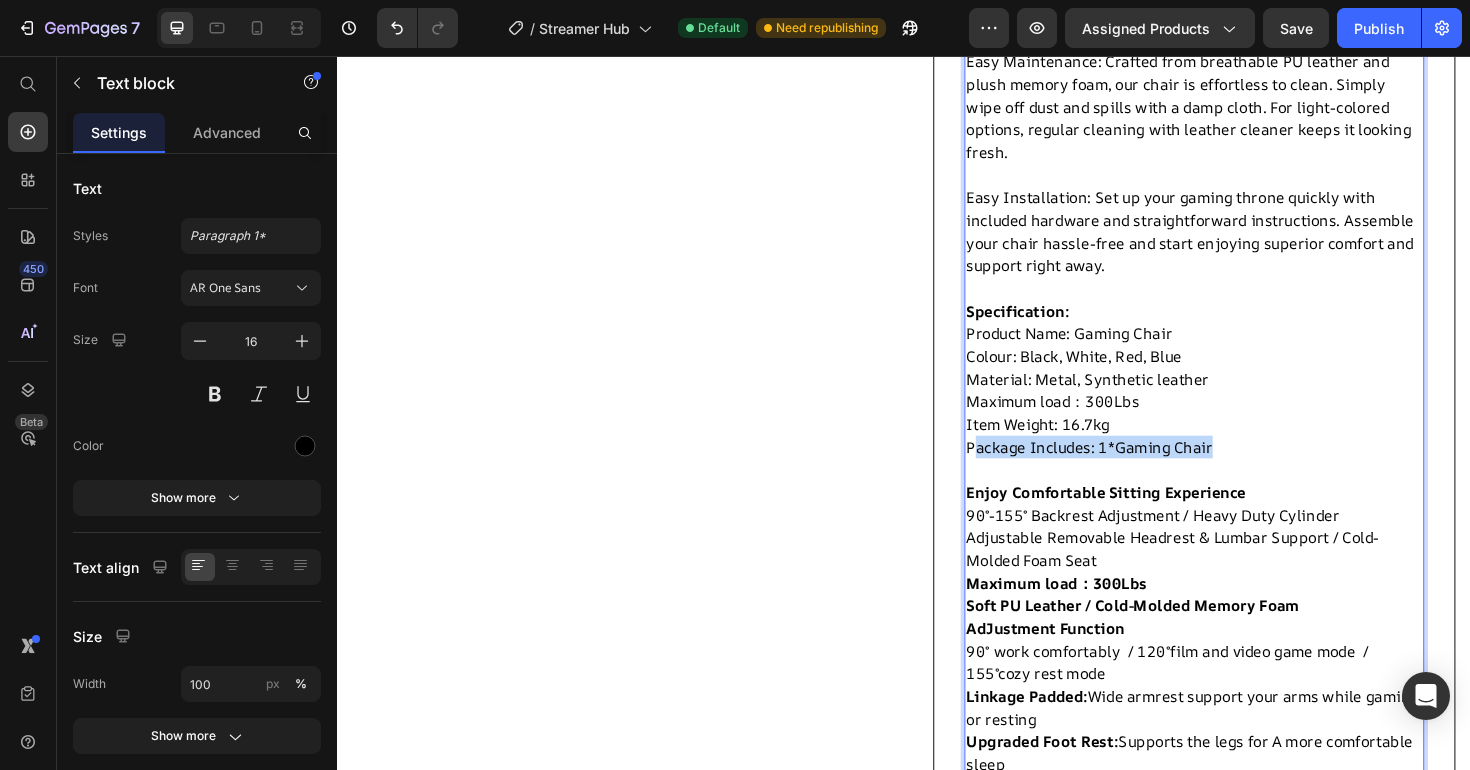 drag, startPoint x: 1263, startPoint y: 443, endPoint x: 1008, endPoint y: 448, distance: 255.04901 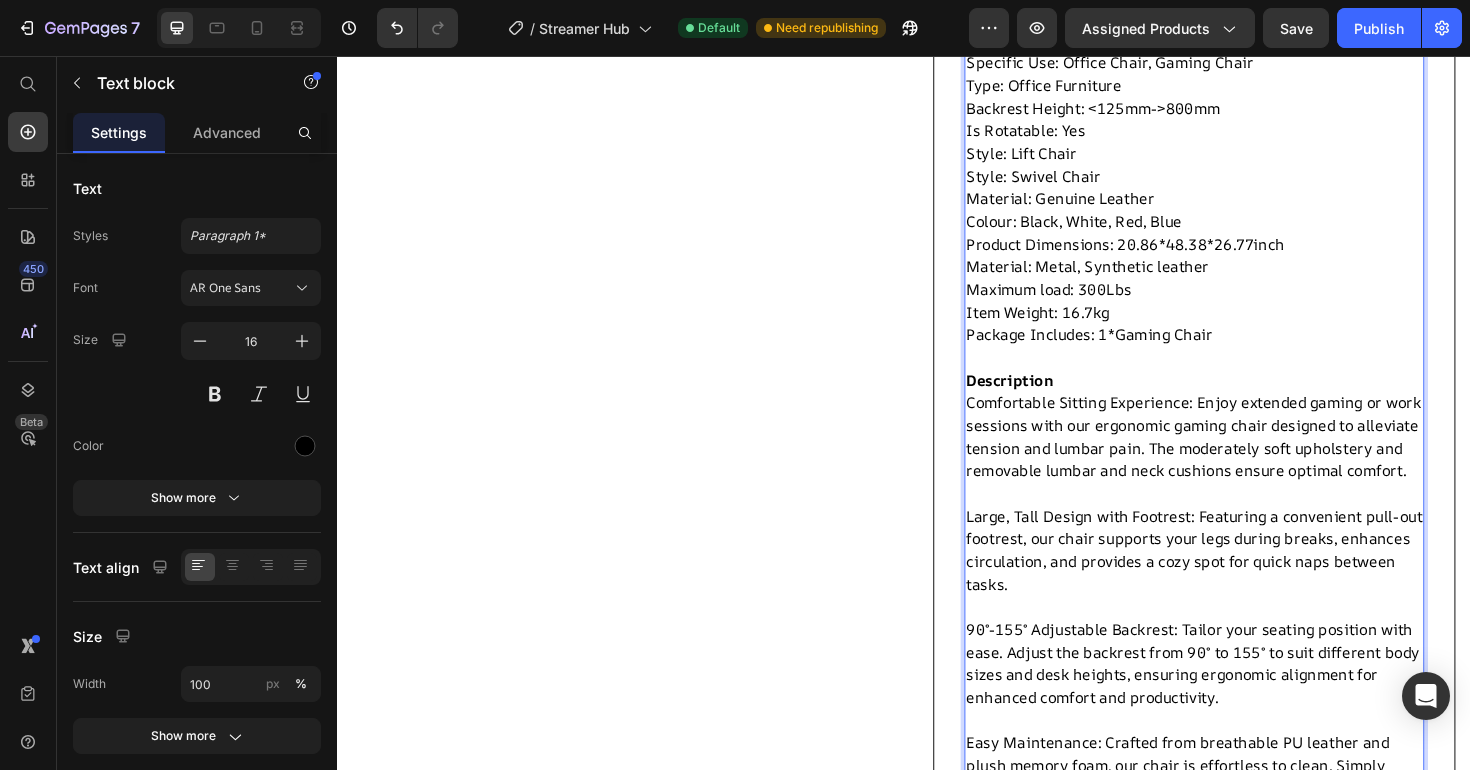scroll, scrollTop: 952, scrollLeft: 0, axis: vertical 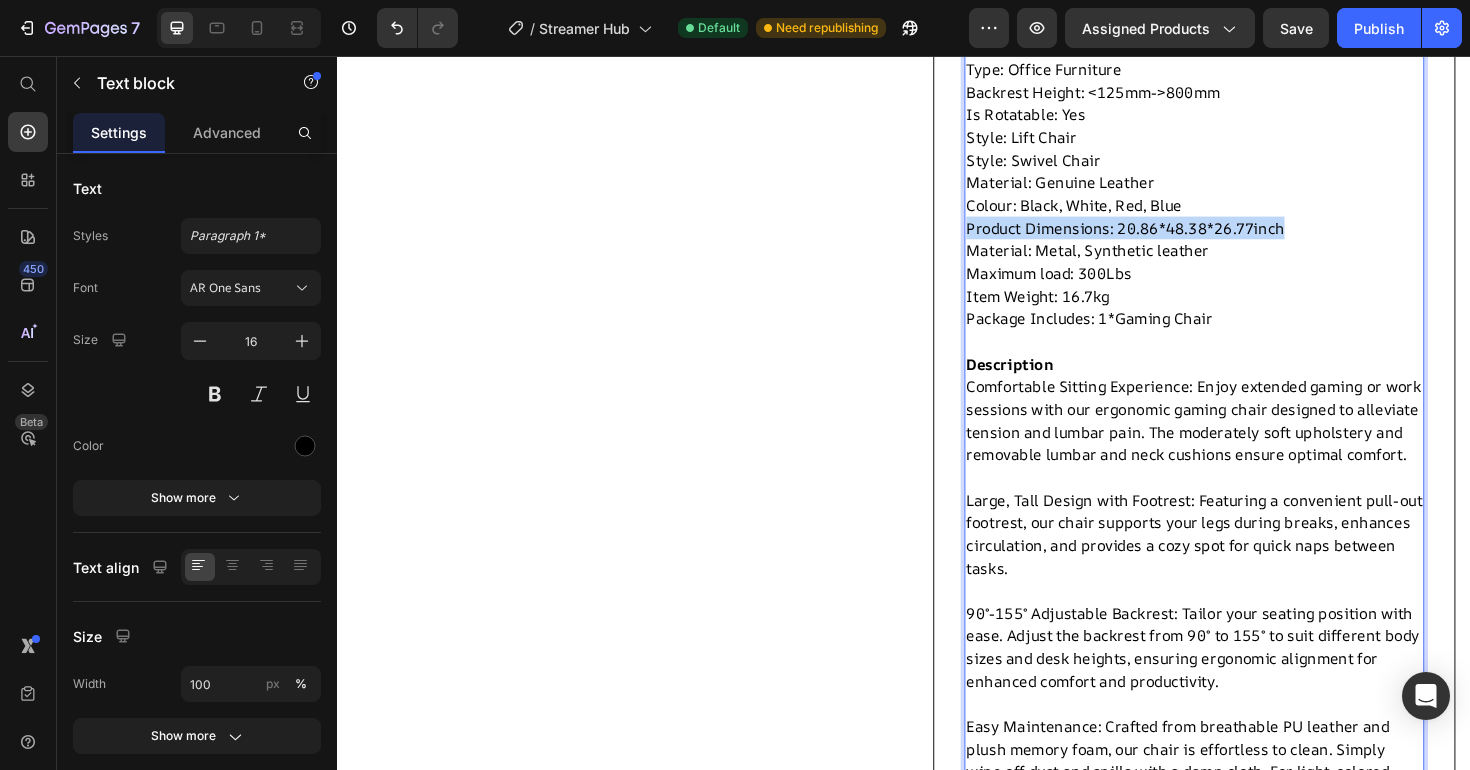 drag, startPoint x: 1342, startPoint y: 233, endPoint x: 1001, endPoint y: 237, distance: 341.02347 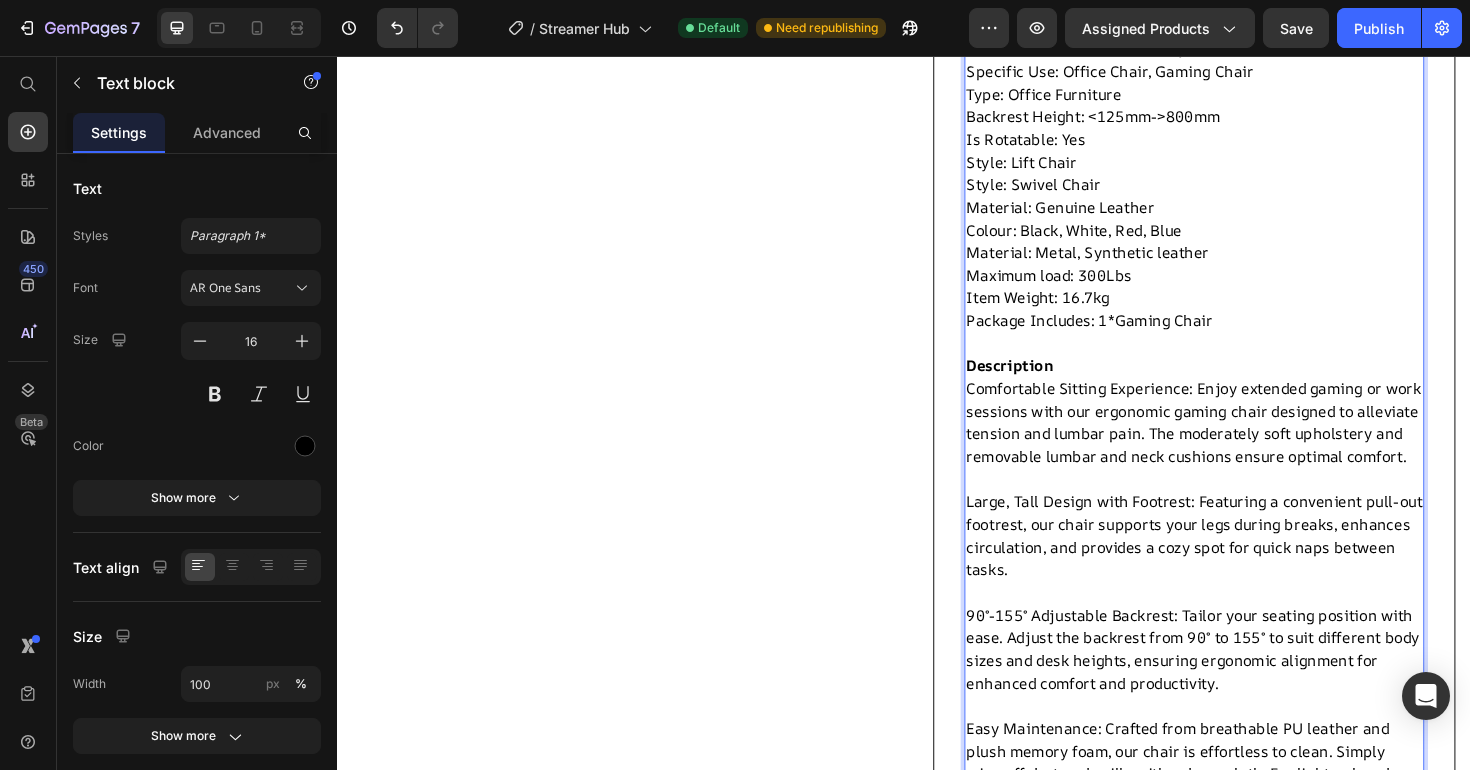 scroll, scrollTop: 938, scrollLeft: 0, axis: vertical 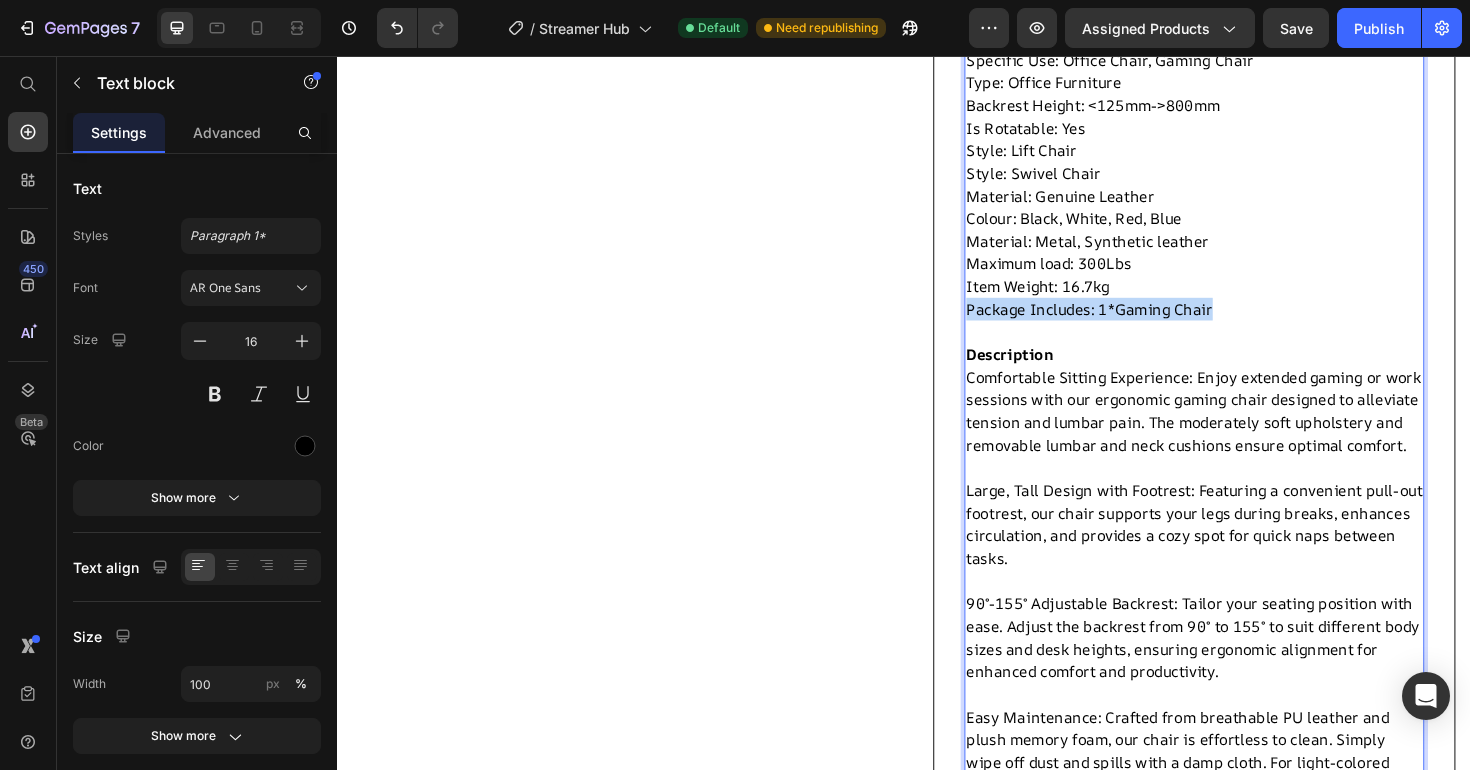 drag, startPoint x: 1268, startPoint y: 326, endPoint x: 1001, endPoint y: 324, distance: 267.00748 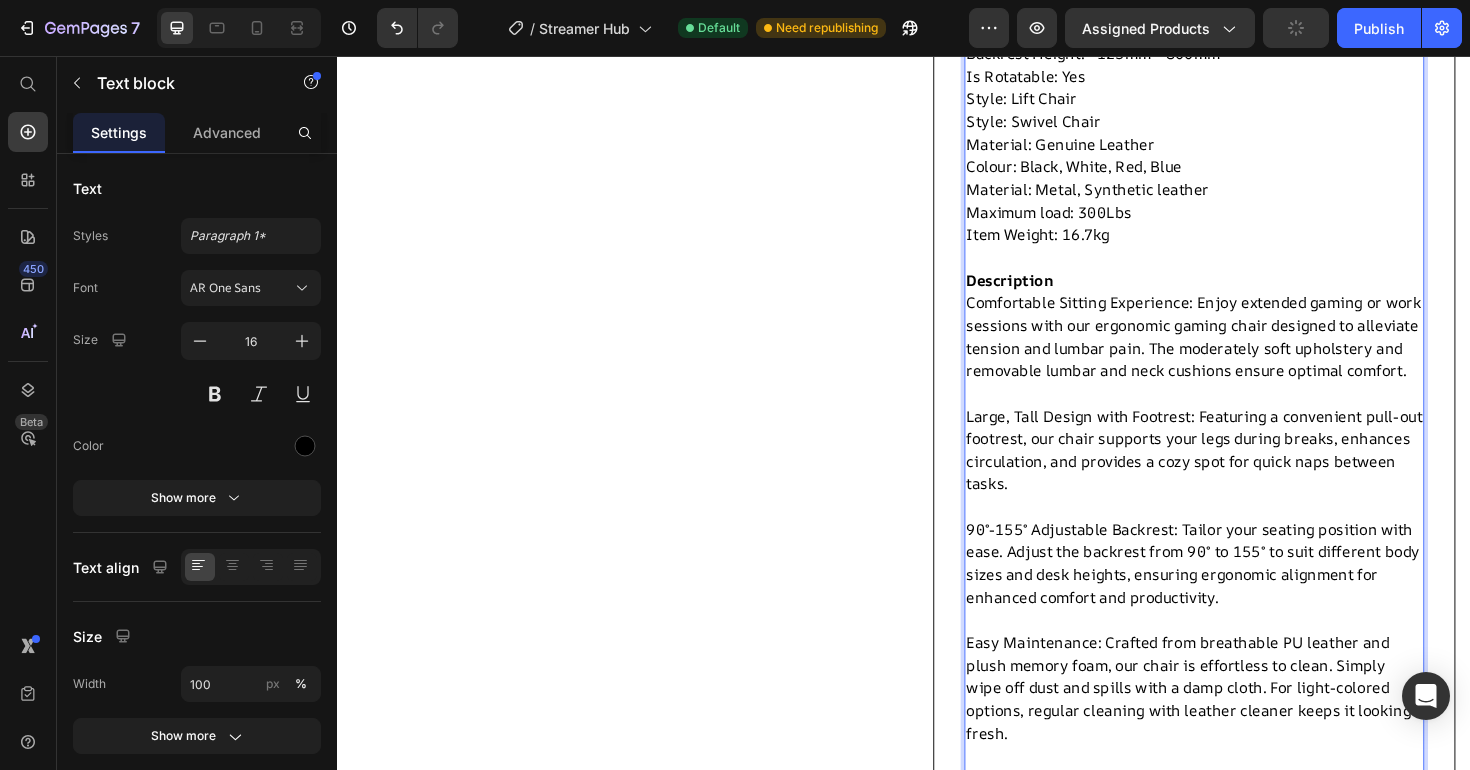 scroll, scrollTop: 997, scrollLeft: 0, axis: vertical 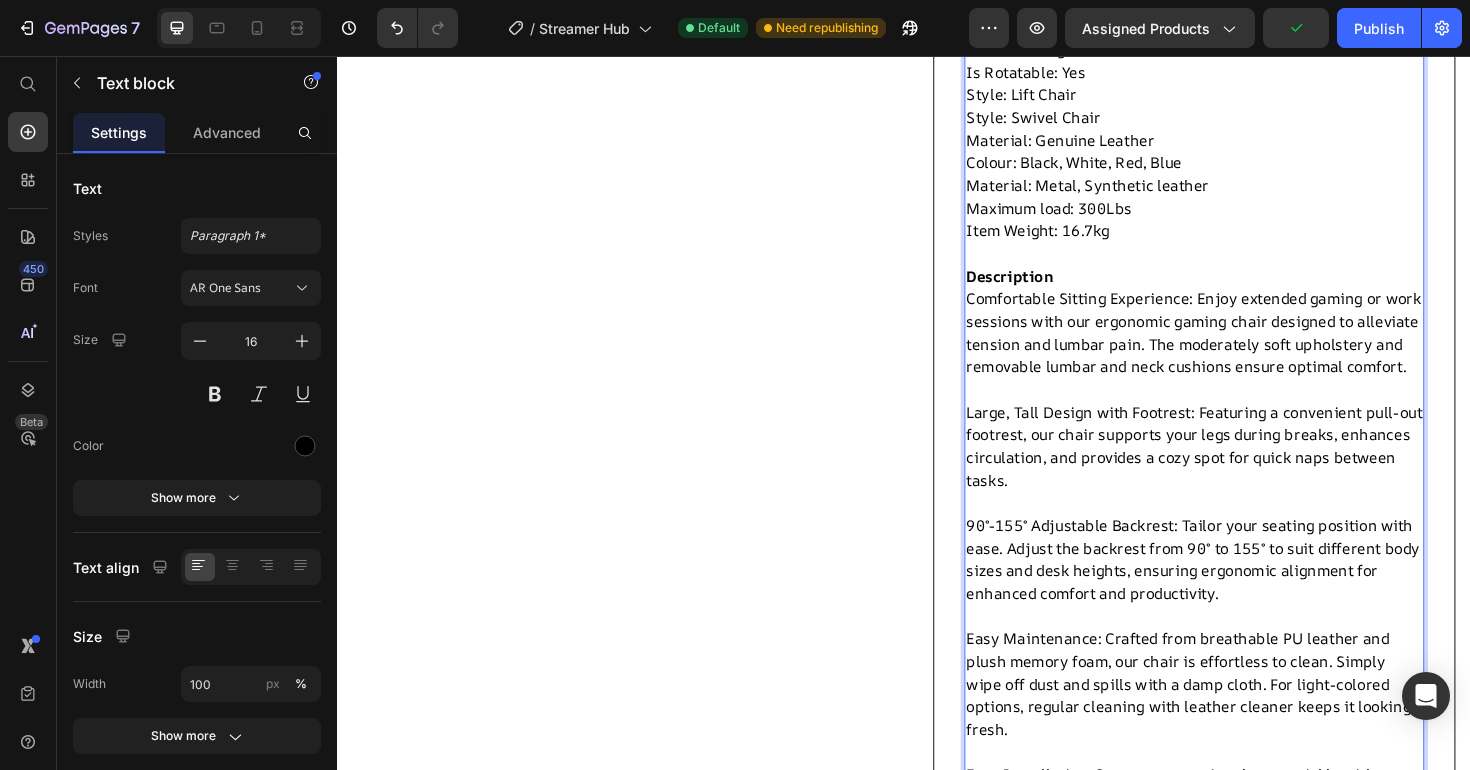 click on "Comfortable Sitting Experience: Enjoy extended gaming or work sessions with our ergonomic gaming chair designed to alleviate tension and lumbar pain. The moderately soft upholstery and removable lumbar and neck cushions ensure optimal comfort." at bounding box center (1244, 349) 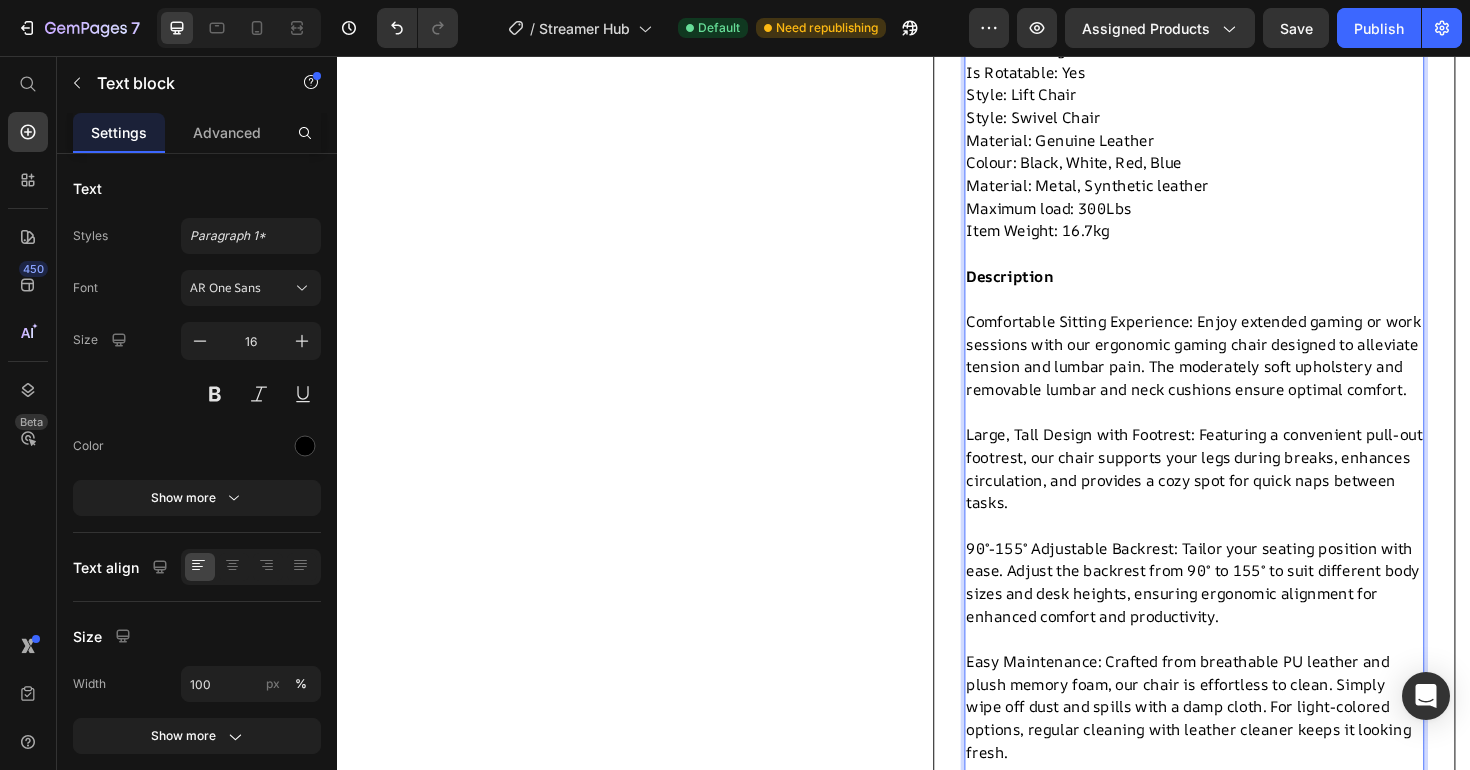 click on "Description" at bounding box center [1244, 289] 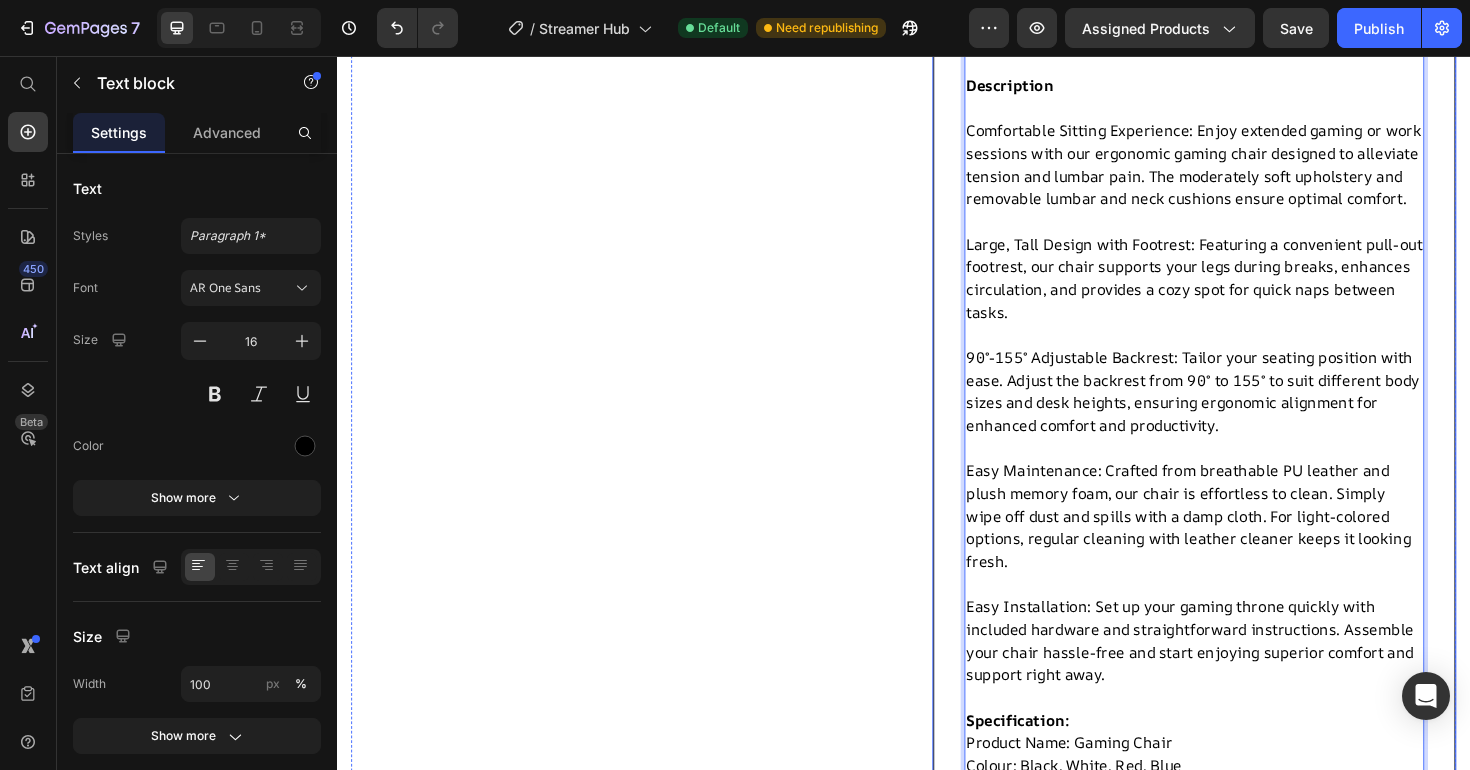 scroll, scrollTop: 1205, scrollLeft: 0, axis: vertical 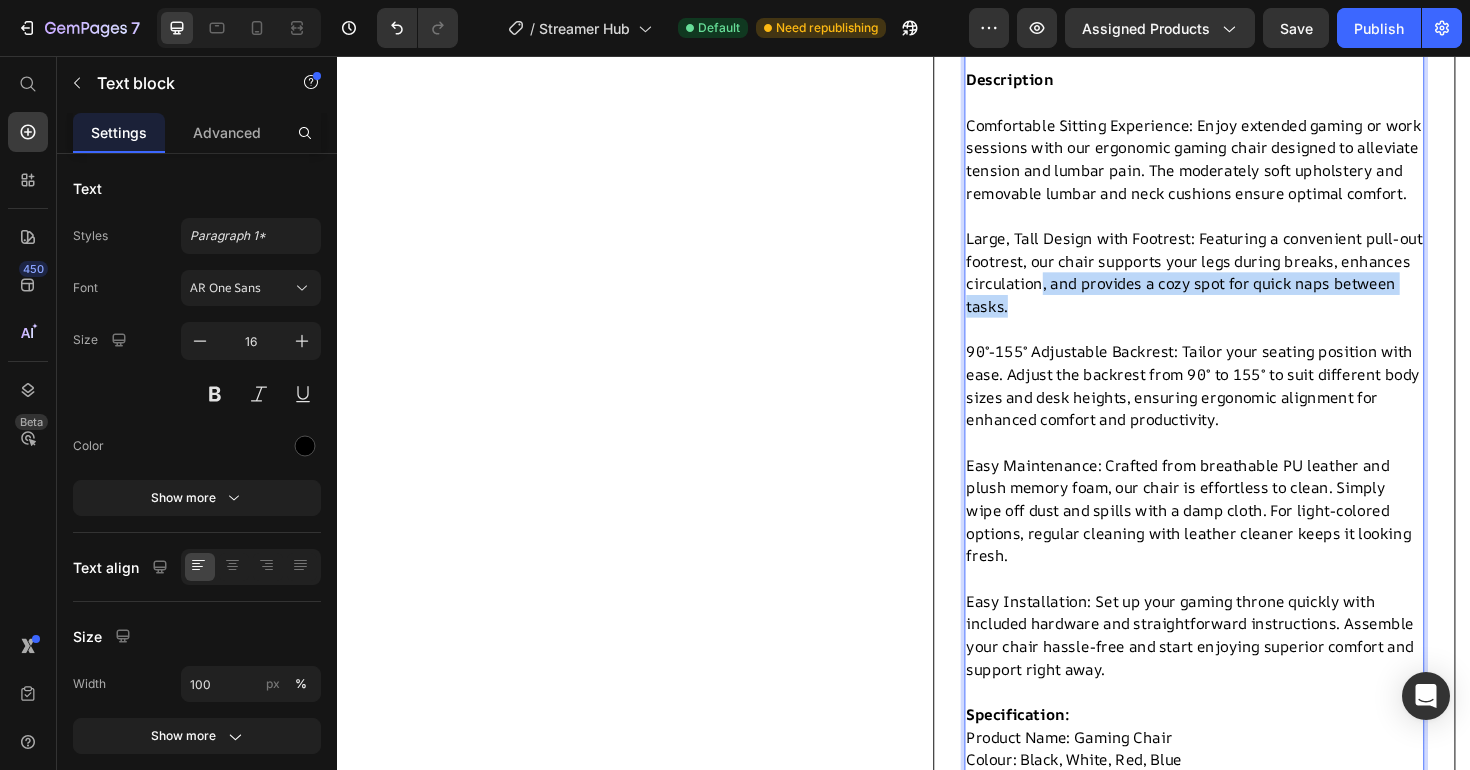 drag, startPoint x: 1134, startPoint y: 320, endPoint x: 1157, endPoint y: 303, distance: 28.600698 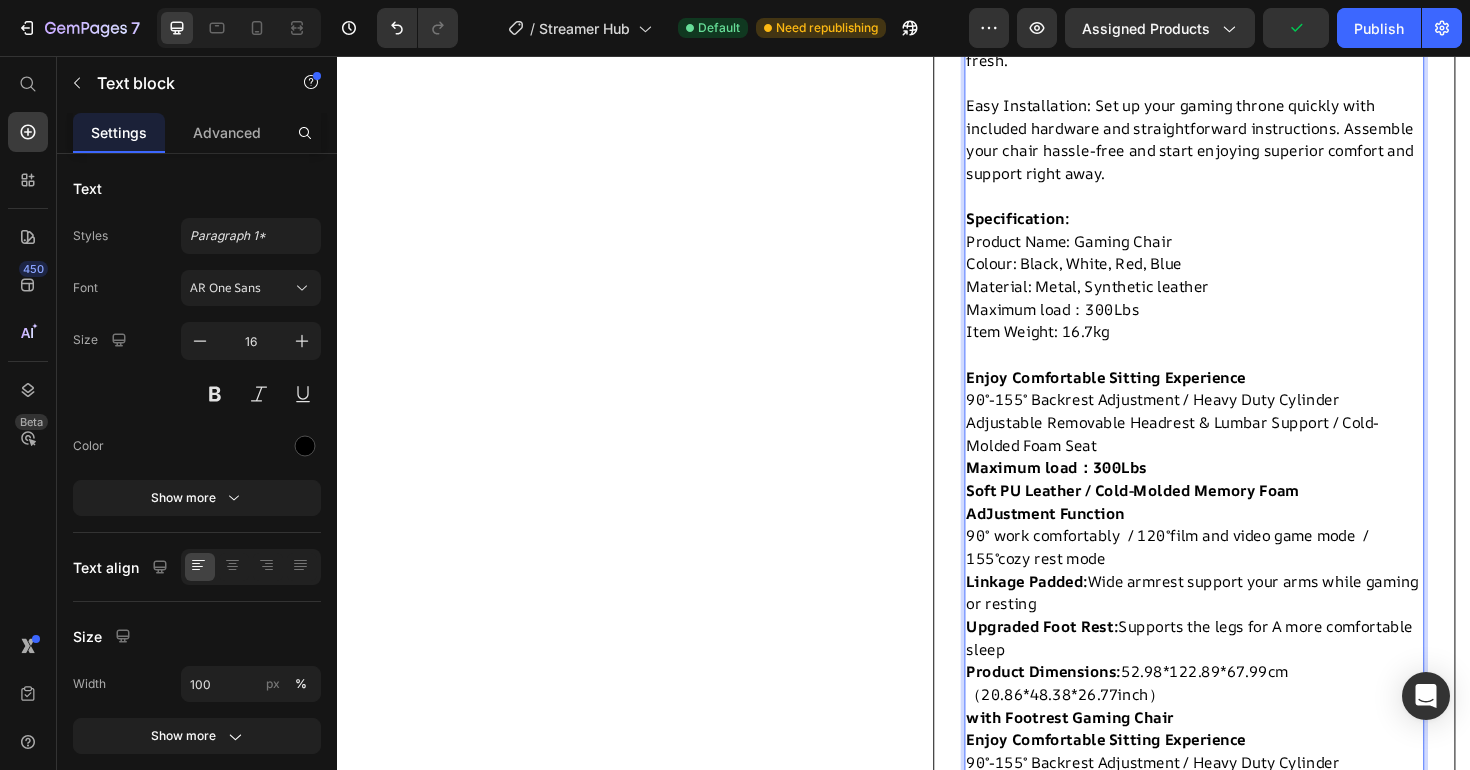 scroll, scrollTop: 1721, scrollLeft: 0, axis: vertical 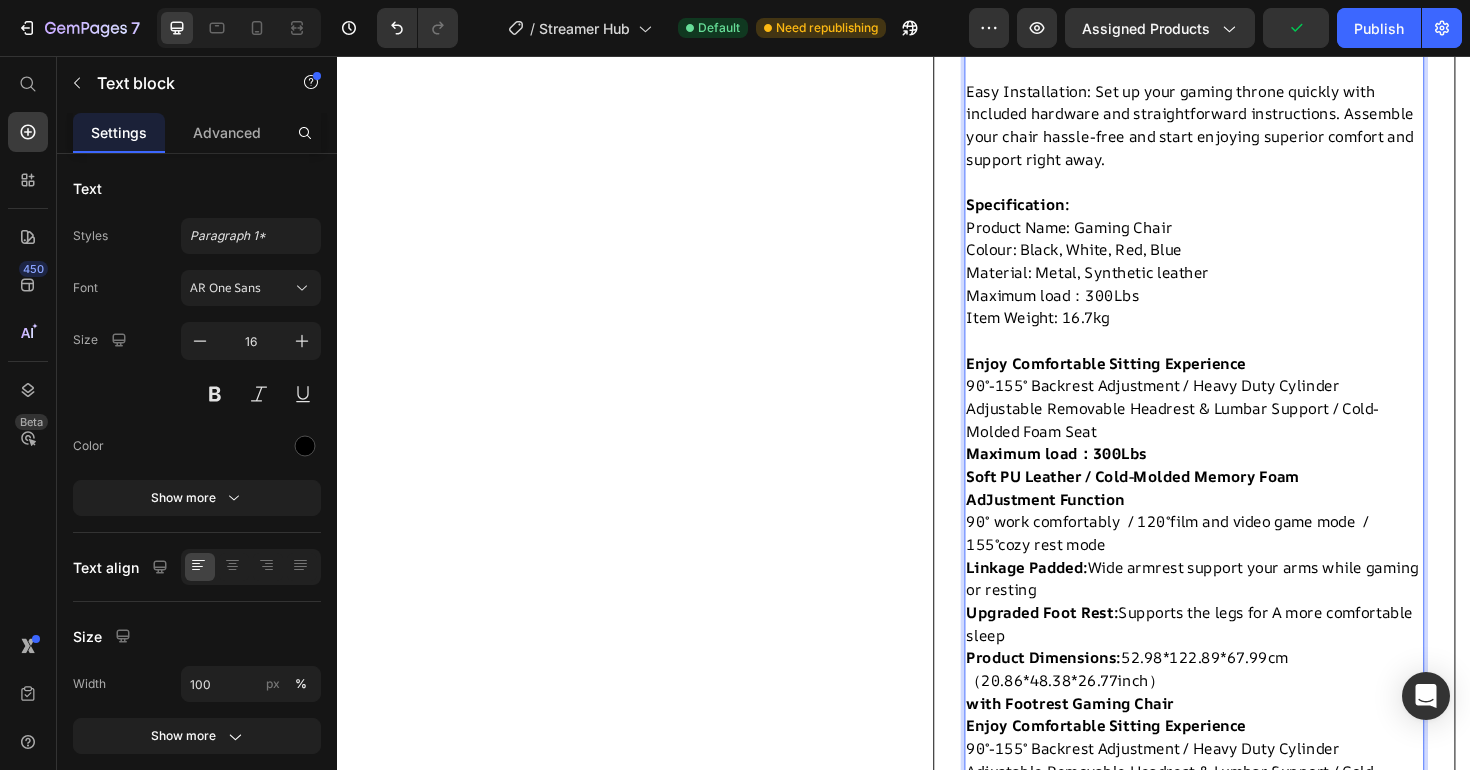 click on "Maximum load：300Lbs" at bounding box center (1098, 477) 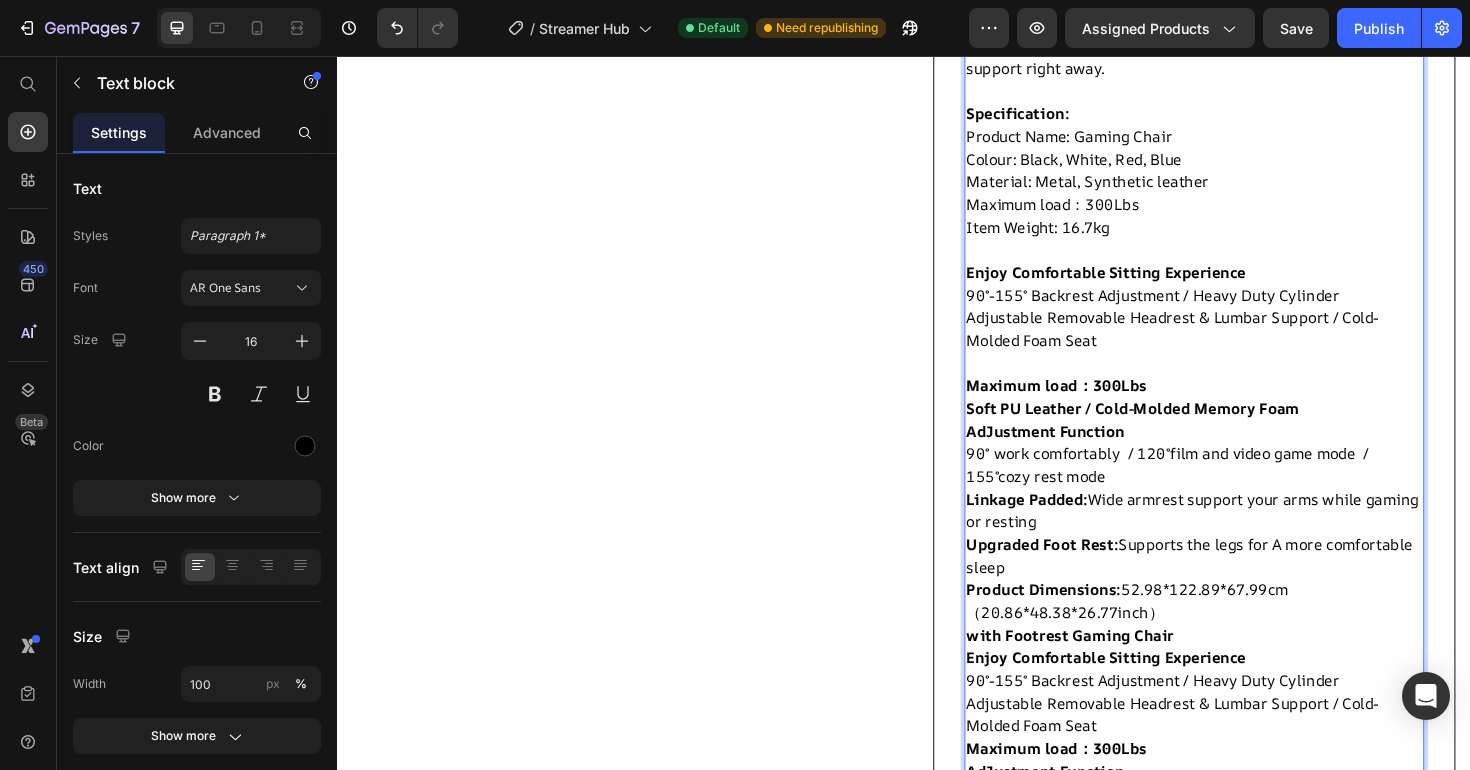 scroll, scrollTop: 1835, scrollLeft: 0, axis: vertical 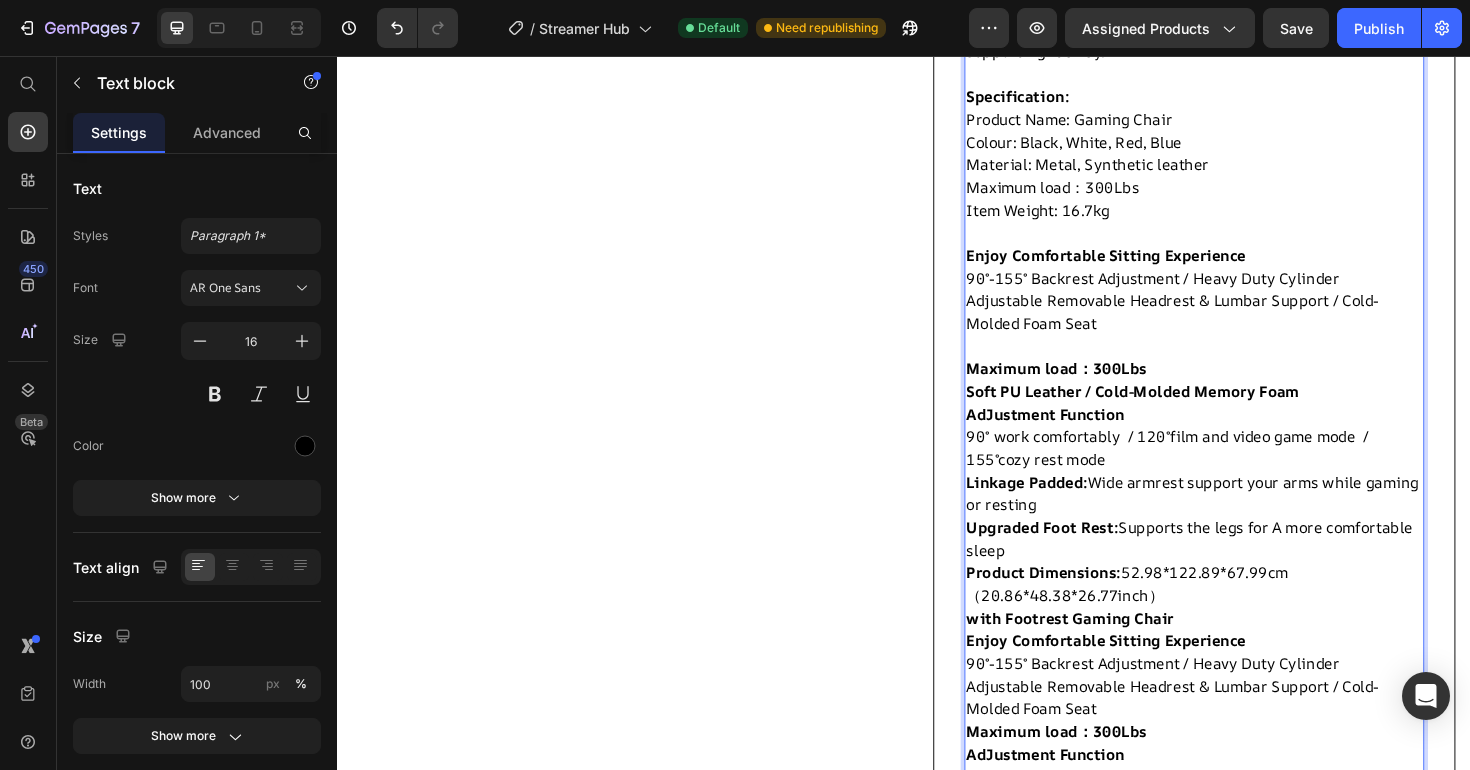 click on "90° work comfortably  / 120°film and video game mode  / 155°cozy rest mode" at bounding box center (1244, 471) 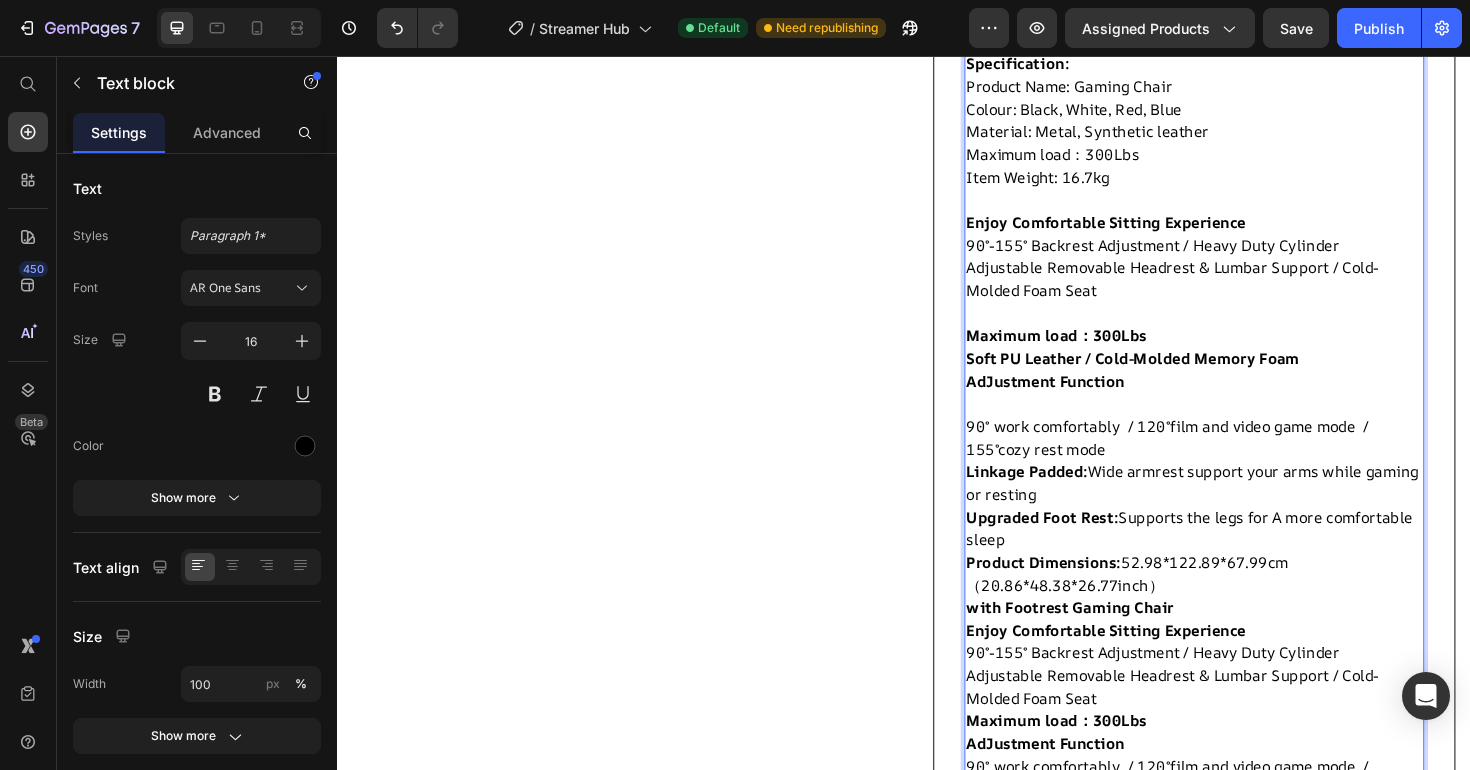 scroll, scrollTop: 1902, scrollLeft: 0, axis: vertical 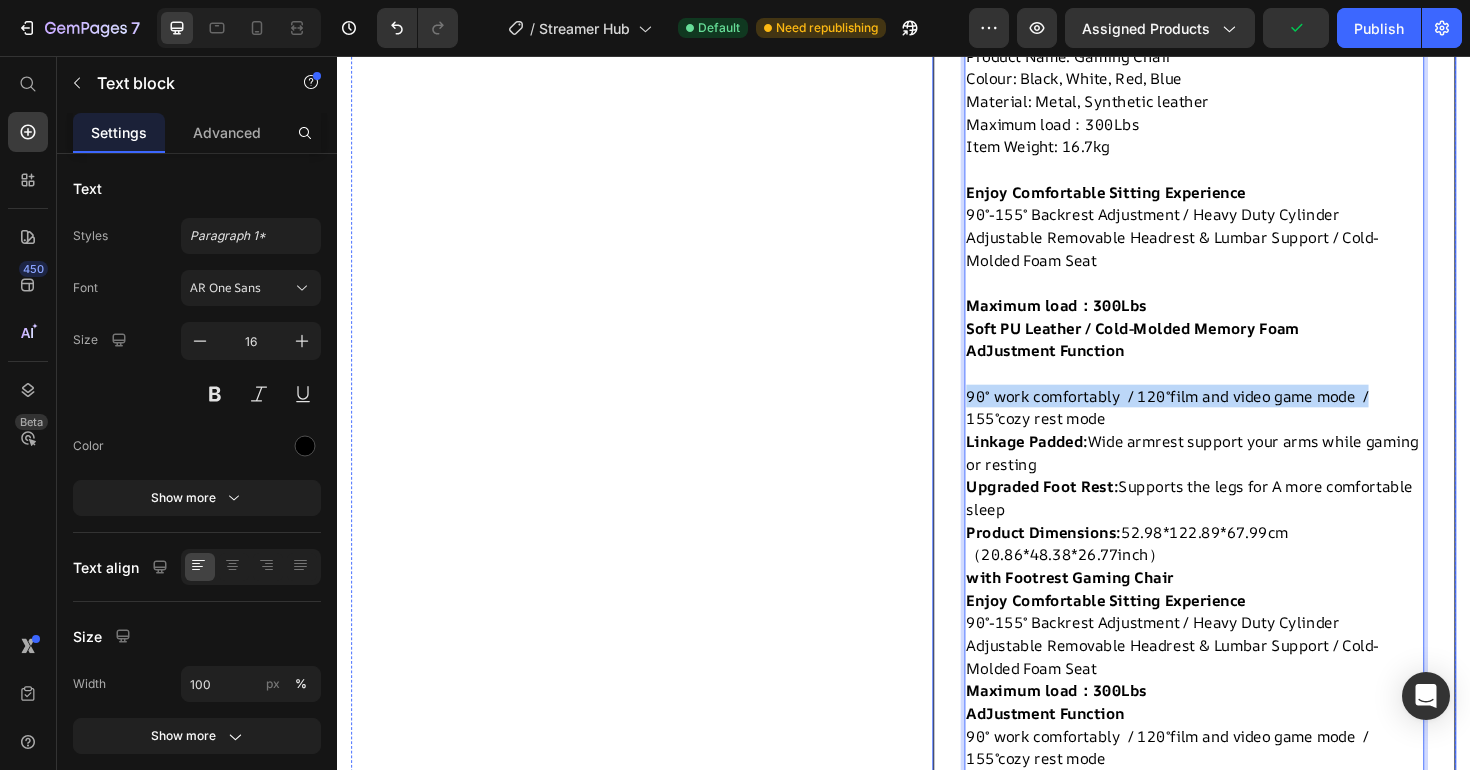 drag, startPoint x: 1436, startPoint y: 393, endPoint x: 1000, endPoint y: 381, distance: 436.1651 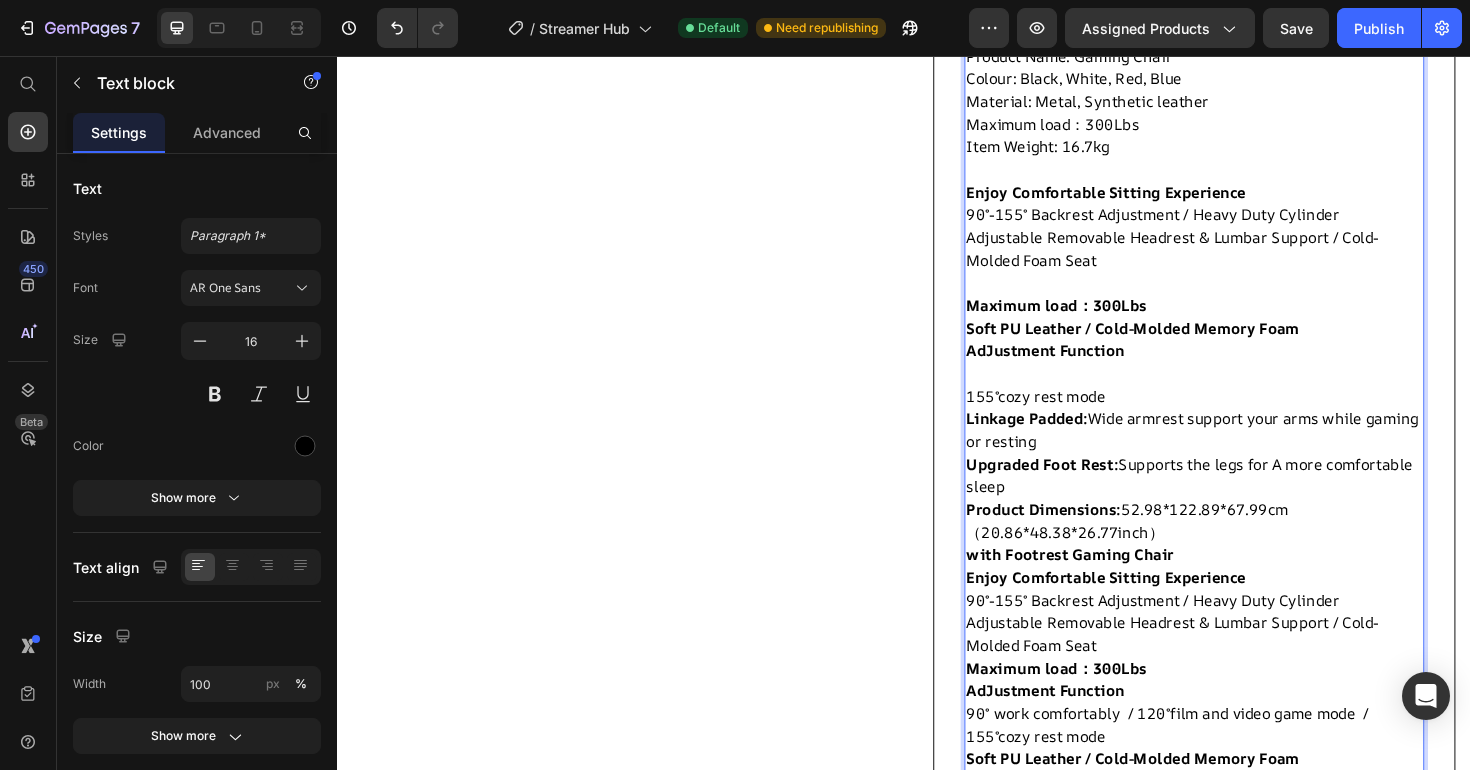 click on "Linkage Padded:" at bounding box center (1067, 440) 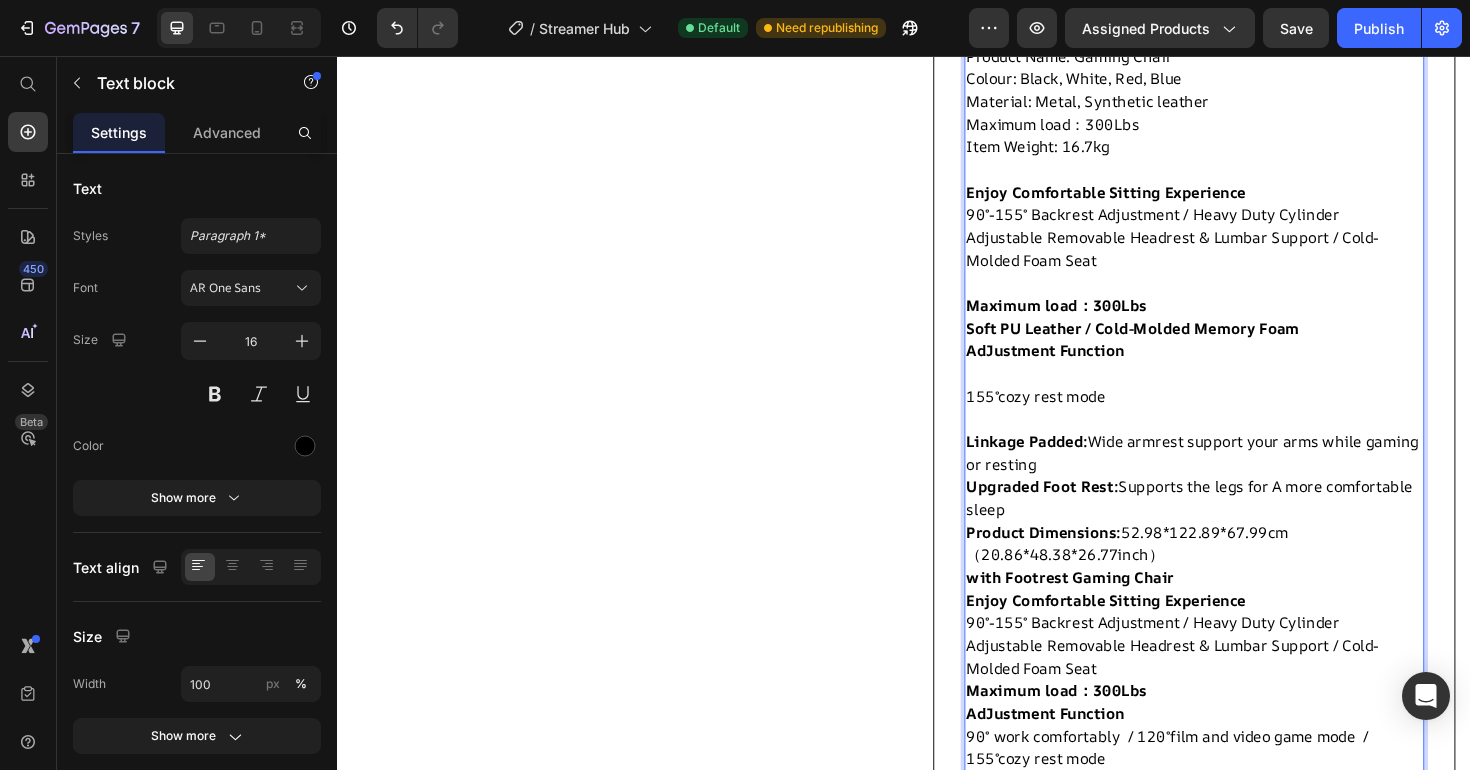 click on "155°cozy rest mode" at bounding box center (1244, 416) 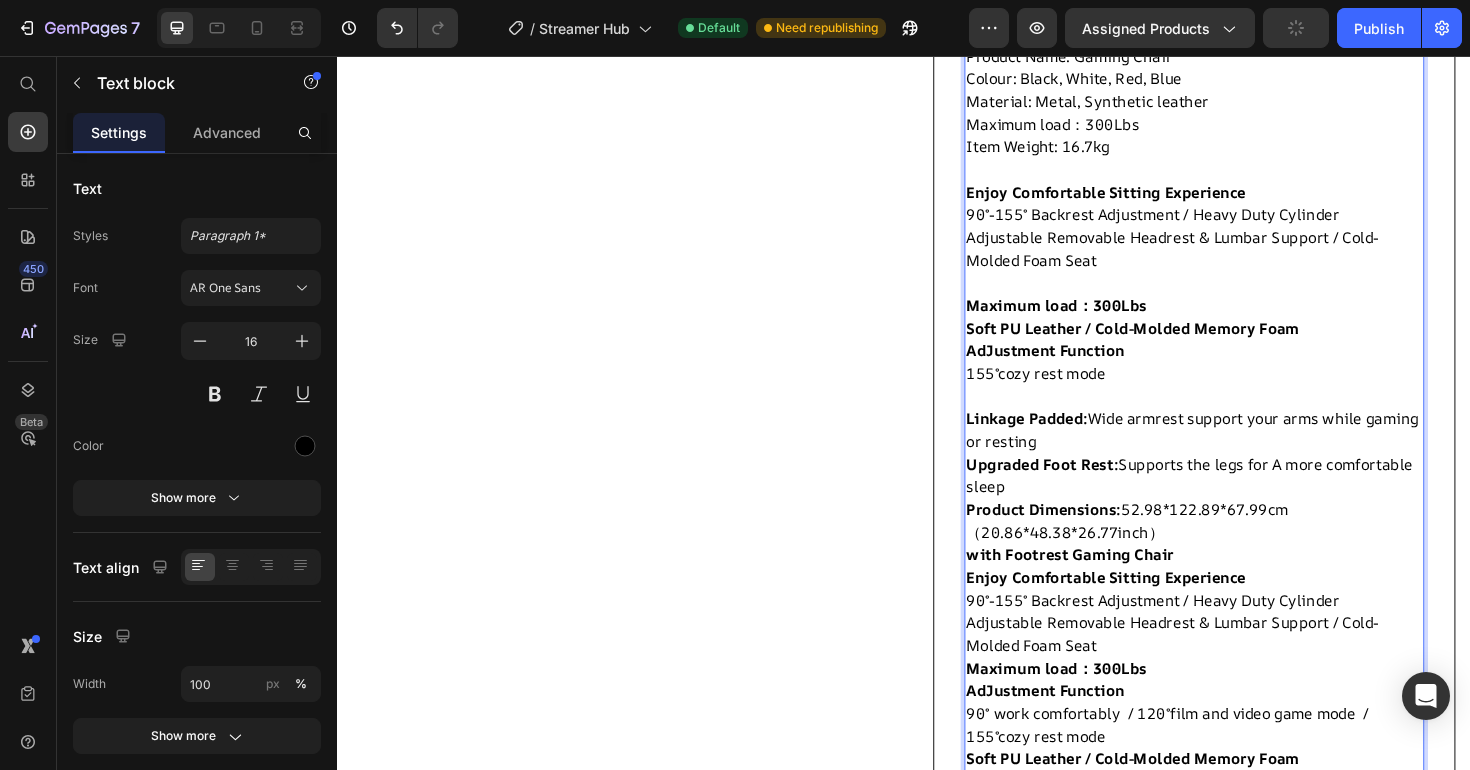click on "Upgraded Foot Rest:" at bounding box center [1083, 488] 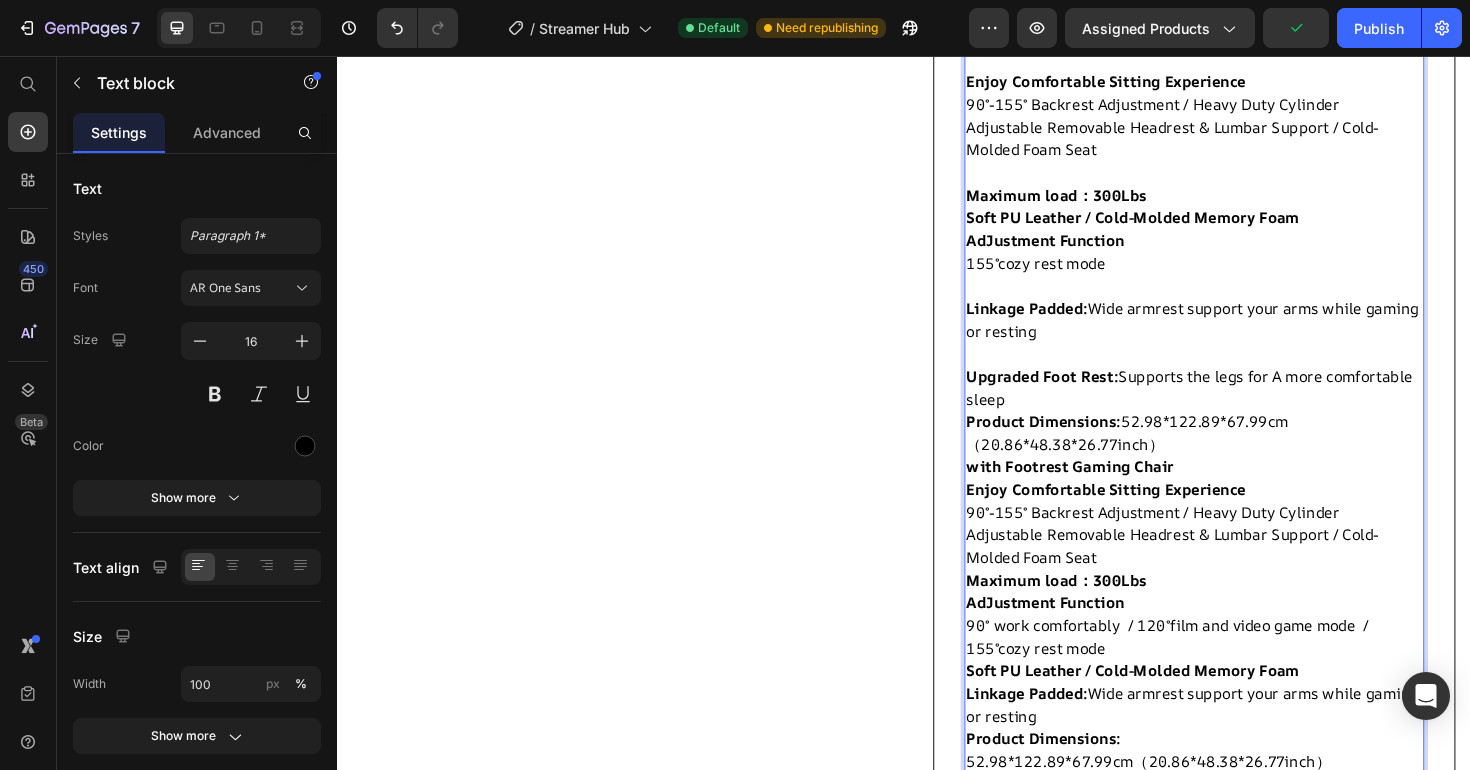 scroll, scrollTop: 2060, scrollLeft: 0, axis: vertical 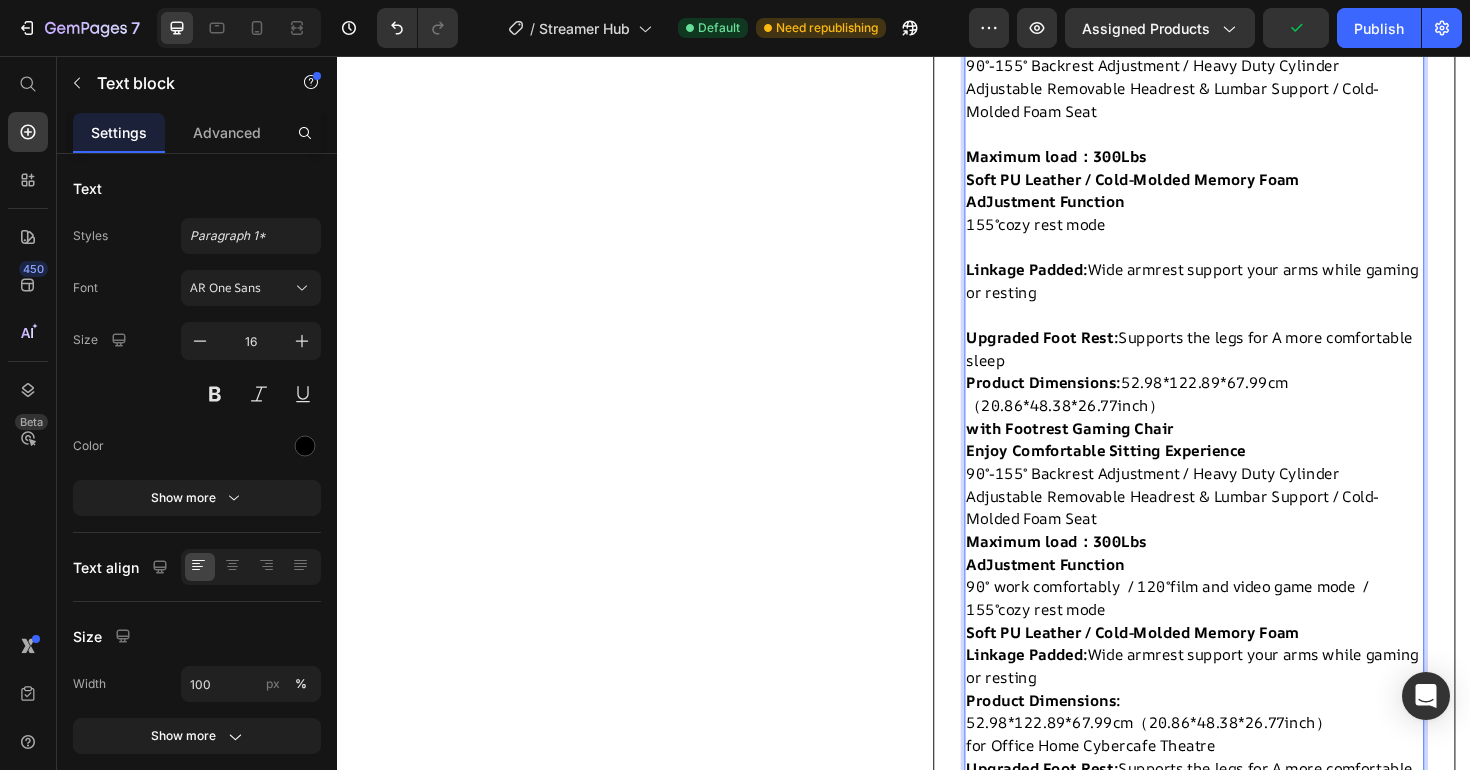 click on "Product Dimensions:" at bounding box center [1085, 402] 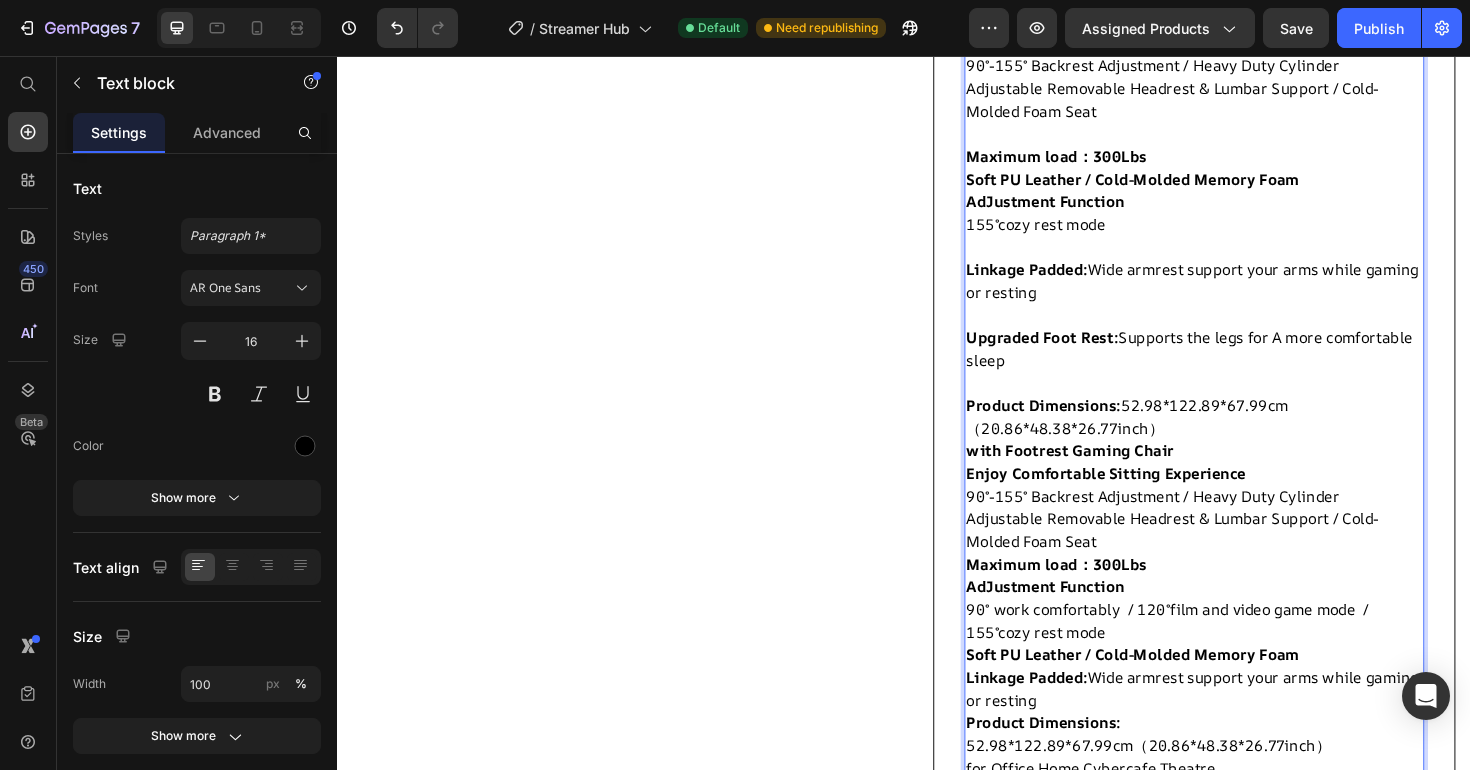 click on "with Footrest Gaming Chair" at bounding box center (1113, 474) 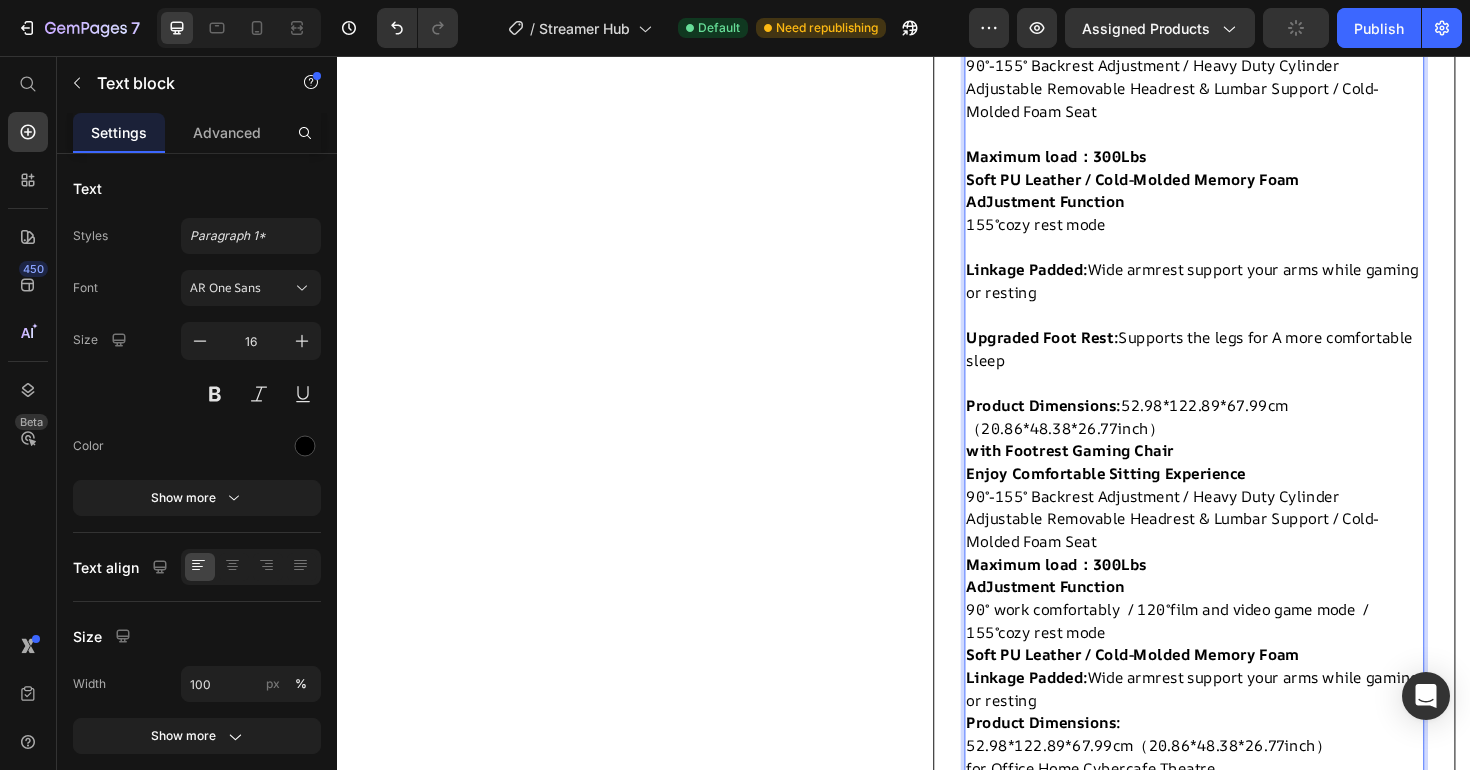 click on "Enjoy Comfortable Sitting Experience" at bounding box center (1151, 498) 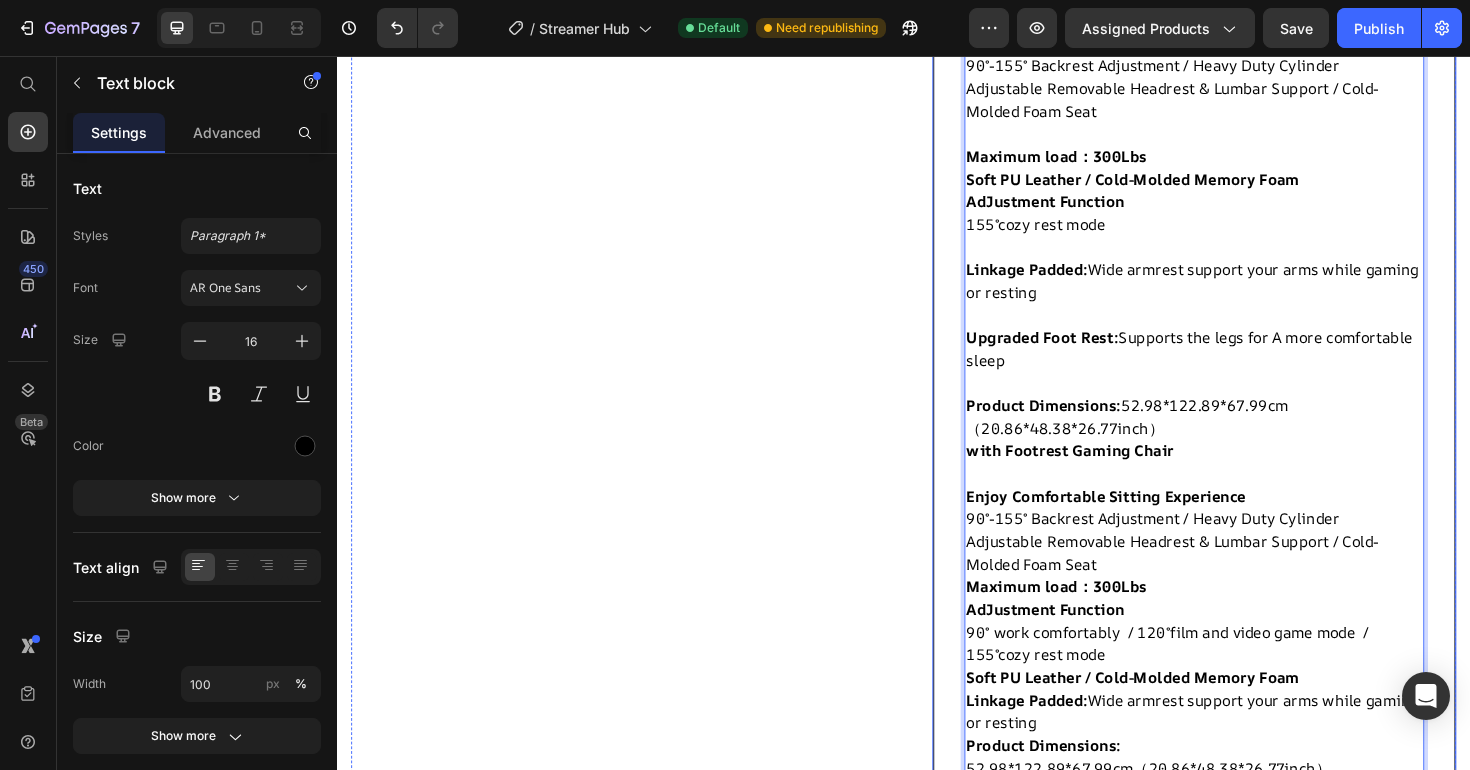 drag, startPoint x: 1206, startPoint y: 425, endPoint x: 985, endPoint y: 399, distance: 222.52415 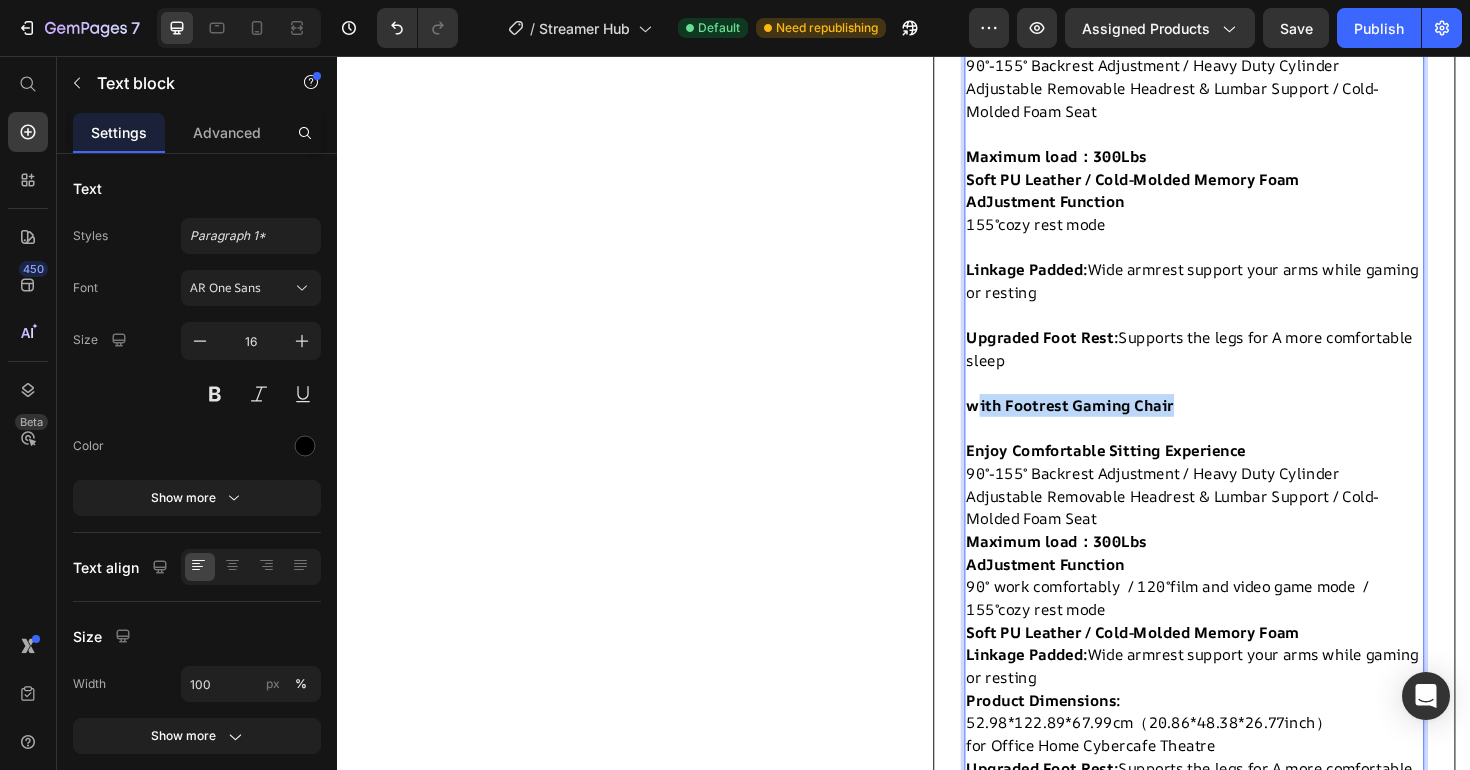 drag, startPoint x: 1224, startPoint y: 400, endPoint x: 1004, endPoint y: 398, distance: 220.0091 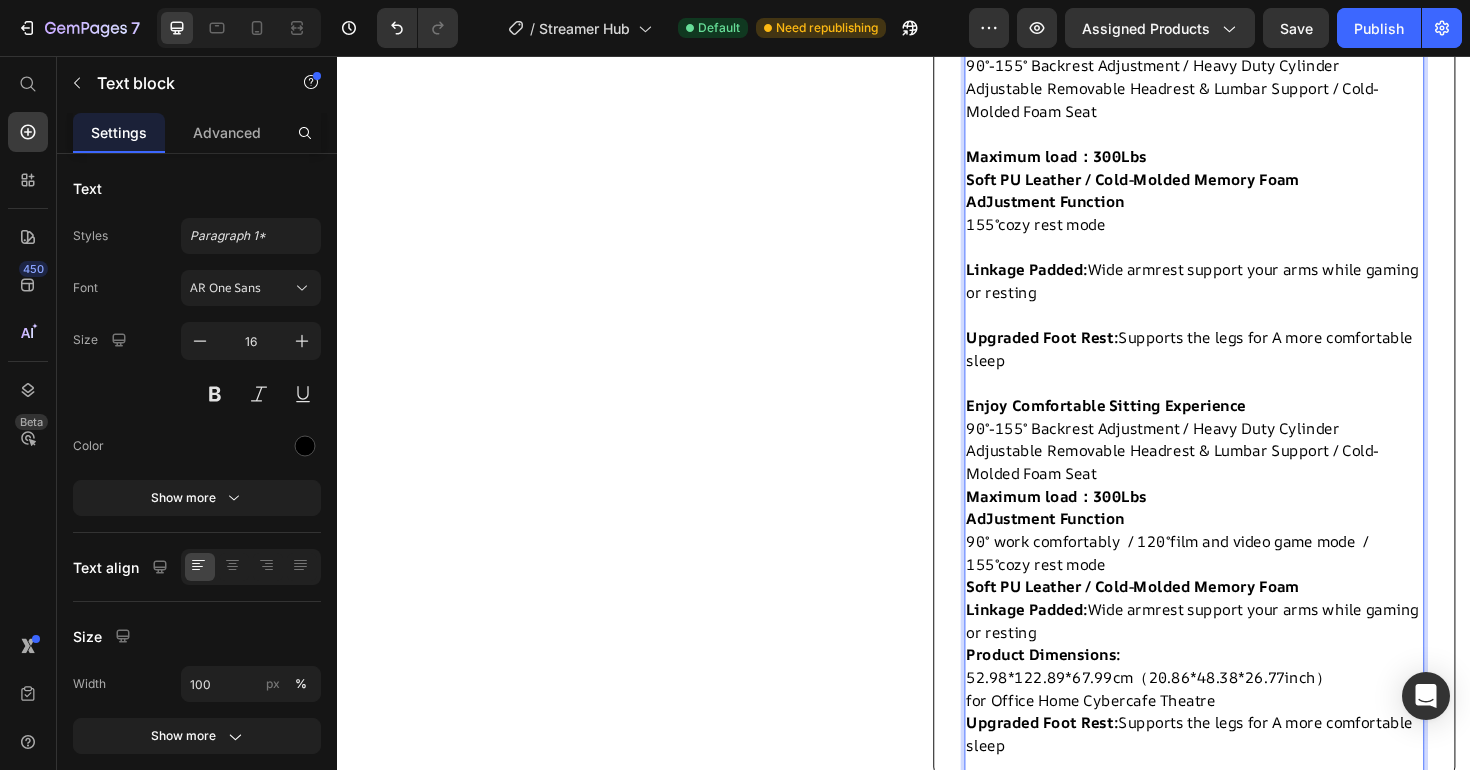 click on "Upgraded Foot Rest:  Supports the legs for A more comfortable sleep" at bounding box center [1244, 366] 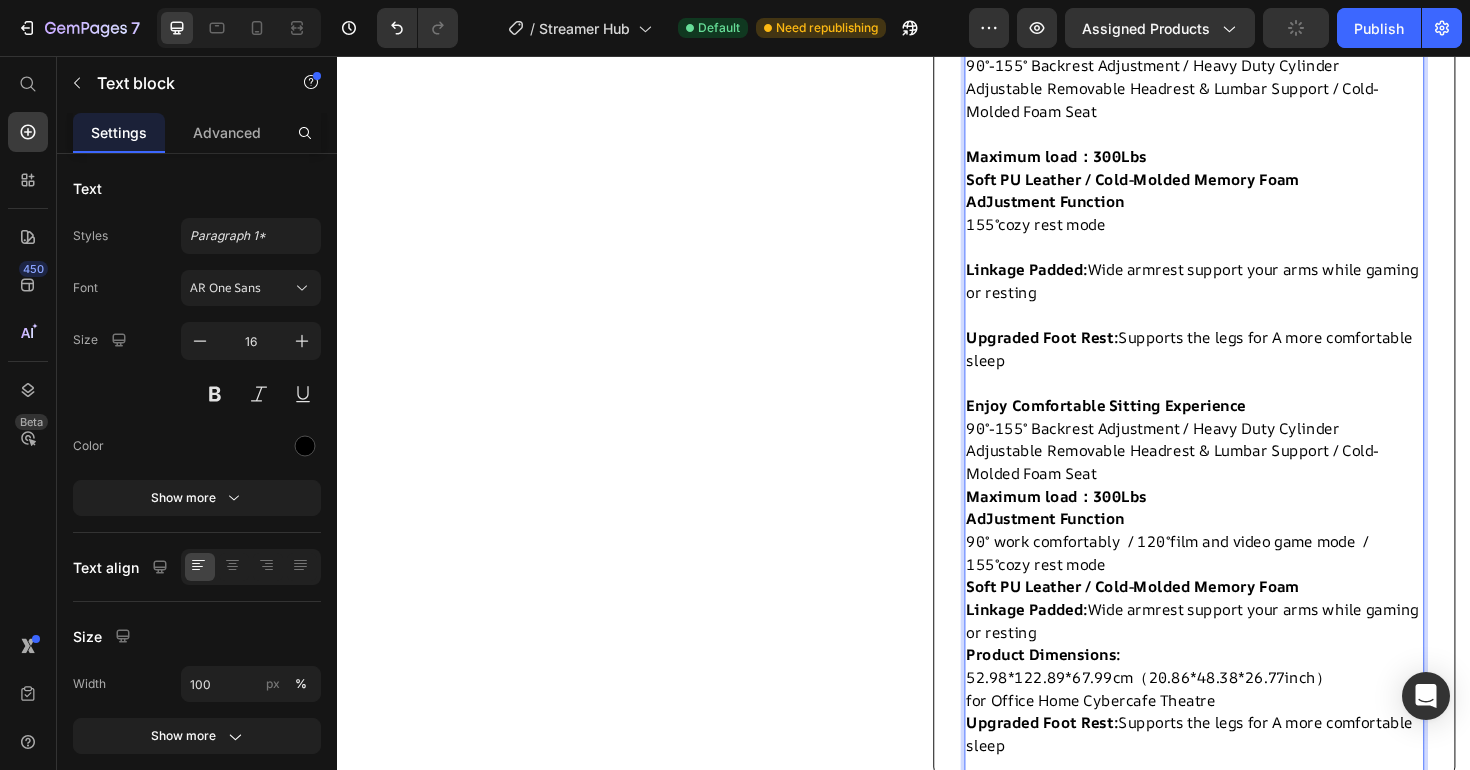 click at bounding box center [1244, 402] 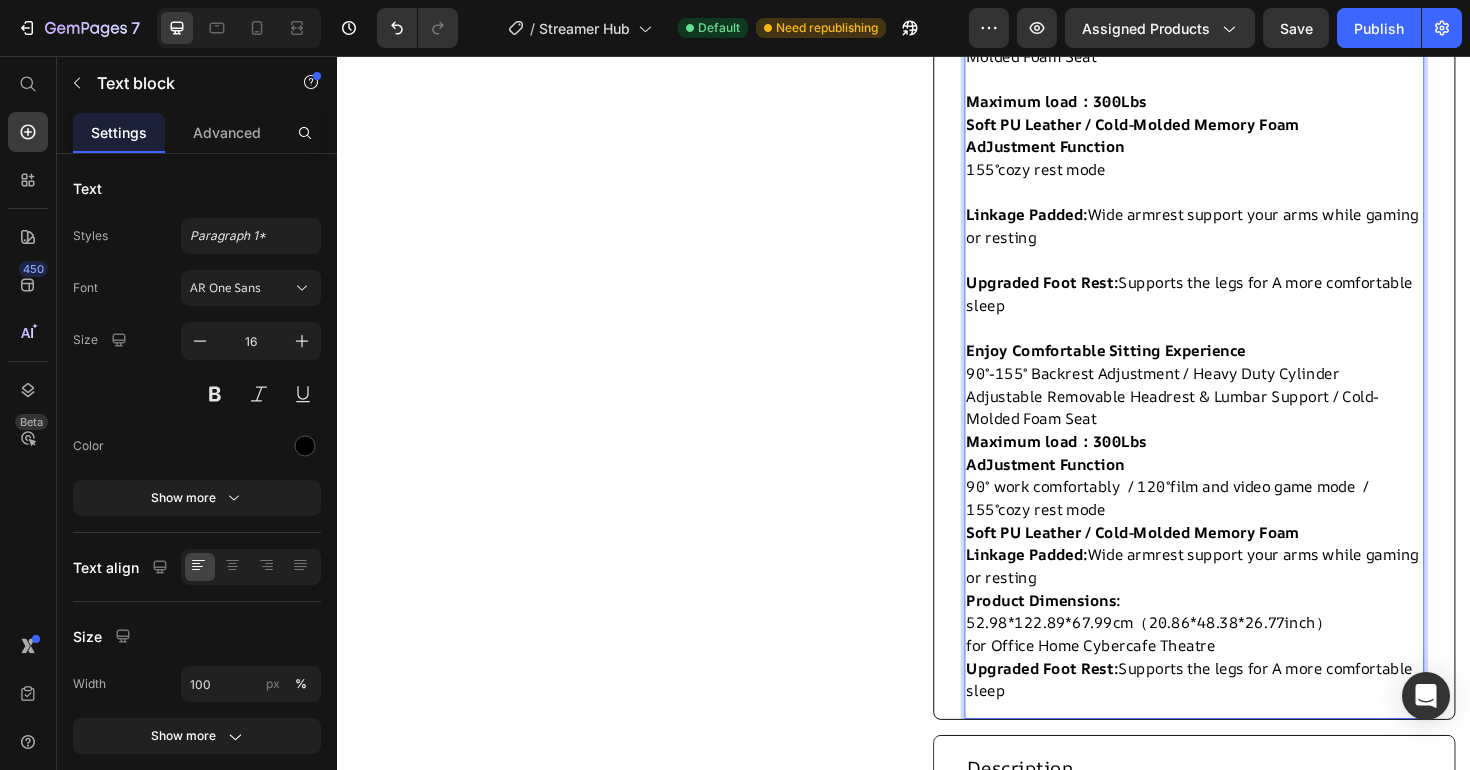 scroll, scrollTop: 2122, scrollLeft: 0, axis: vertical 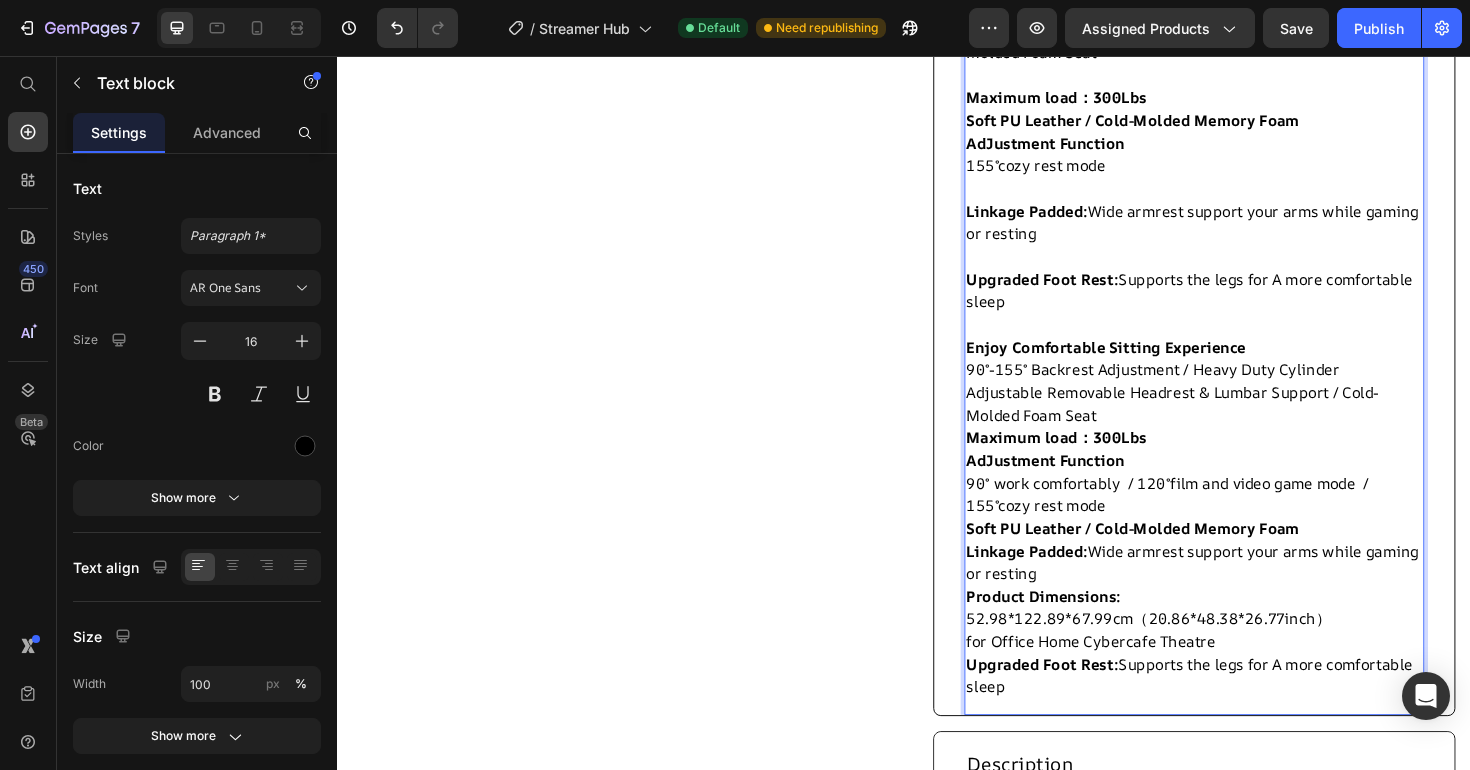click on "90°-155° Backrest Adjustment / Heavy Duty Cylinder" at bounding box center [1244, 388] 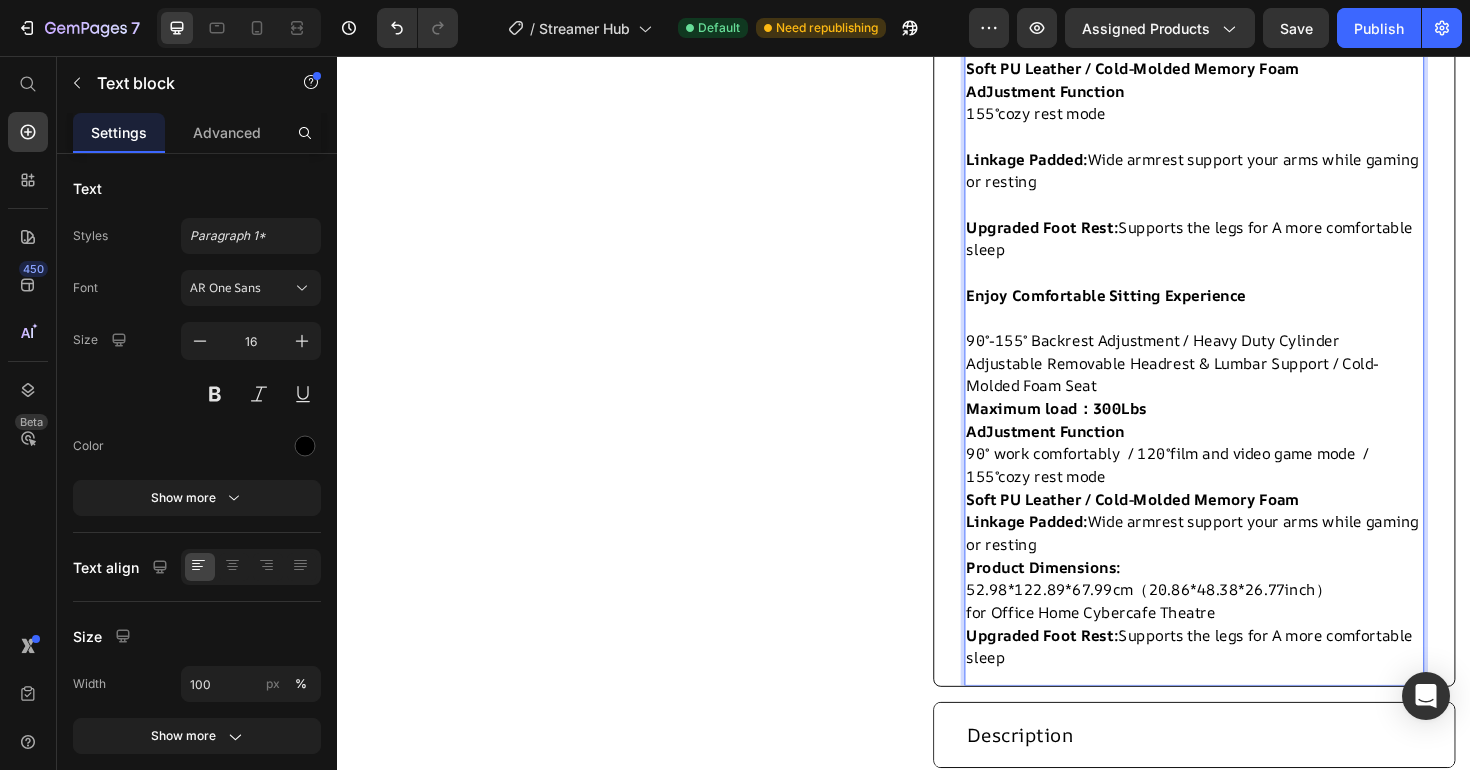 scroll, scrollTop: 2195, scrollLeft: 0, axis: vertical 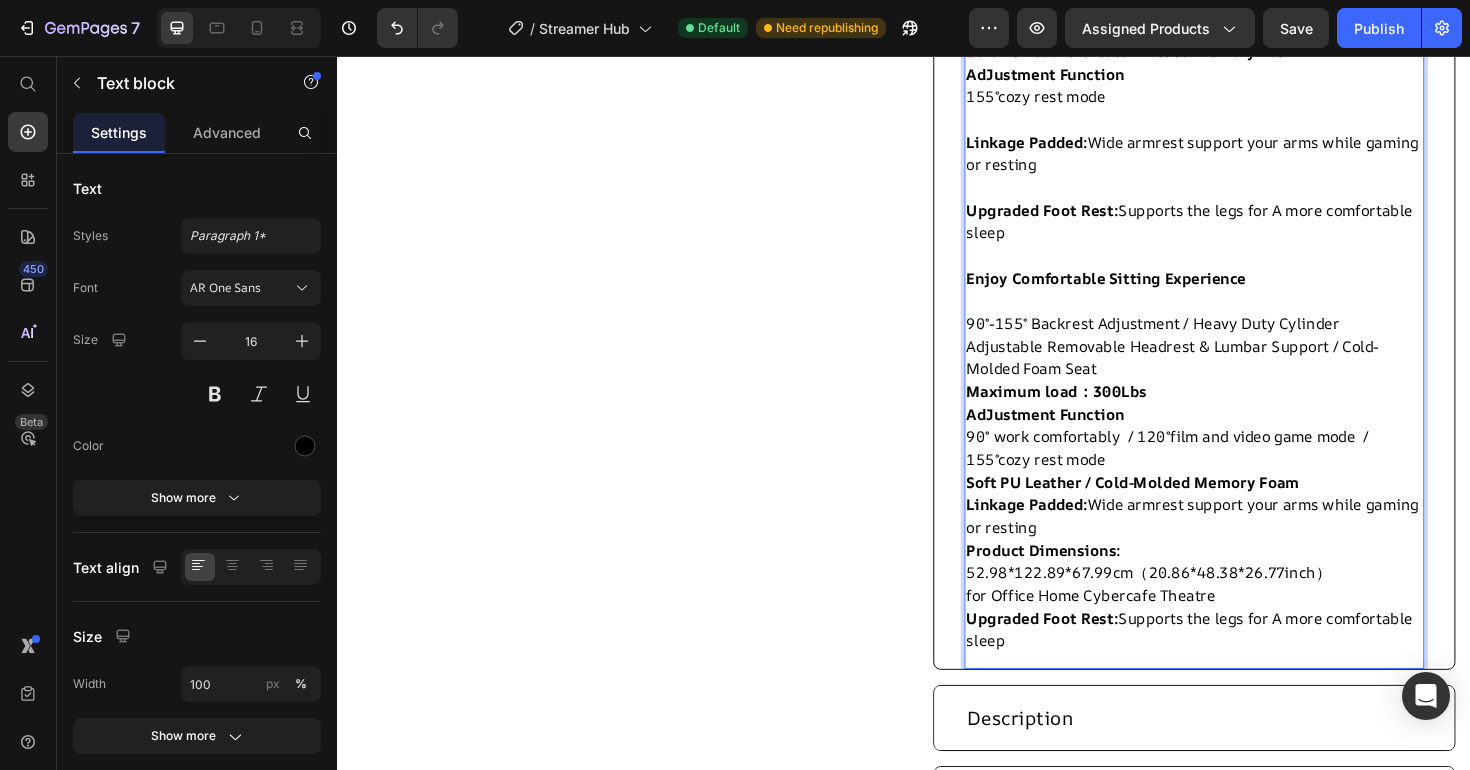 click on "Maximum load：300Lbs" at bounding box center [1098, 411] 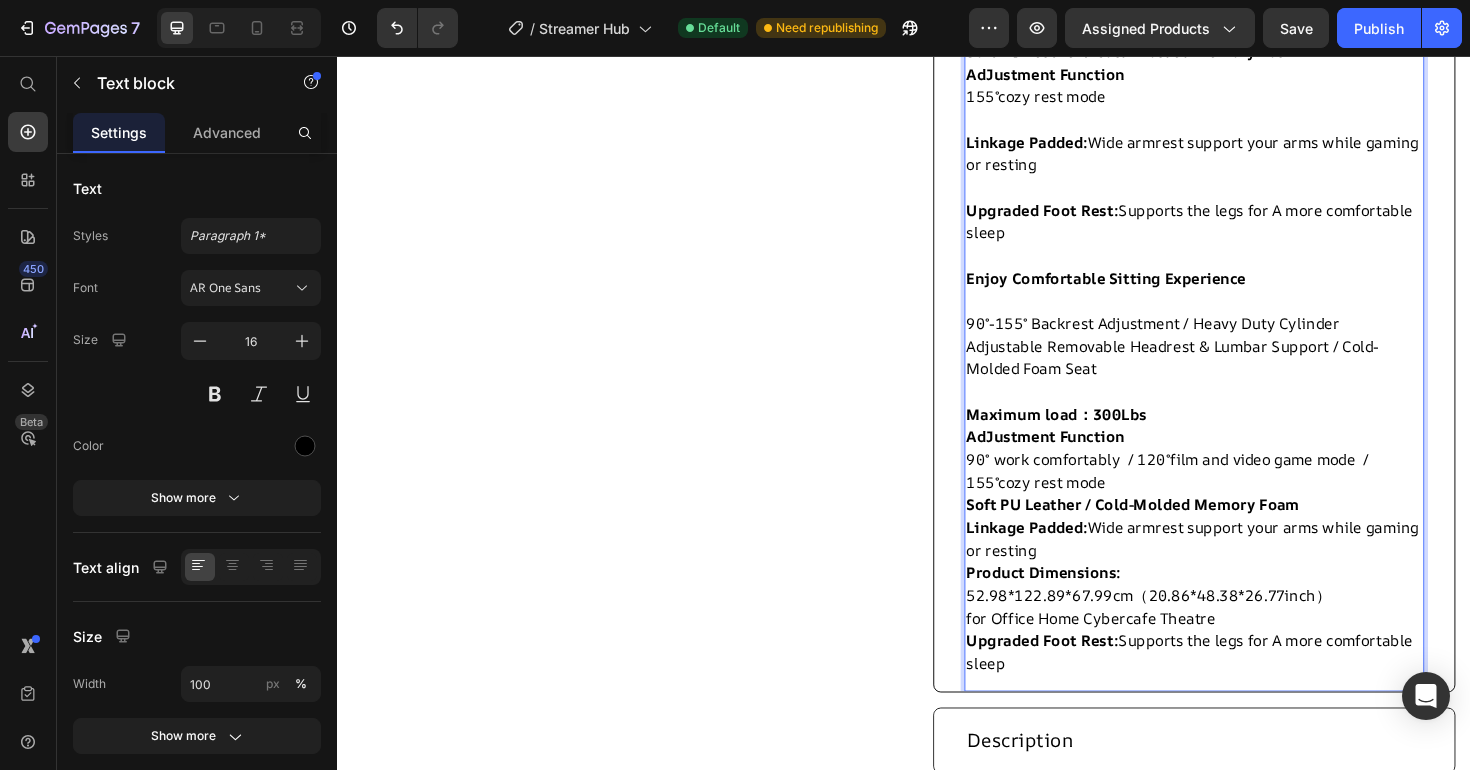 scroll, scrollTop: 2223, scrollLeft: 0, axis: vertical 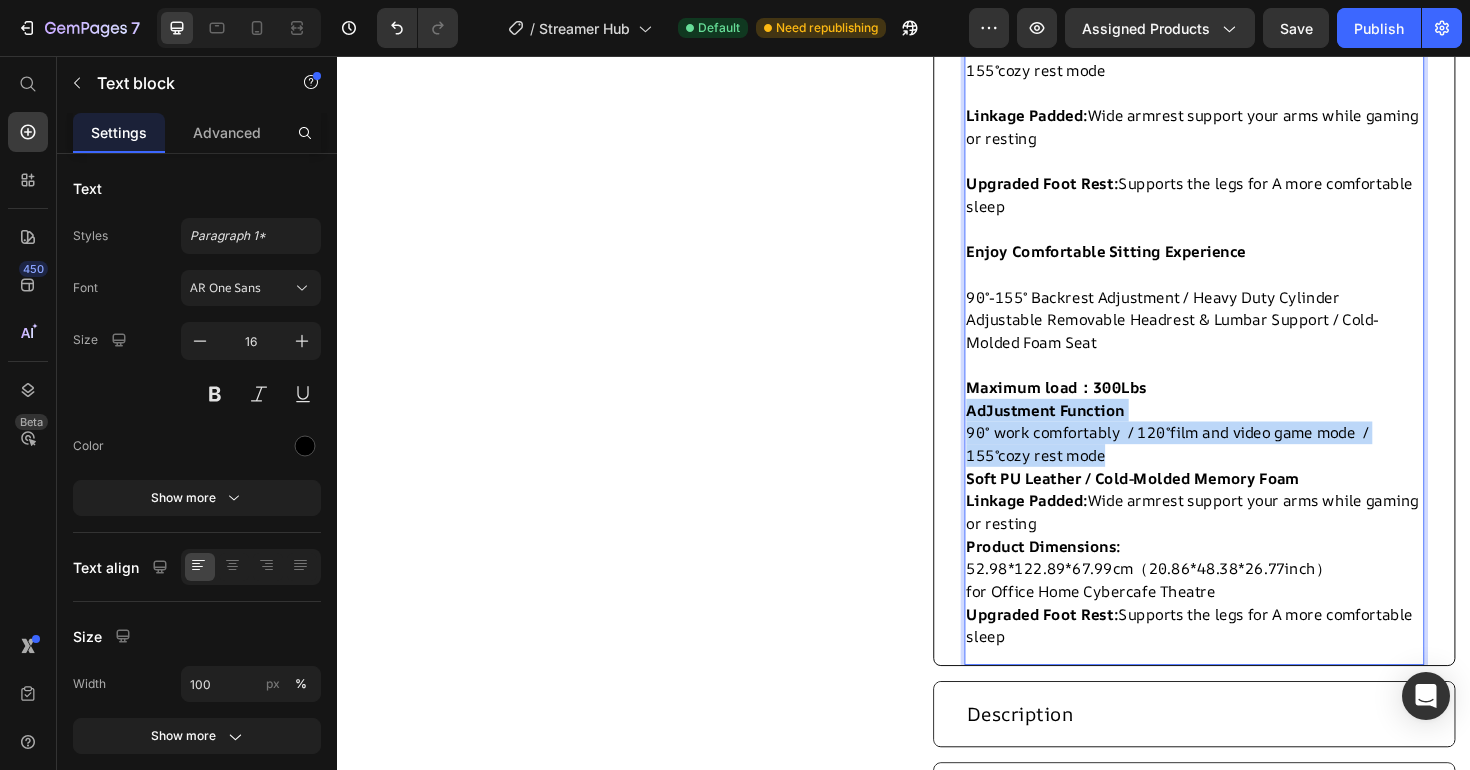 drag, startPoint x: 1169, startPoint y: 455, endPoint x: 1004, endPoint y: 409, distance: 171.29214 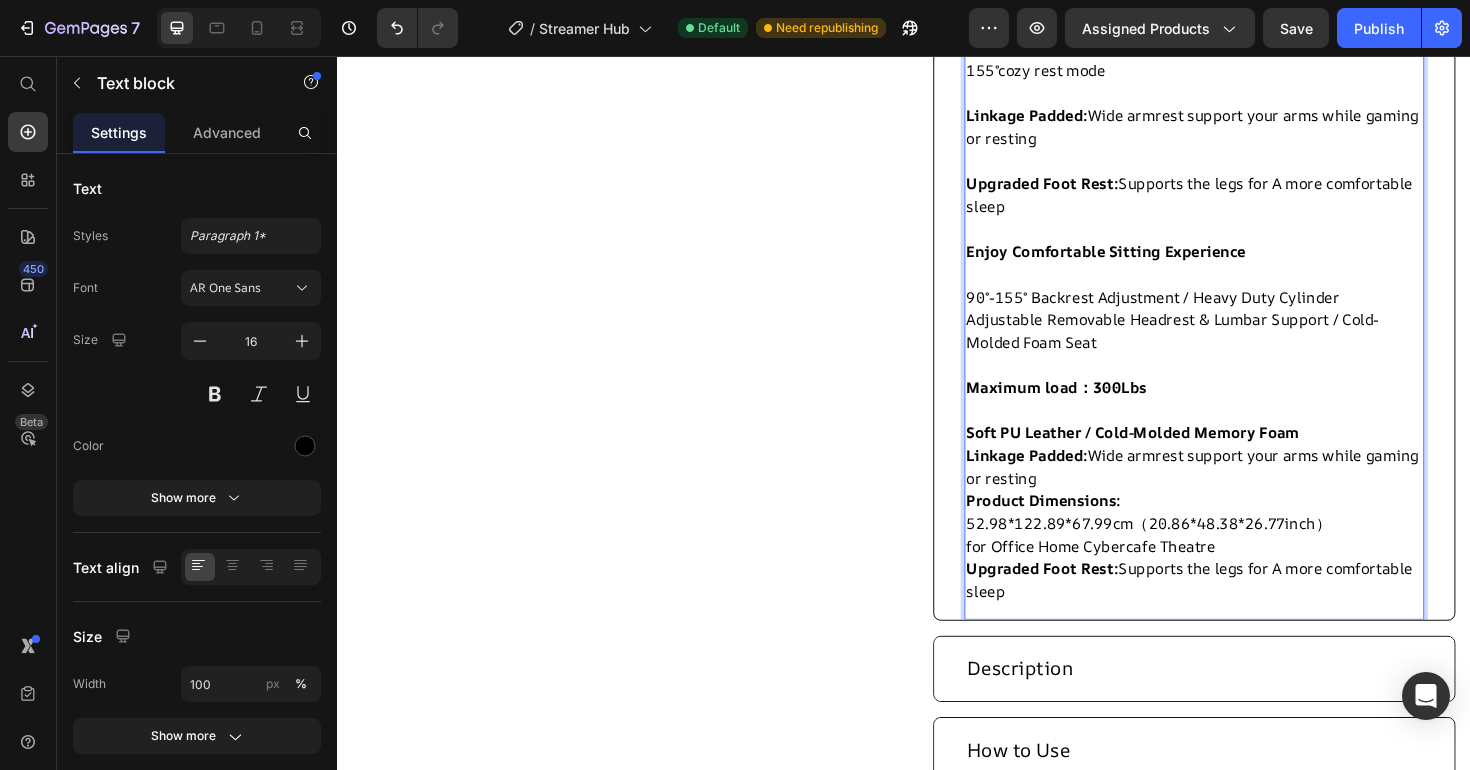 click on "Linkage Padded:" at bounding box center [1067, 479] 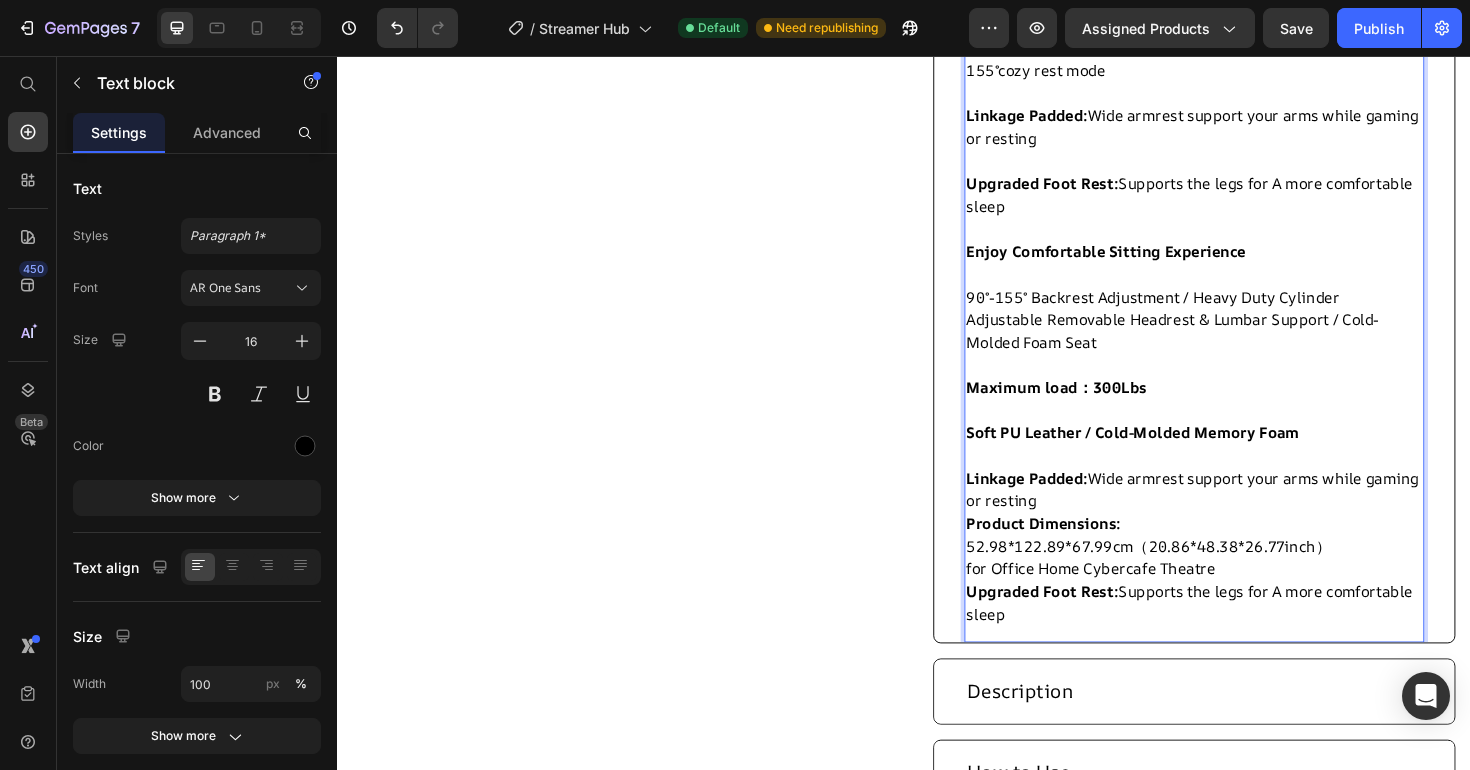 click on "Product Dimensions:" at bounding box center (1085, 551) 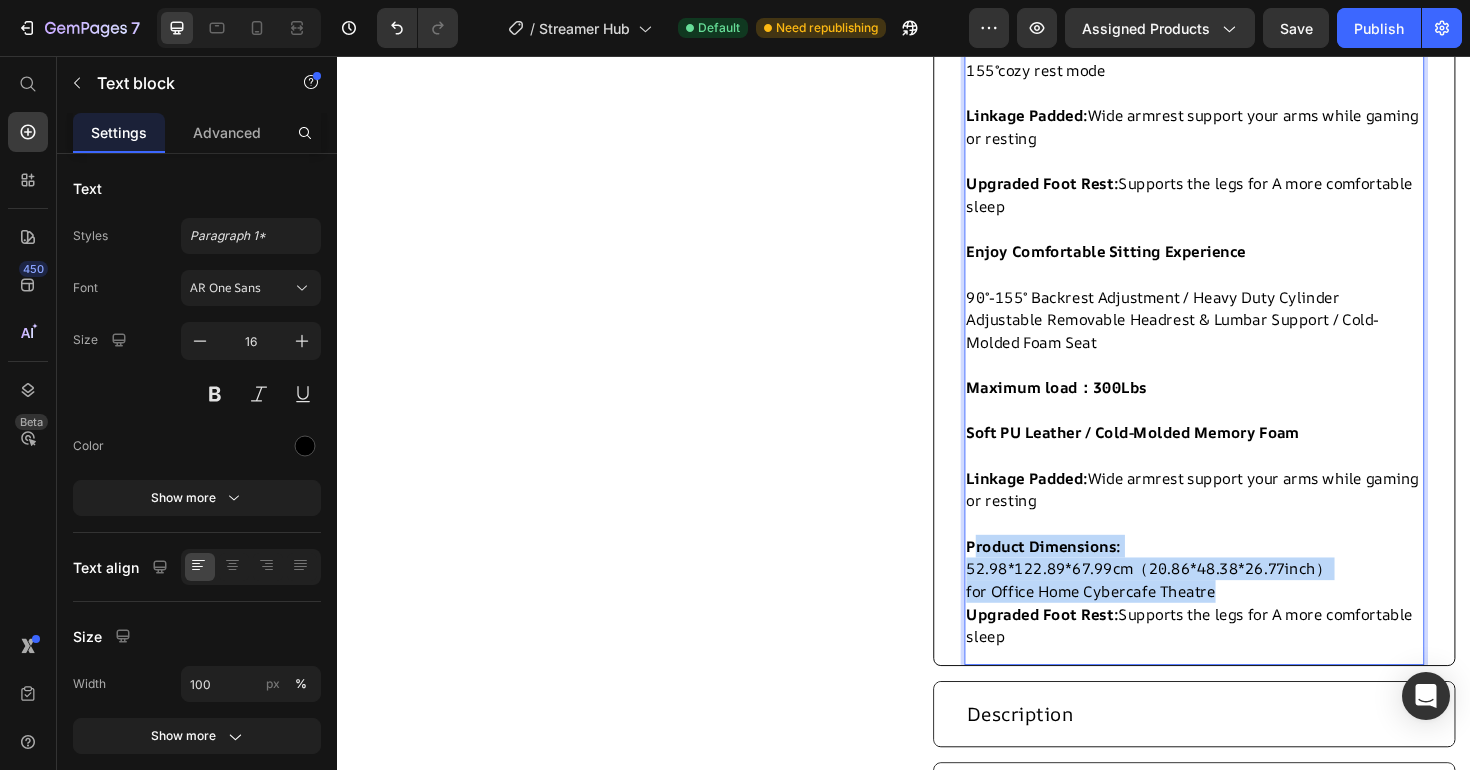 drag, startPoint x: 1289, startPoint y: 602, endPoint x: 1011, endPoint y: 541, distance: 284.61377 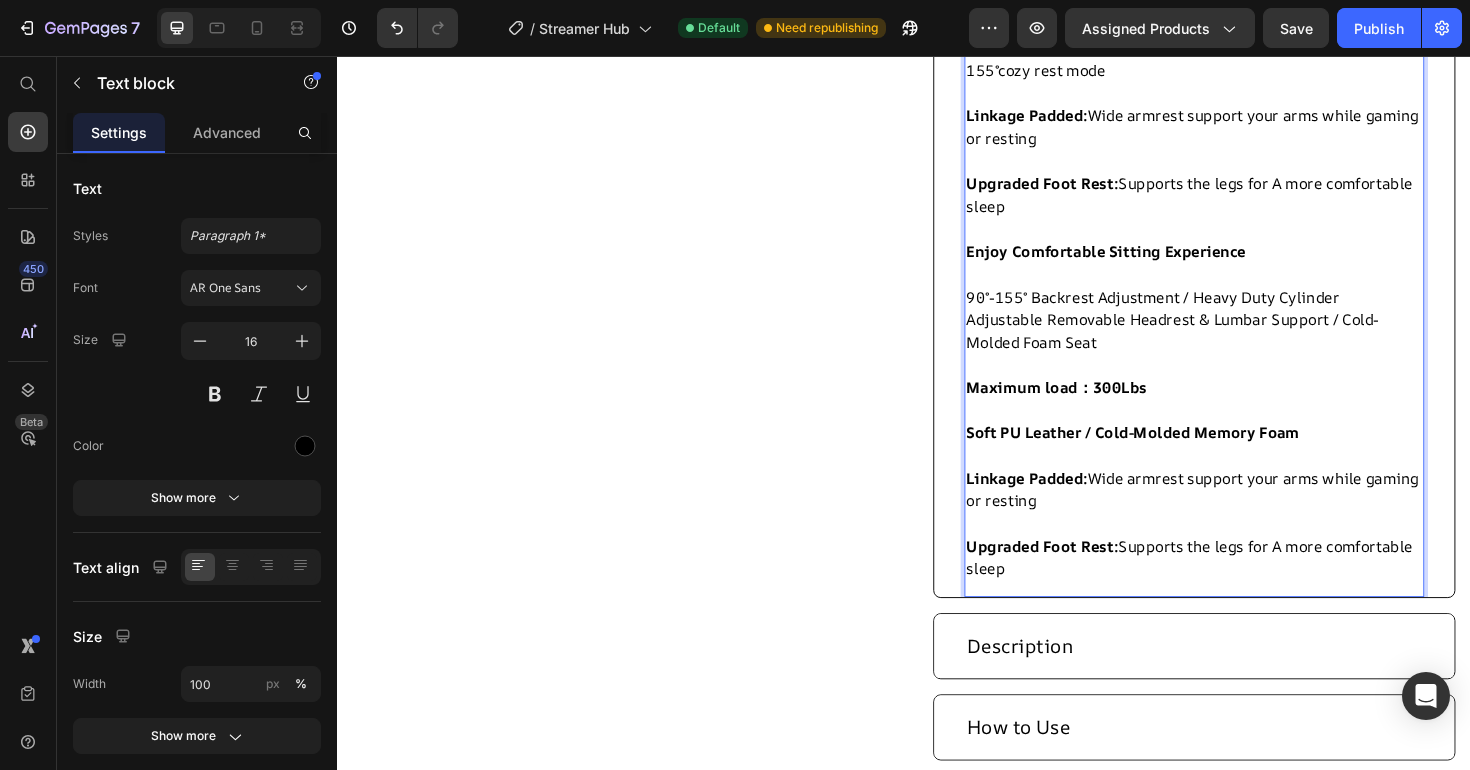click on "Upgraded Foot Rest:  Supports the legs for A more comfortable sleep" at bounding box center [1244, 587] 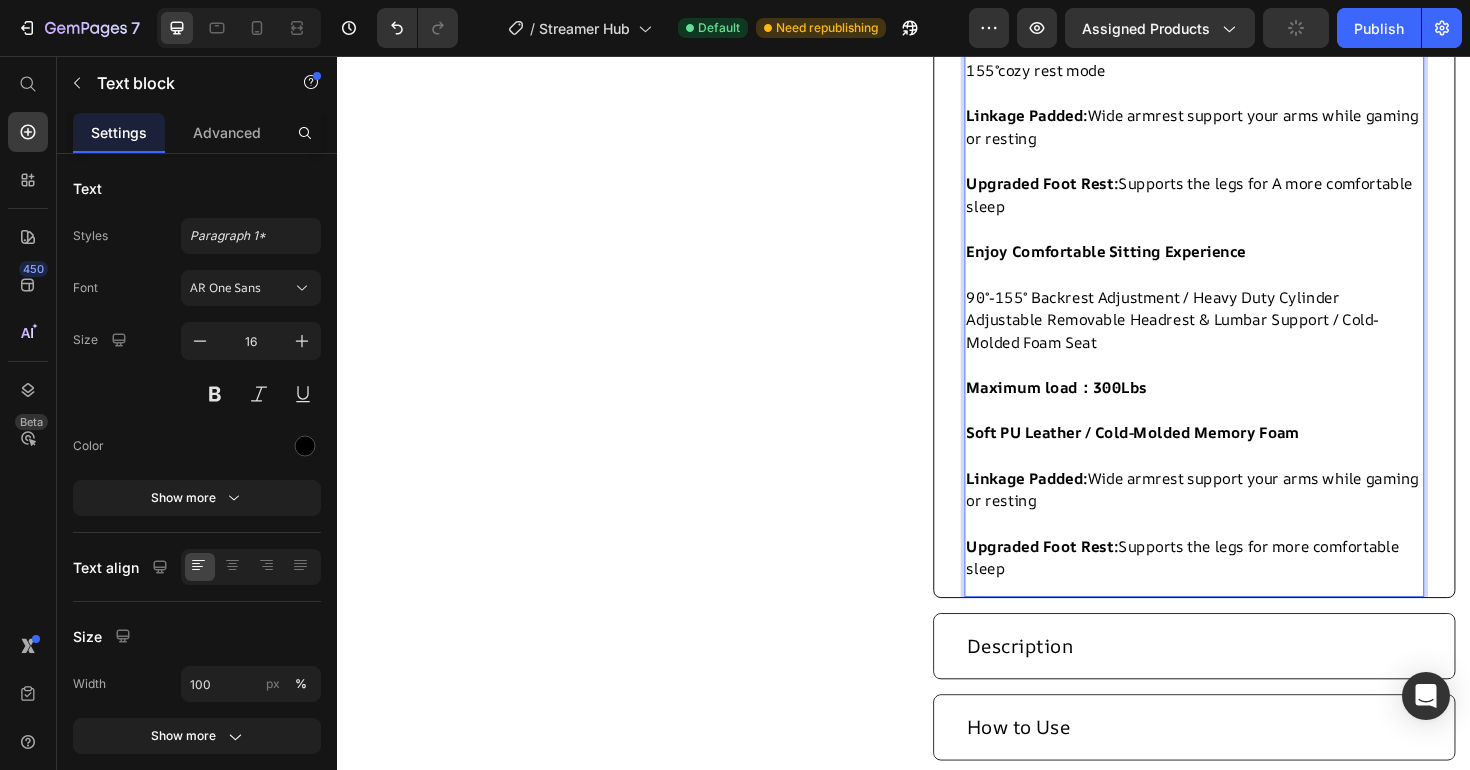 click on "Upgraded Foot Rest:  Supports the legs for more comfortable sleep" at bounding box center [1244, 587] 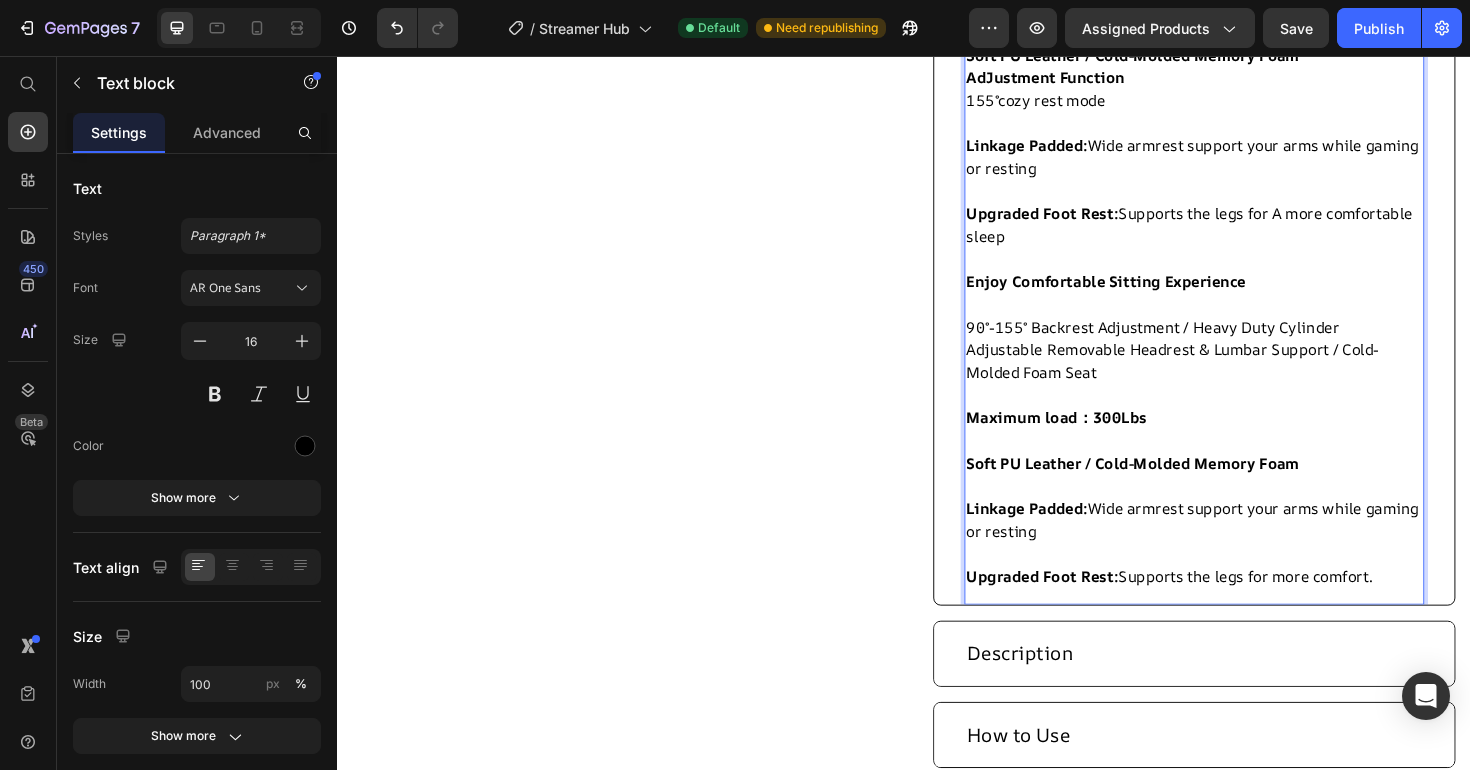 scroll, scrollTop: 2185, scrollLeft: 0, axis: vertical 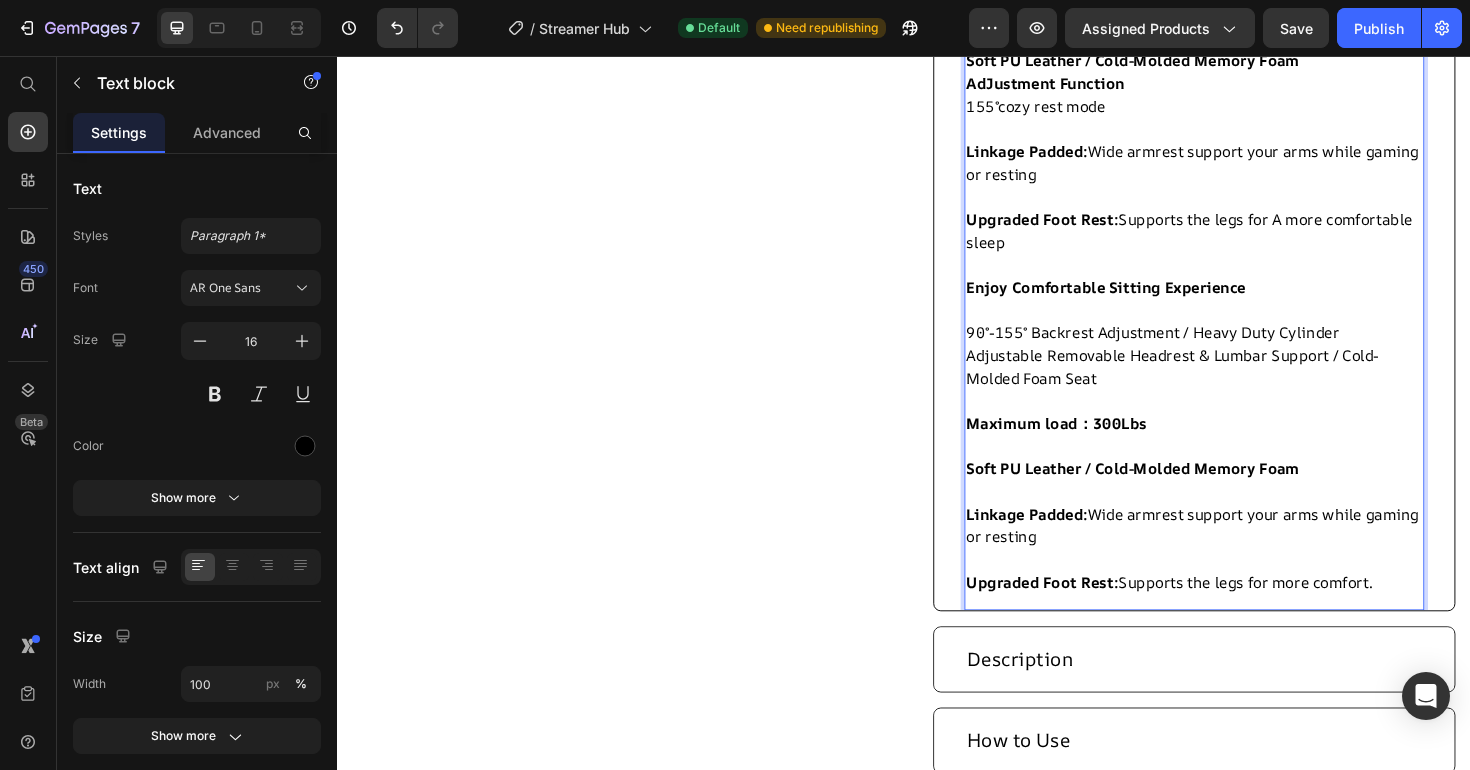 click on "Upgraded Foot Rest:" at bounding box center [1083, 613] 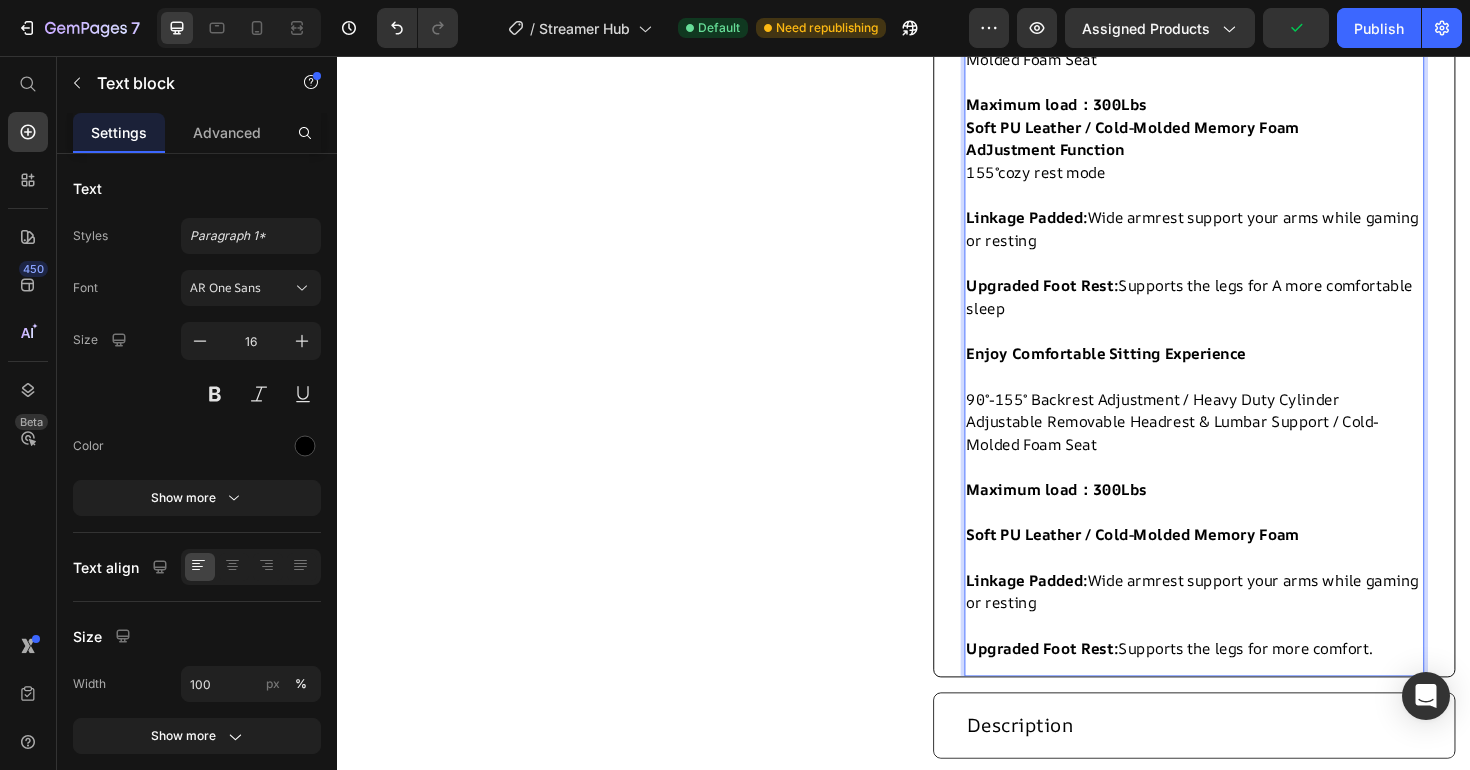 scroll, scrollTop: 2126, scrollLeft: 0, axis: vertical 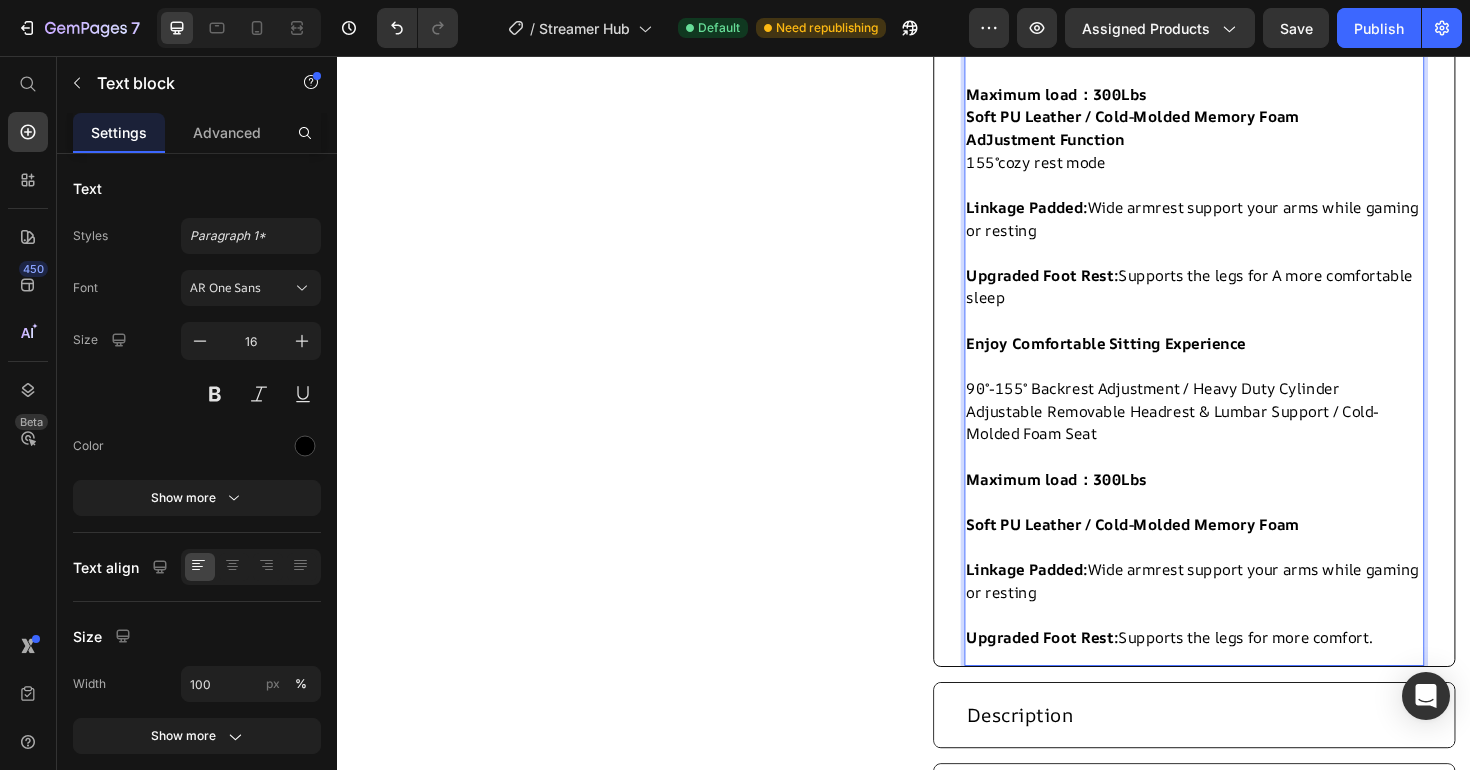 click on "Soft PU Leather / Cold-Molded Memory Foam" at bounding box center [1179, 552] 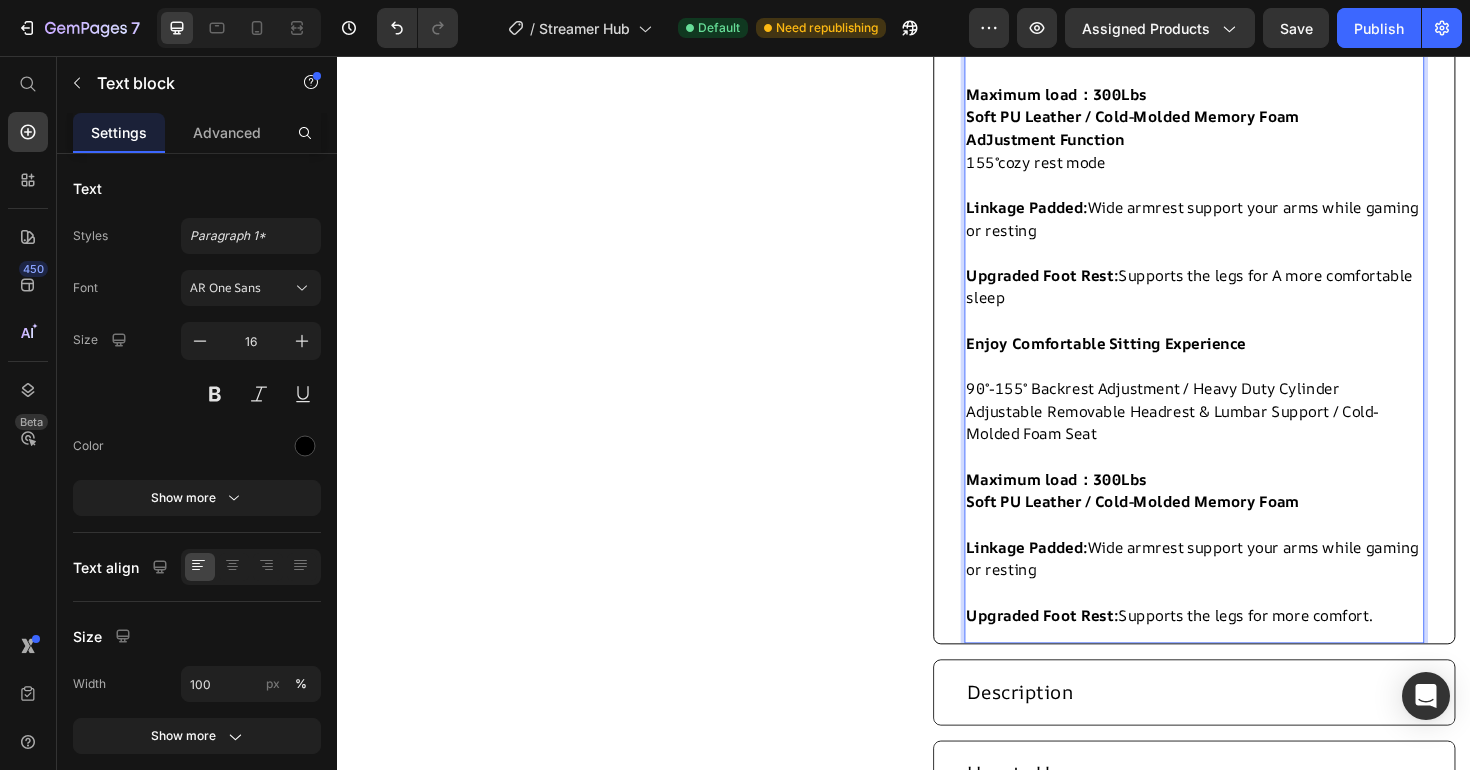 click on "Linkage Padded:" at bounding box center [1067, 576] 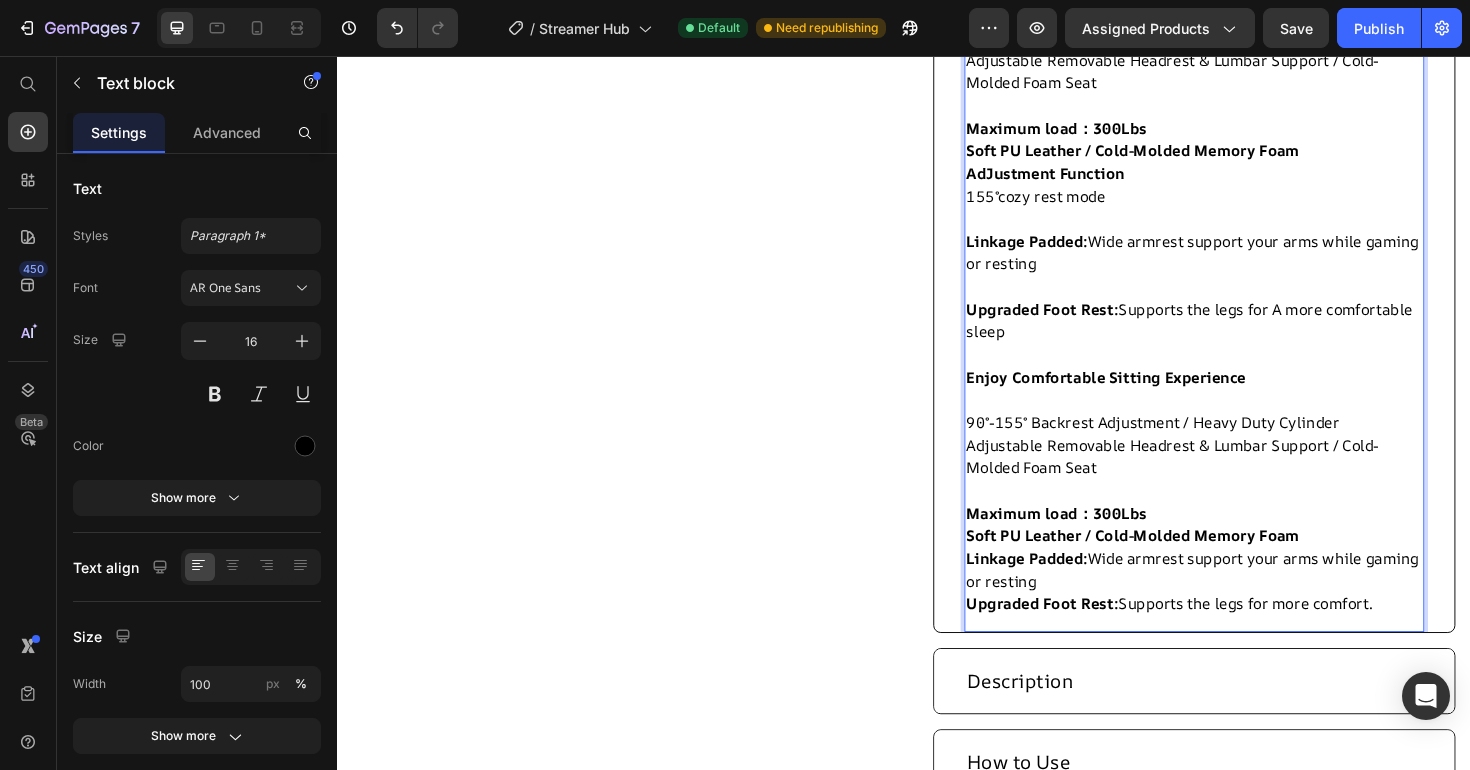 scroll, scrollTop: 2047, scrollLeft: 0, axis: vertical 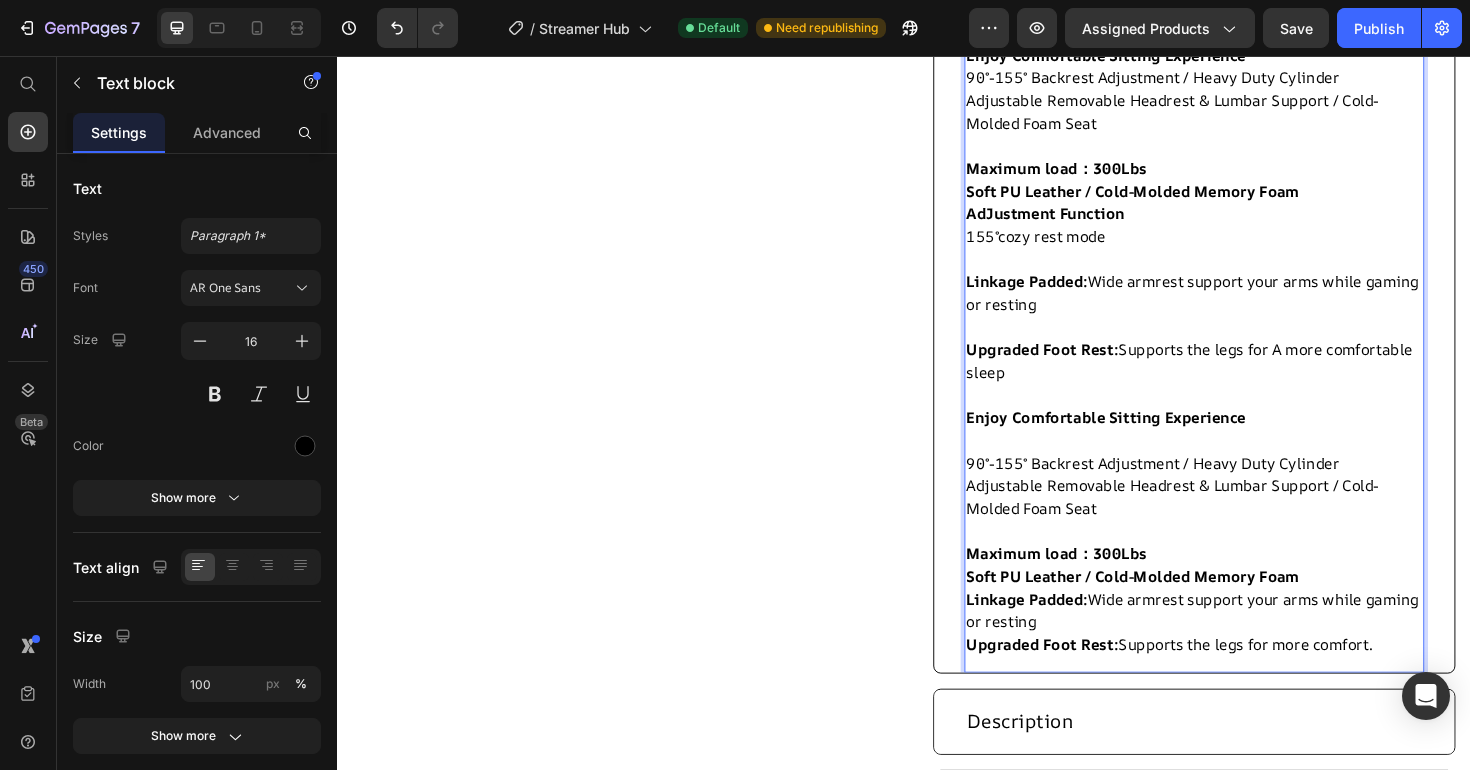 click on "Maximum load：300Lbs" at bounding box center (1098, 583) 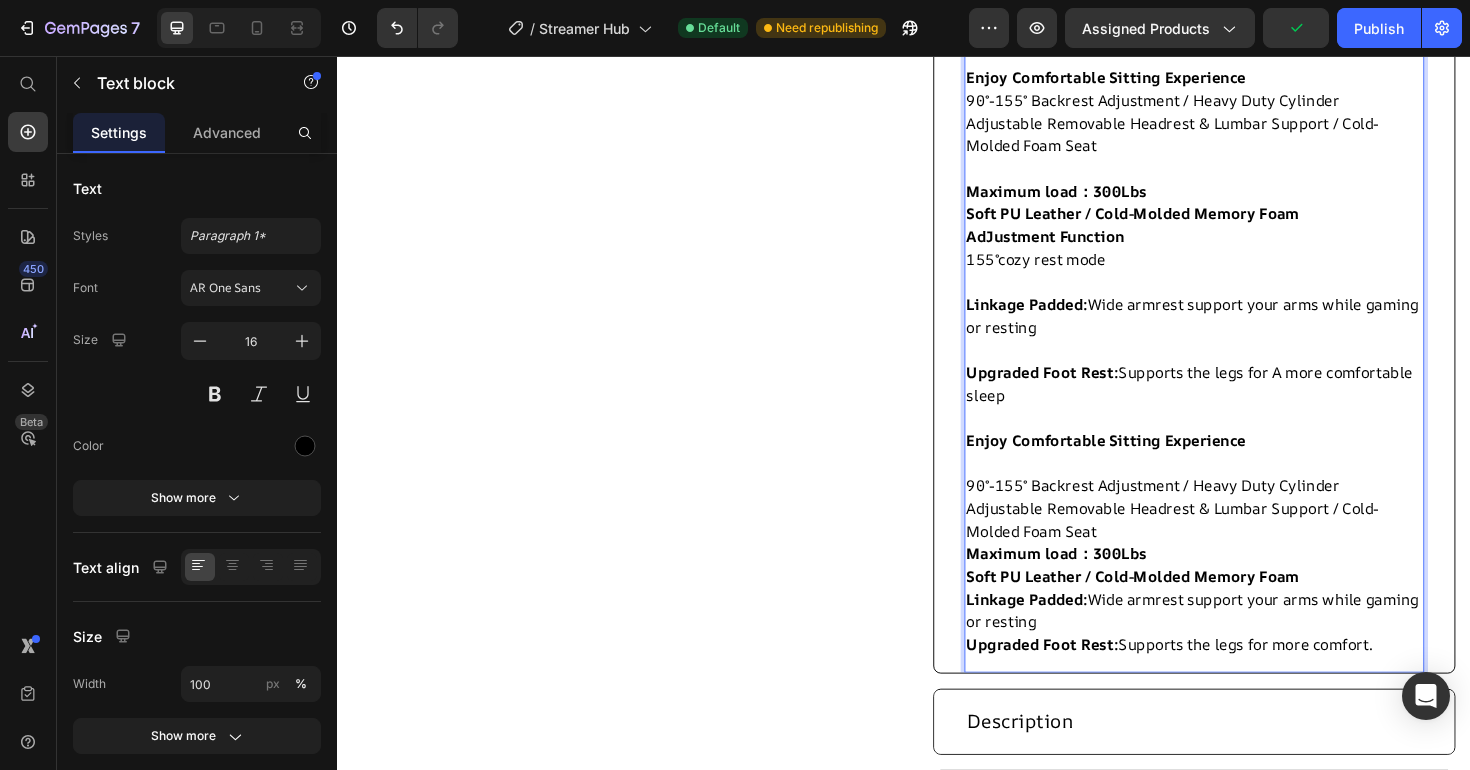 scroll, scrollTop: 2021, scrollLeft: 0, axis: vertical 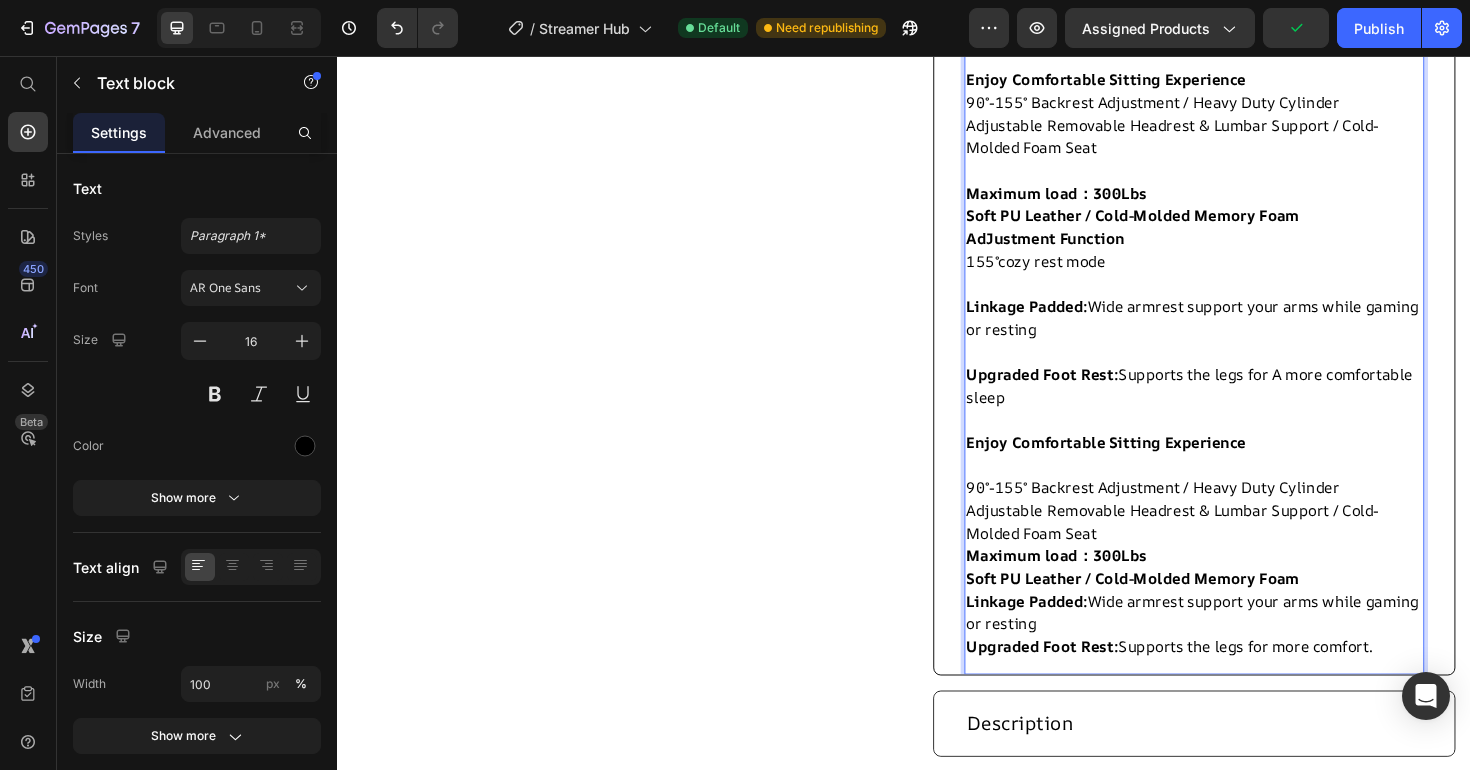 click on "90°-155° Backrest Adjustment / Heavy Duty Cylinder" at bounding box center (1244, 513) 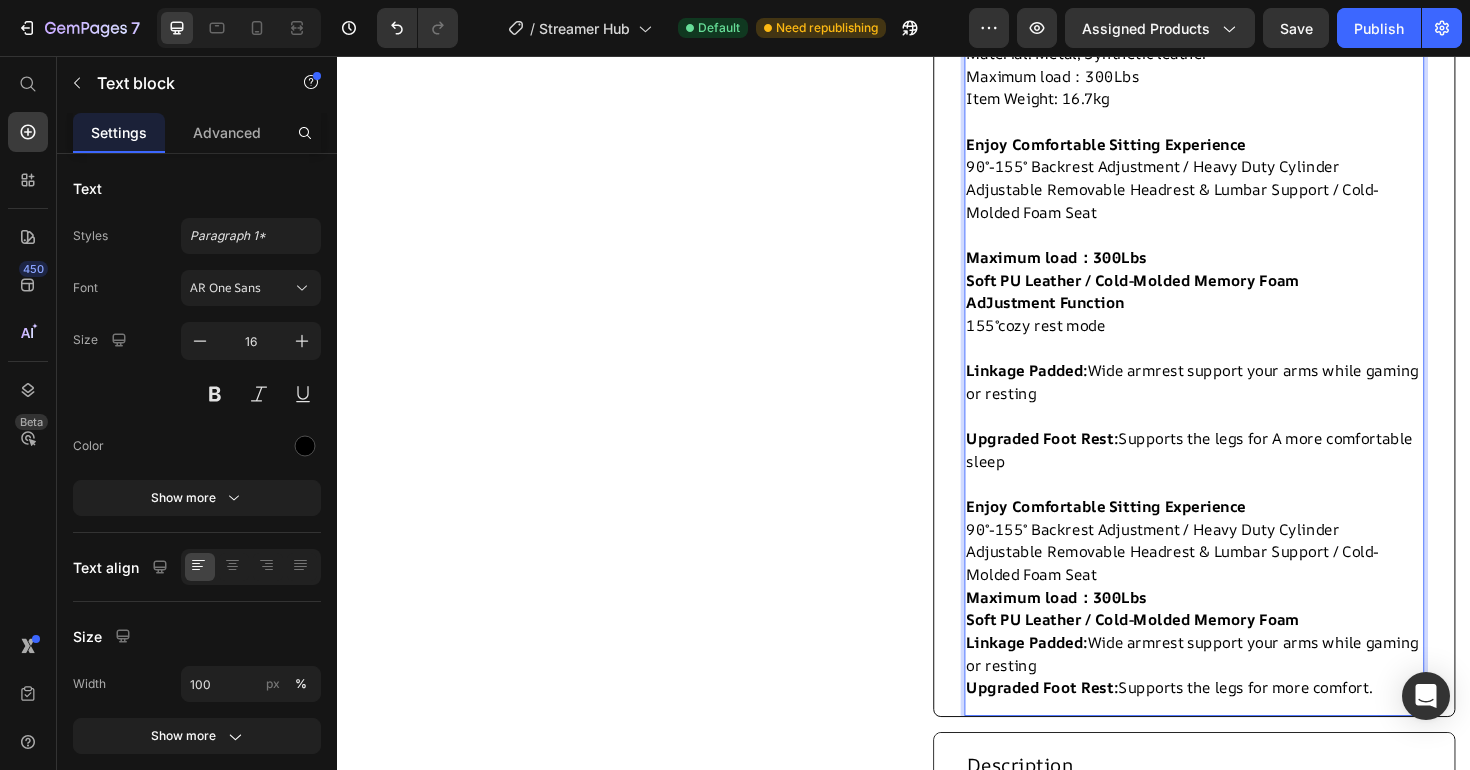 scroll, scrollTop: 1985, scrollLeft: 0, axis: vertical 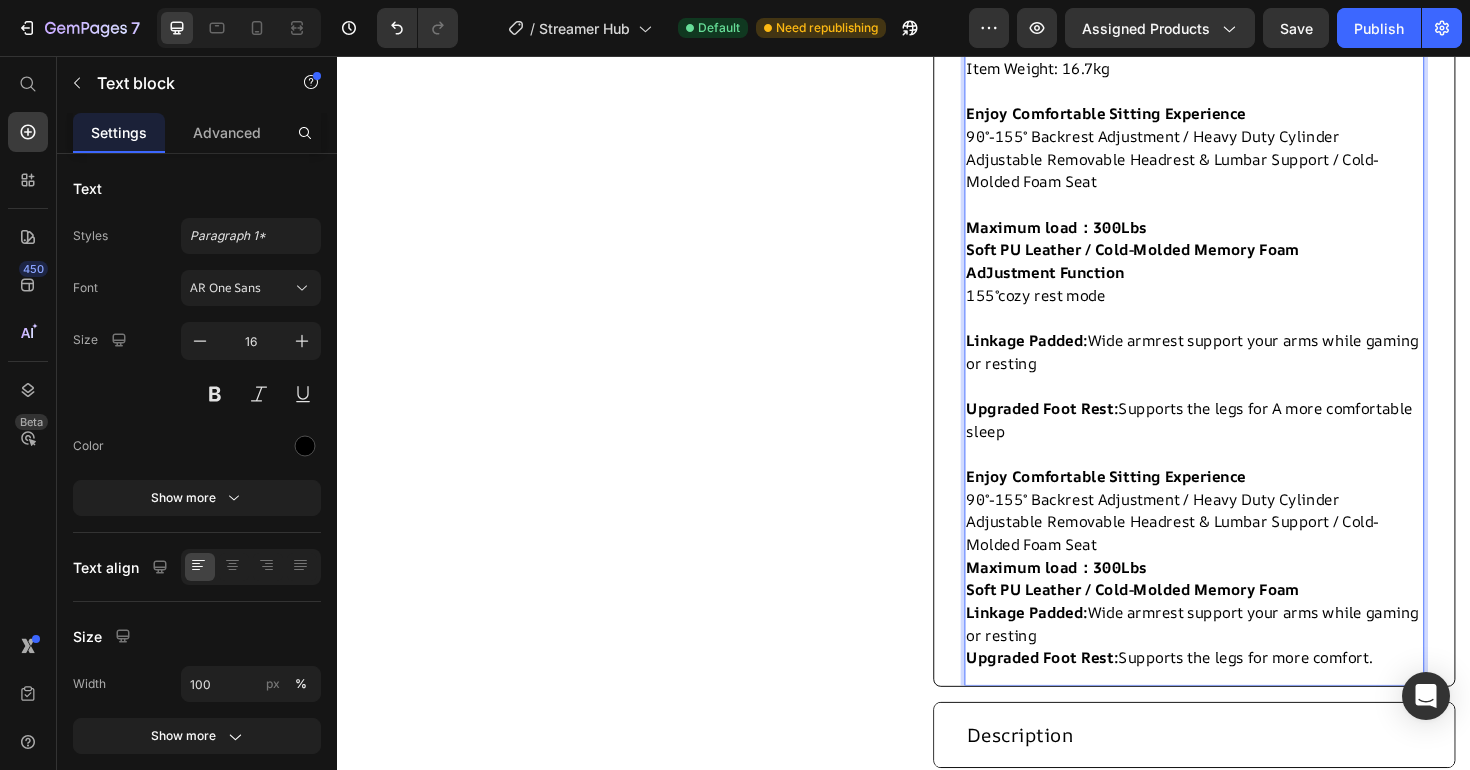 click on "Enjoy Comfortable Sitting Experience" at bounding box center (1151, 501) 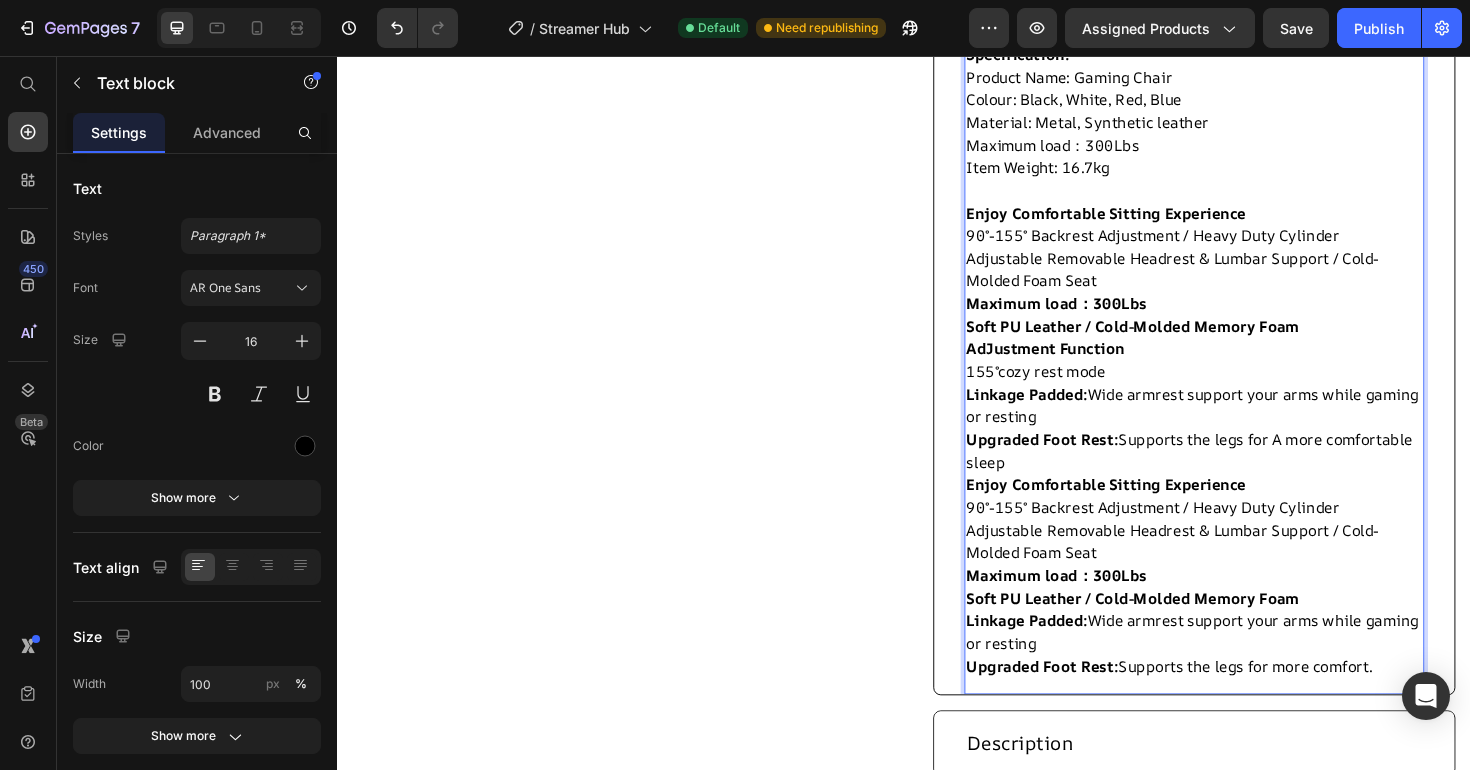 scroll, scrollTop: 1834, scrollLeft: 0, axis: vertical 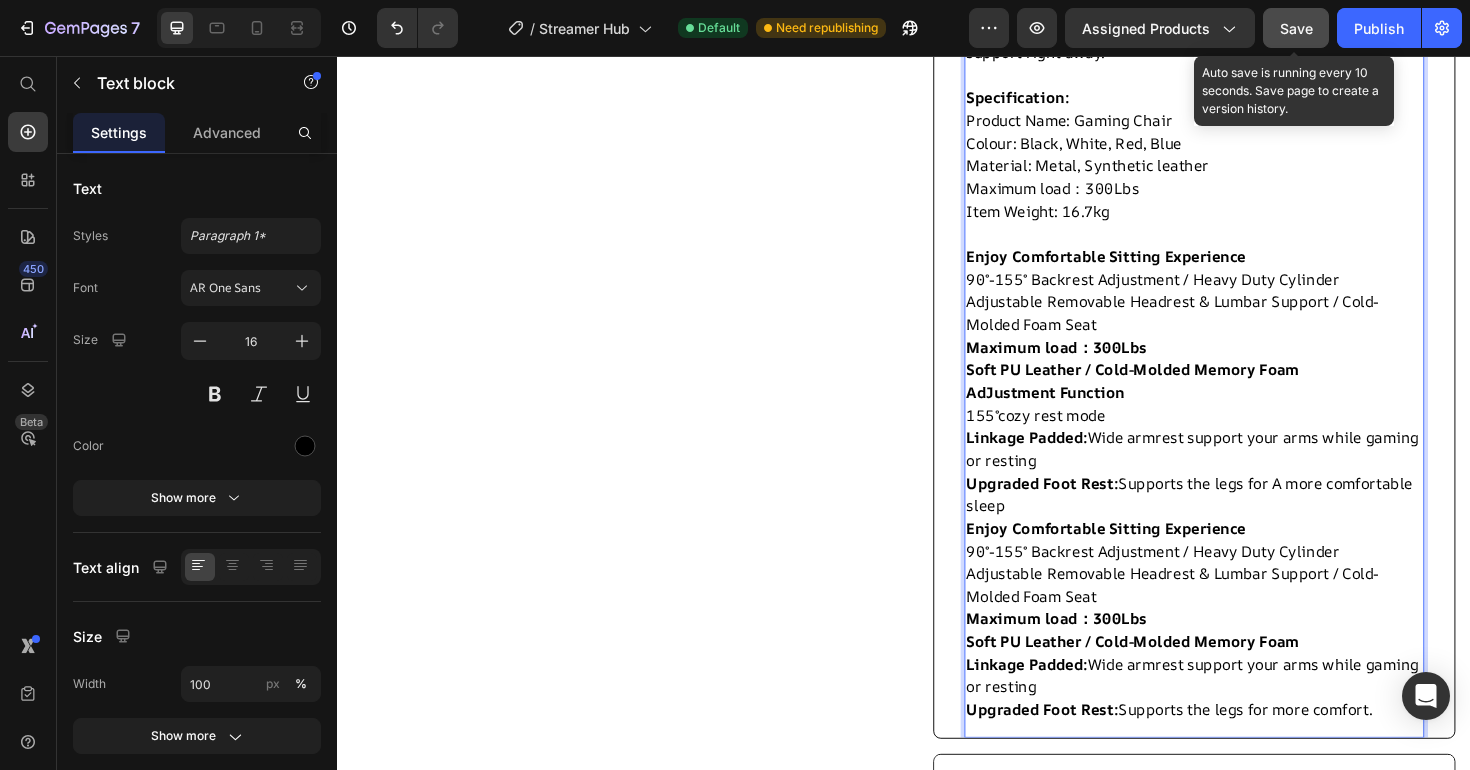 click on "Save" at bounding box center (1296, 28) 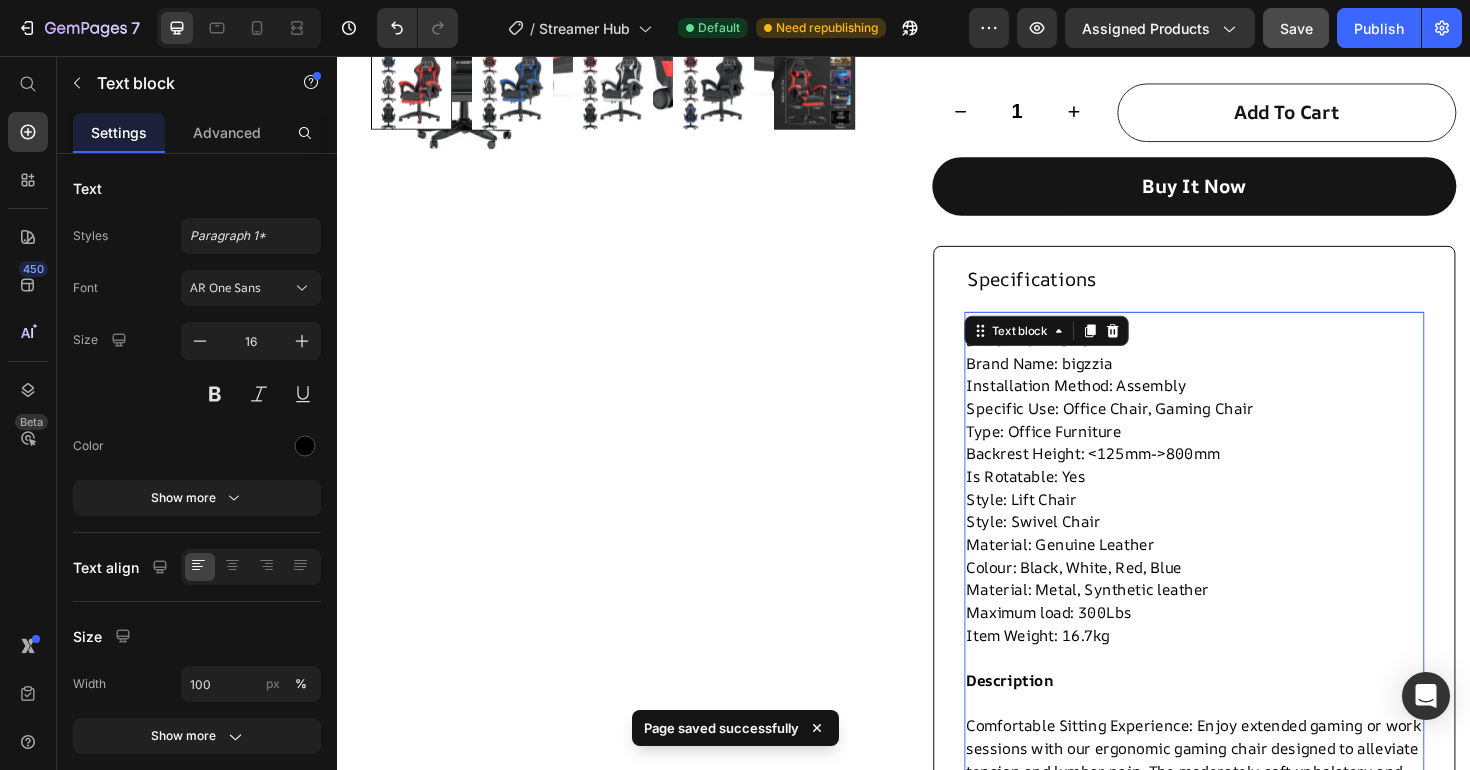 scroll, scrollTop: 560, scrollLeft: 0, axis: vertical 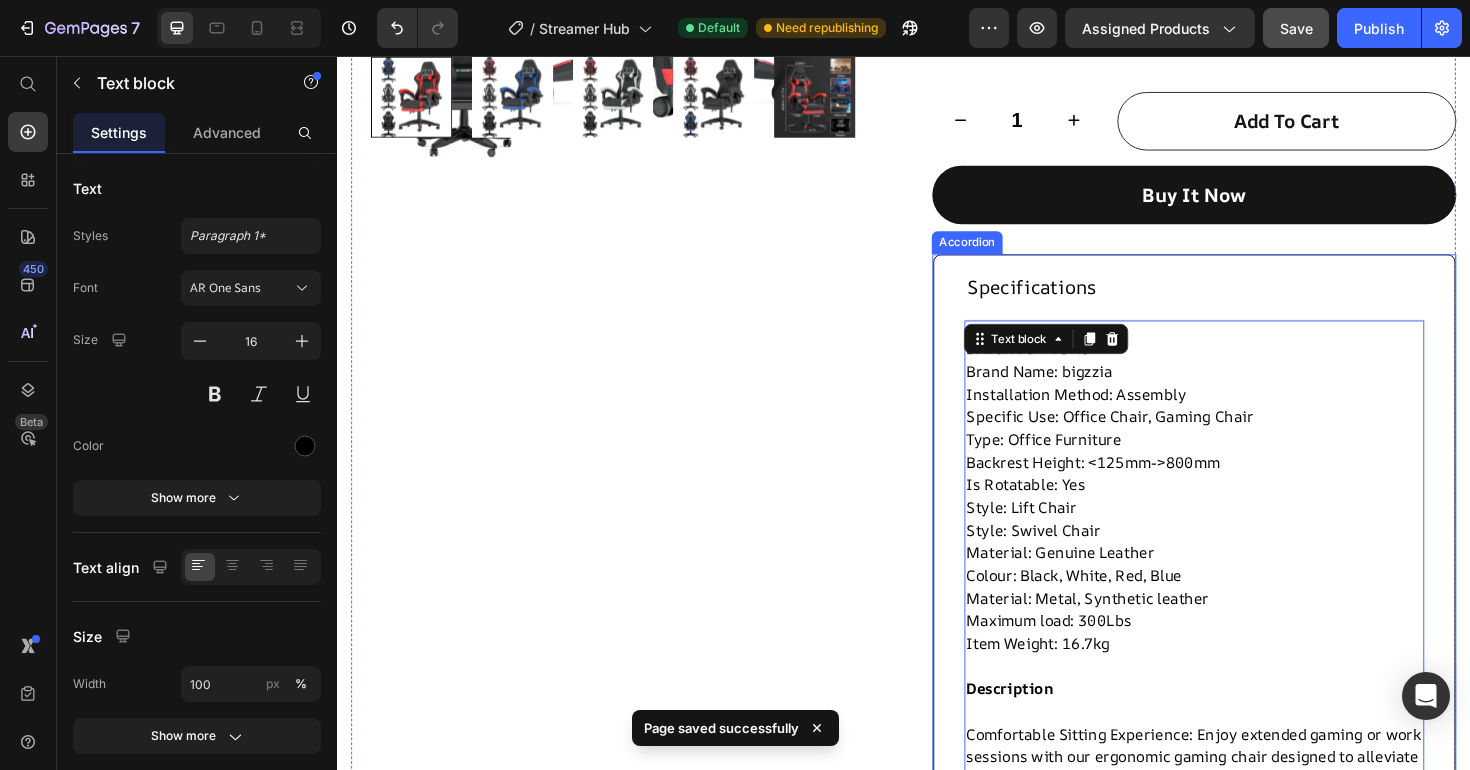 click on "Specifications" at bounding box center (1228, 301) 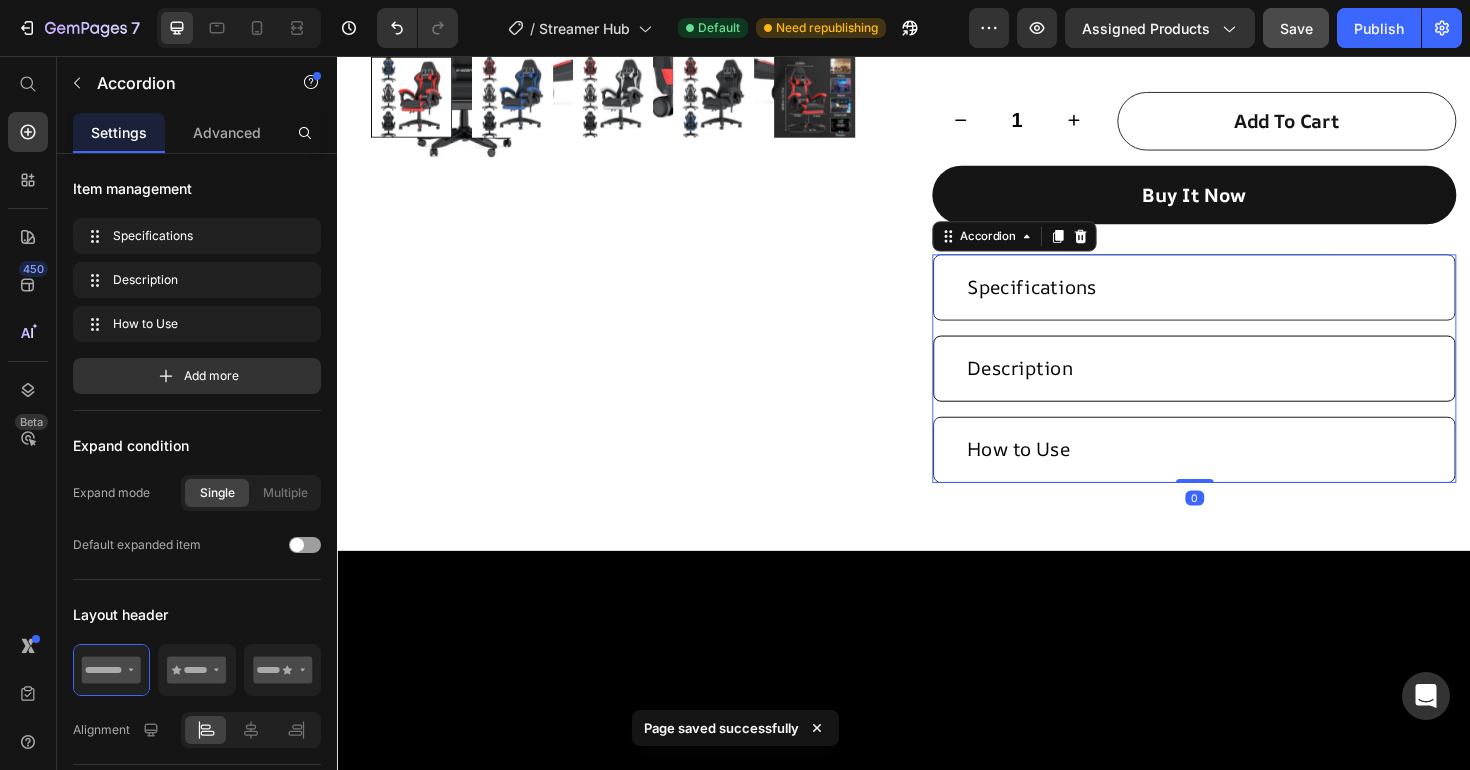 click on "Description" at bounding box center (1228, 387) 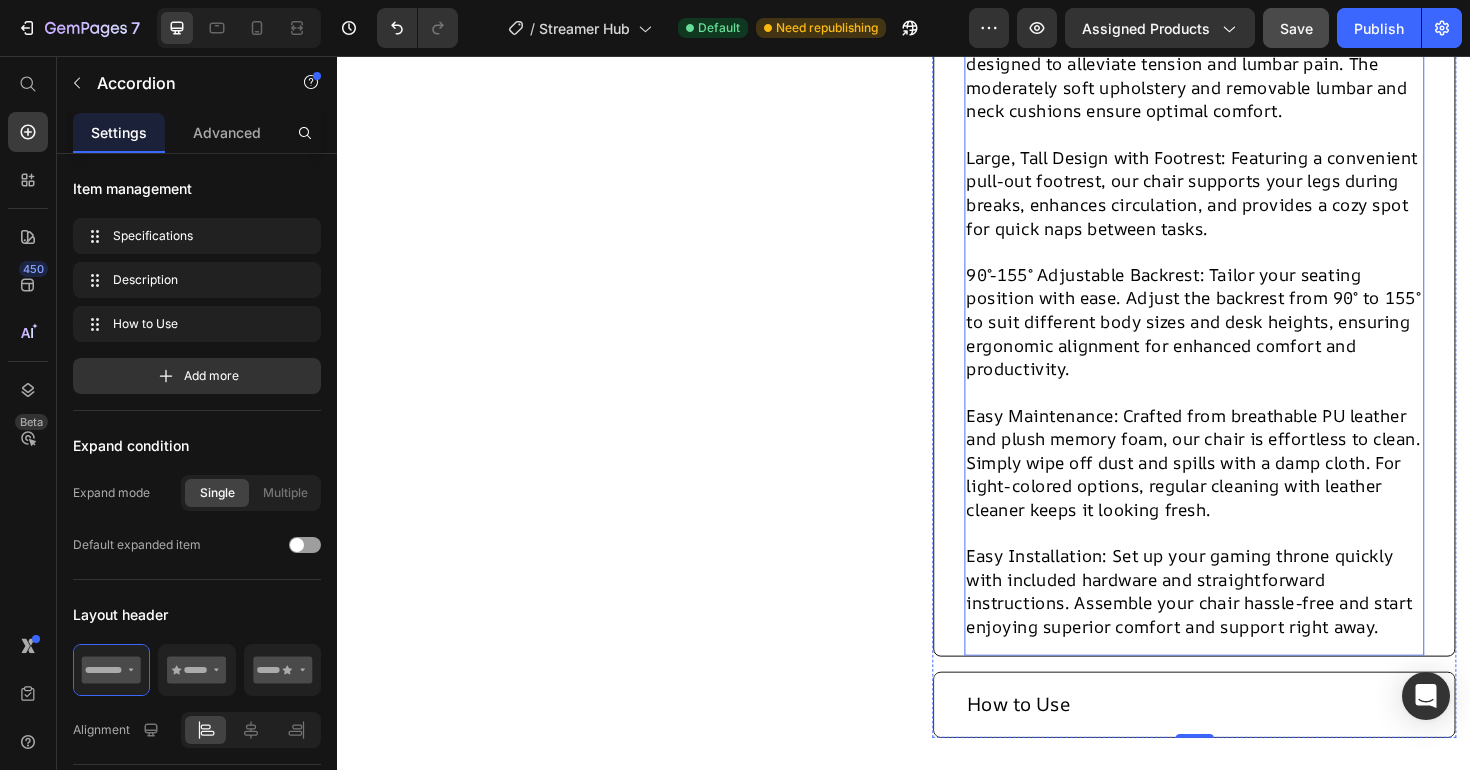 scroll, scrollTop: 1035, scrollLeft: 0, axis: vertical 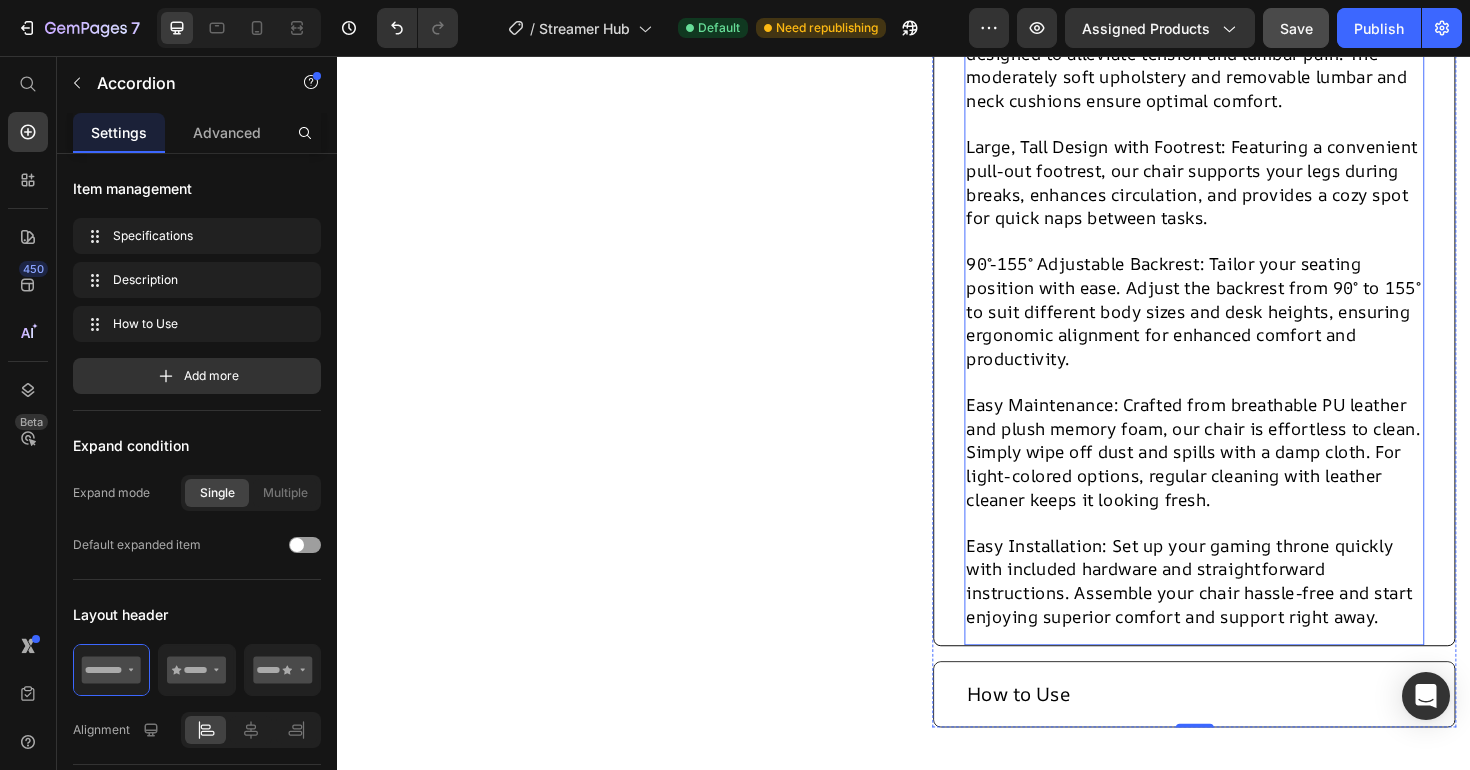 click on "Easy Maintenance: Crafted from breathable PU leather and plush memory foam, our chair is effortless to clean. Simply wipe off dust and spills with a damp cloth. For light-colored options, regular cleaning with leather cleaner keeps it looking fresh." at bounding box center [1243, 475] 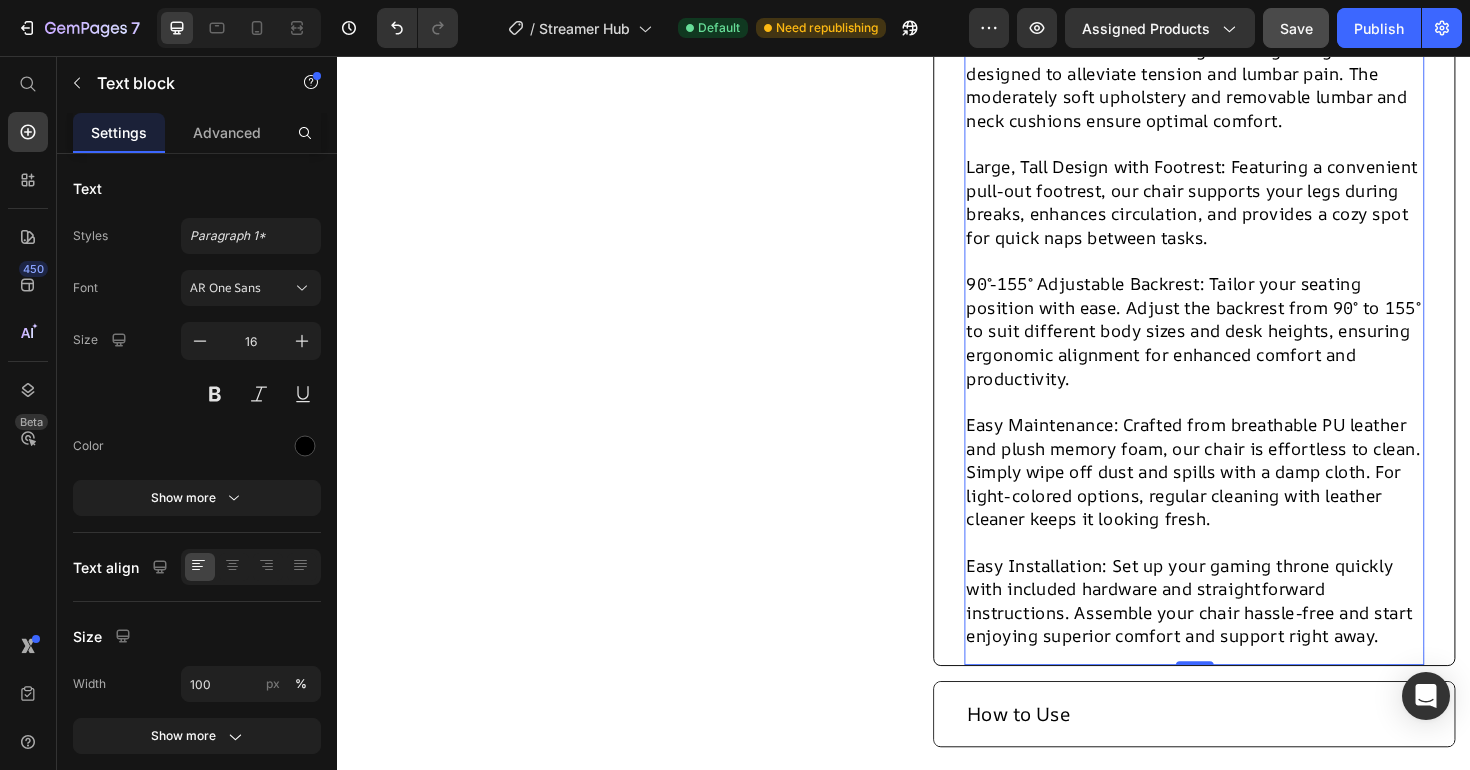scroll, scrollTop: 1007, scrollLeft: 0, axis: vertical 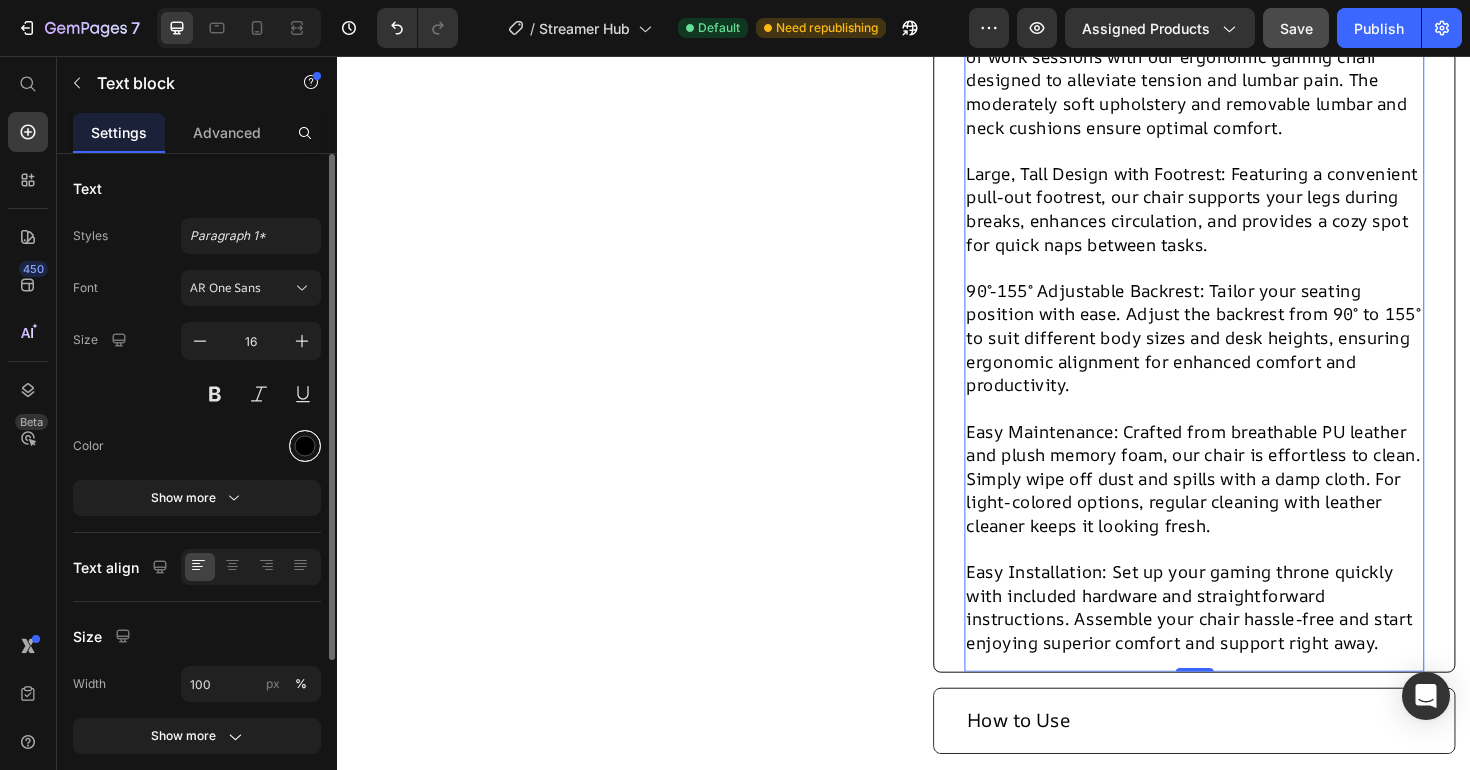 click at bounding box center (305, 446) 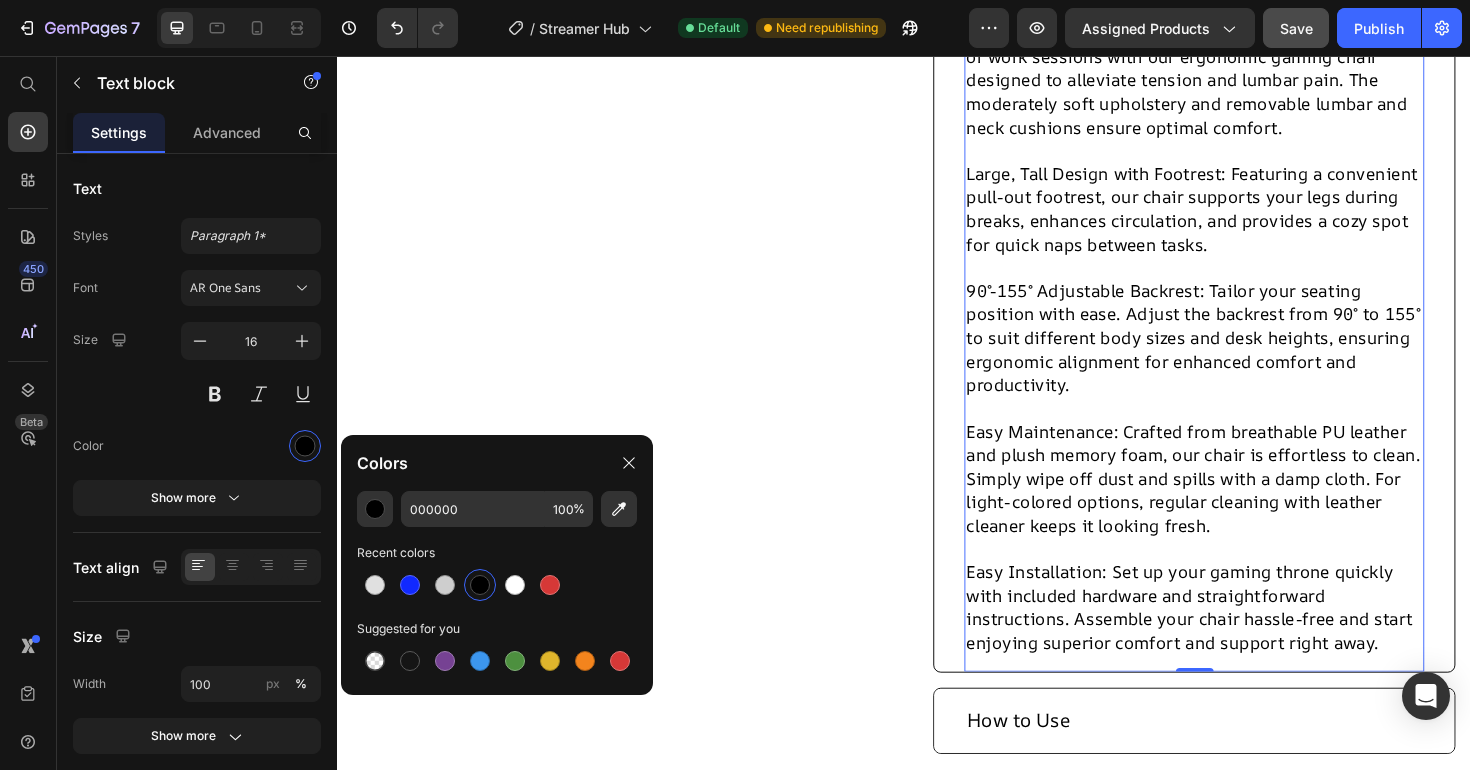 click at bounding box center (480, 585) 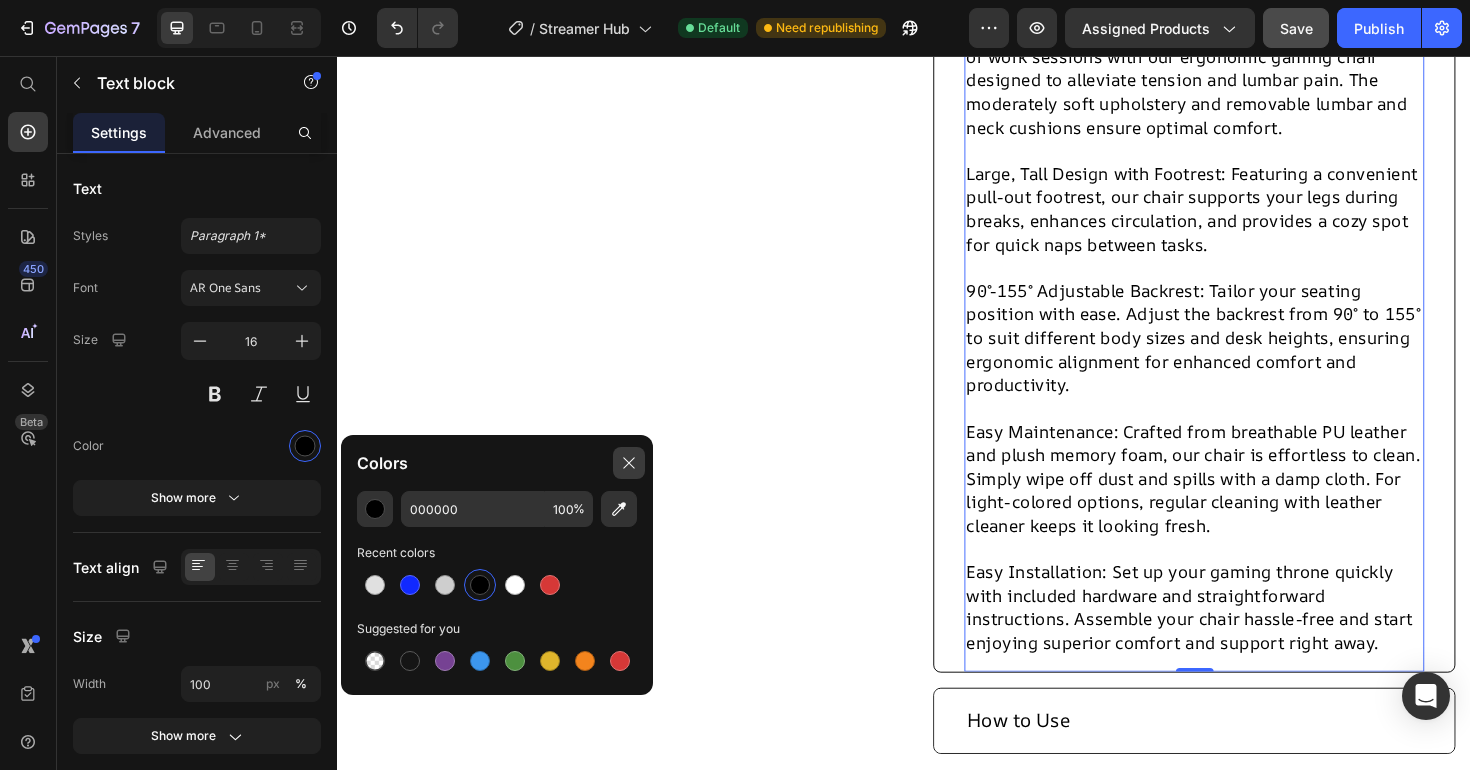 click 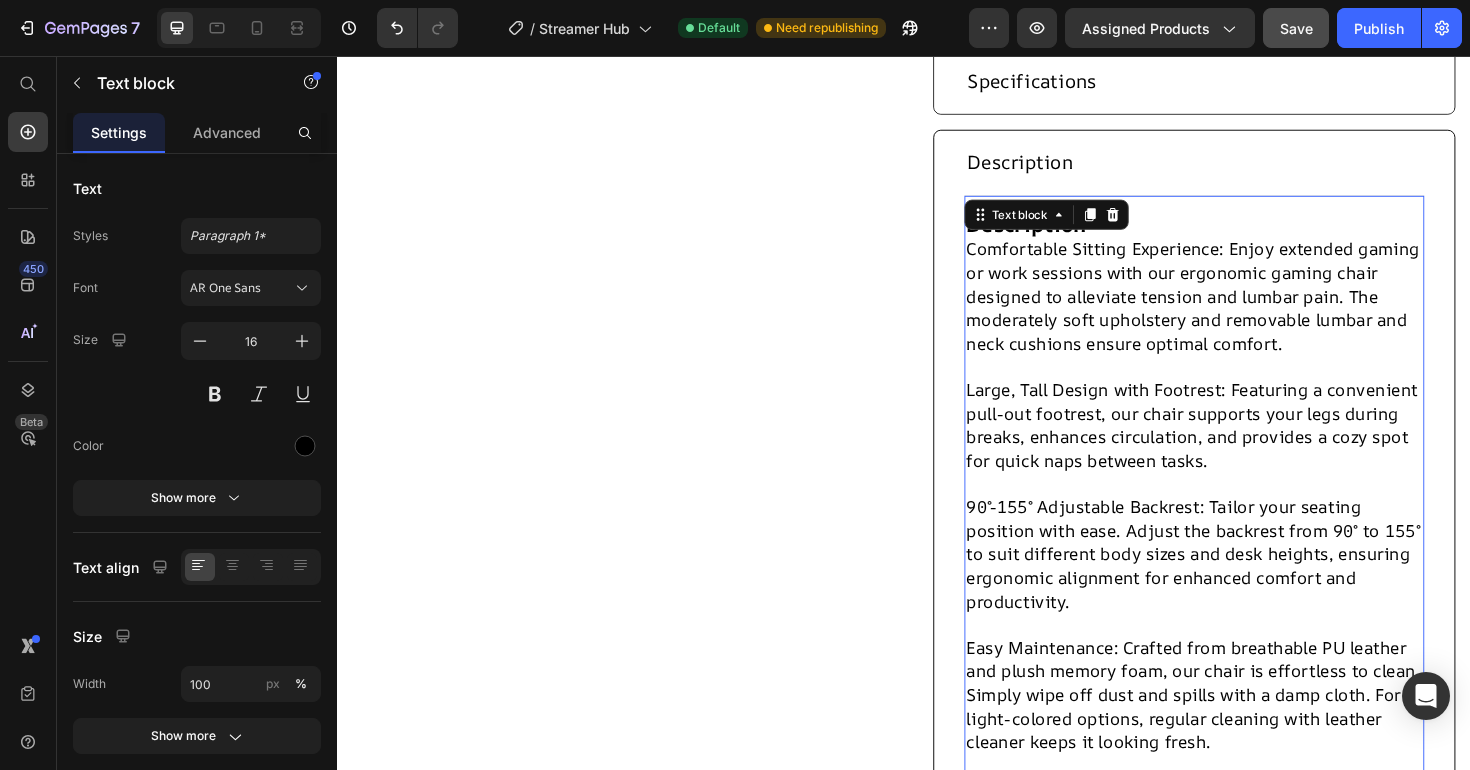scroll, scrollTop: 774, scrollLeft: 0, axis: vertical 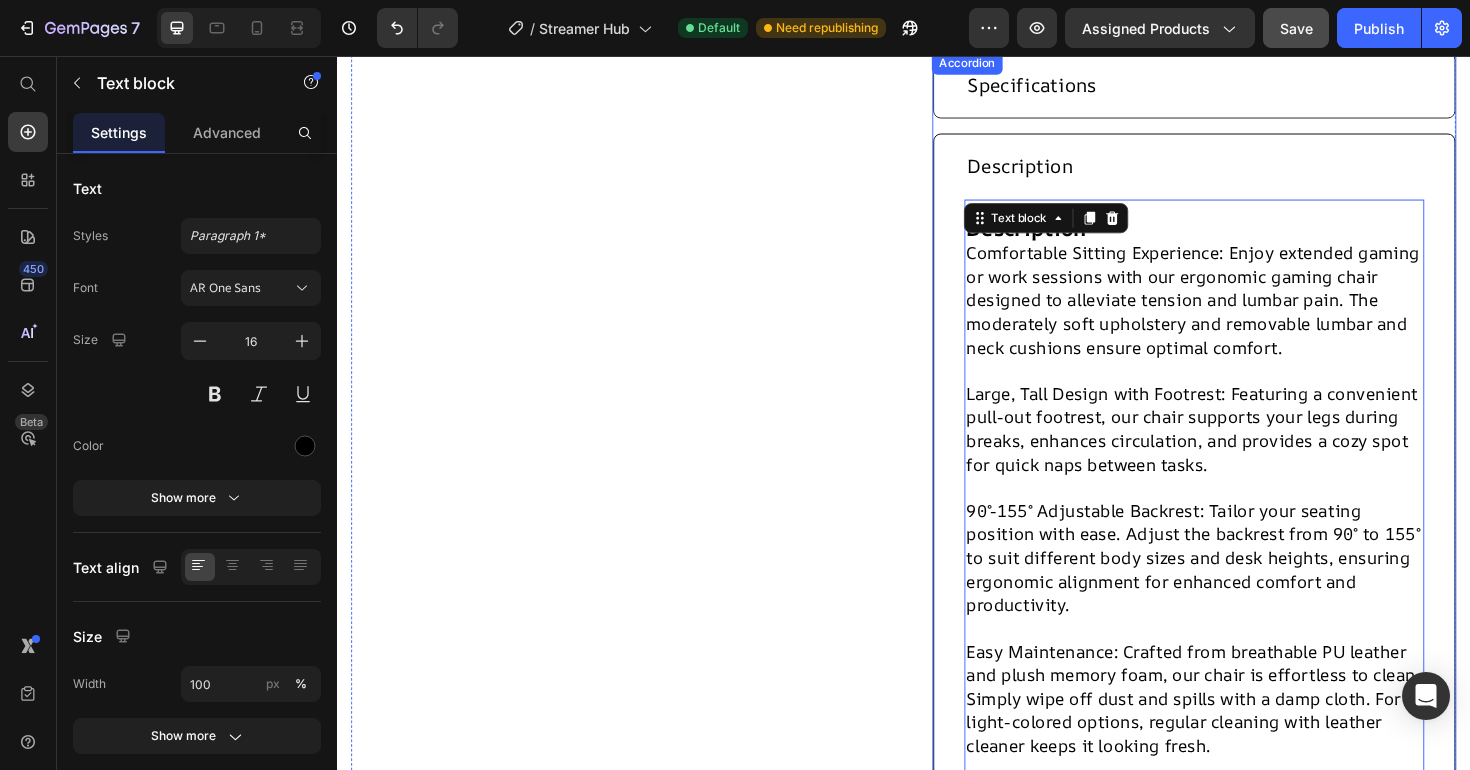 click on "Description" at bounding box center (1244, 173) 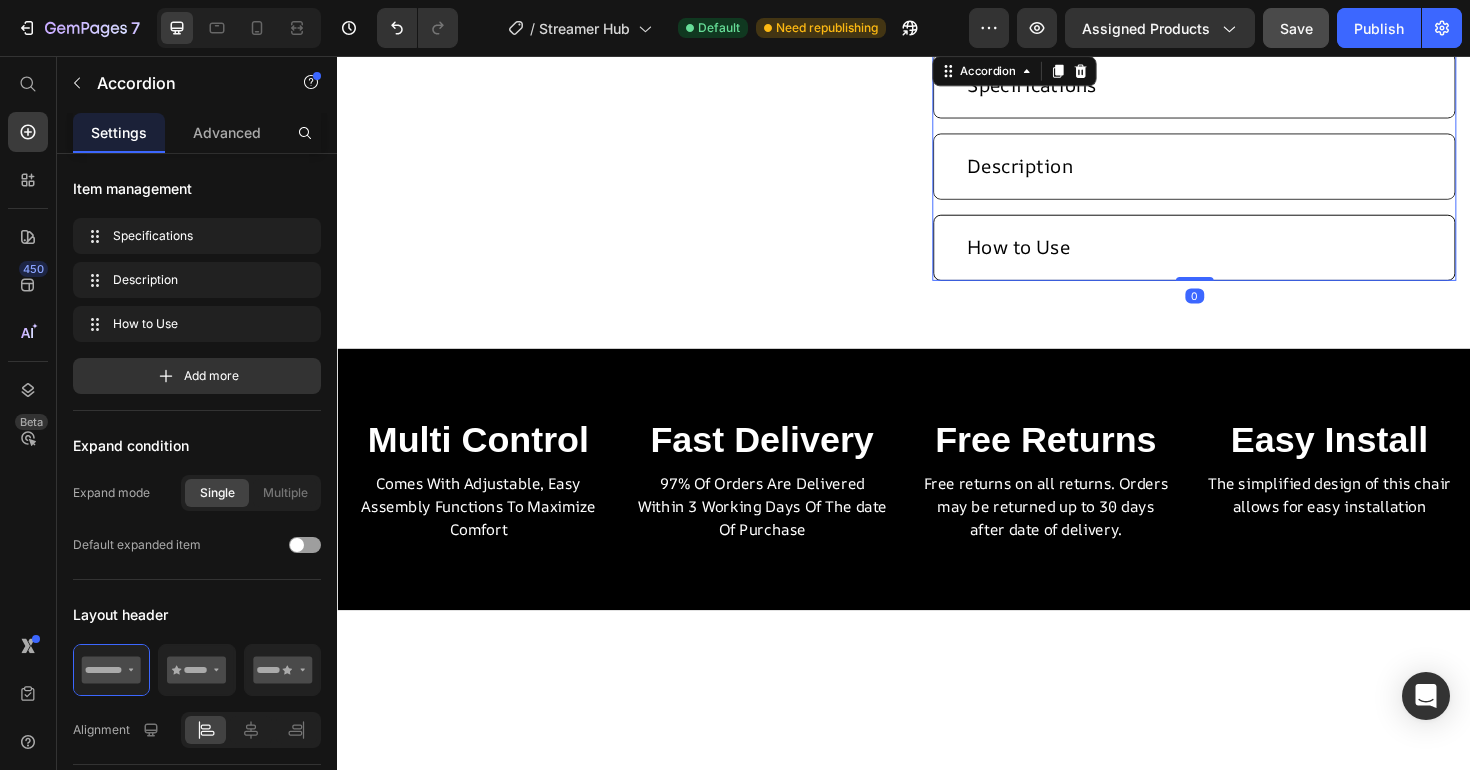 click on "How to Use" at bounding box center (1228, 259) 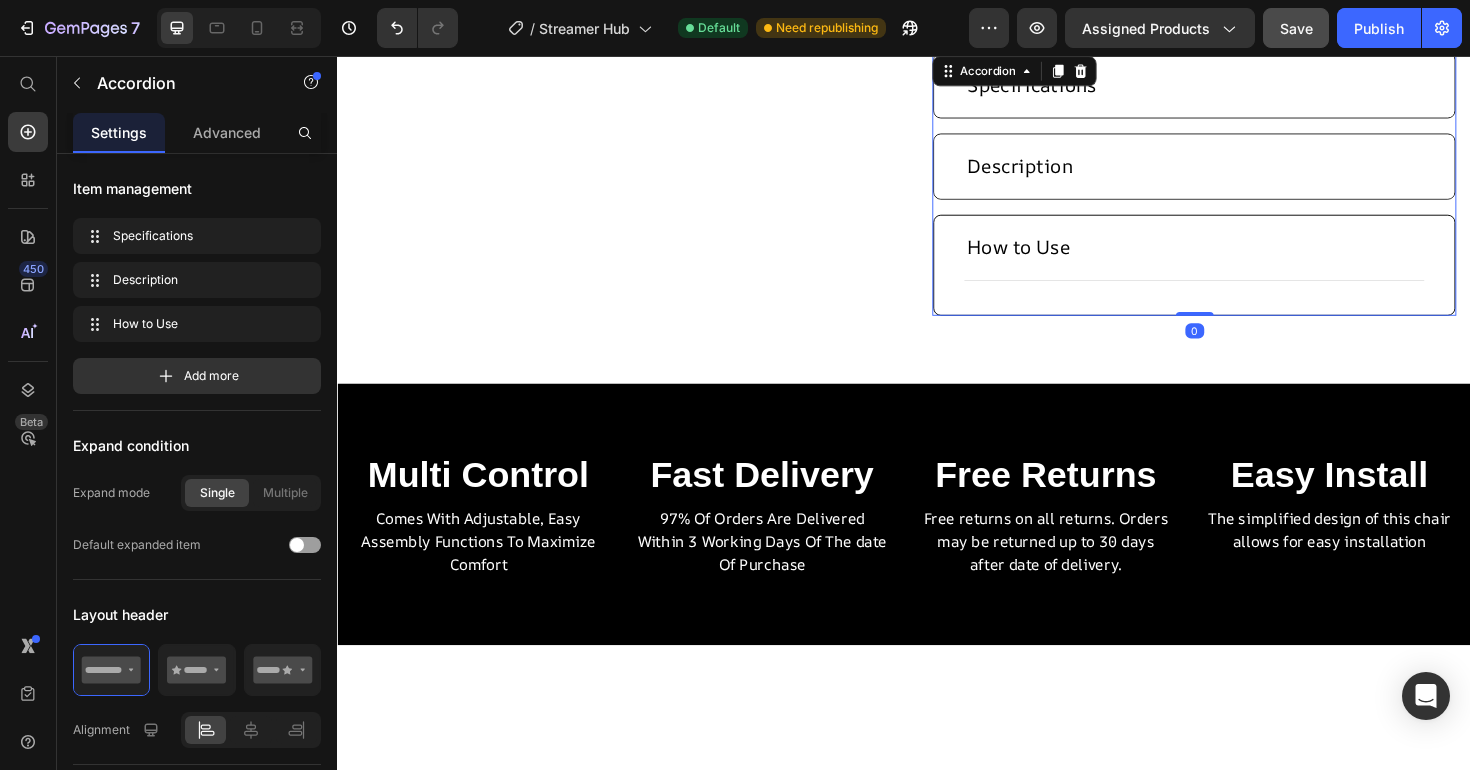 click on "How to Use" at bounding box center (1228, 259) 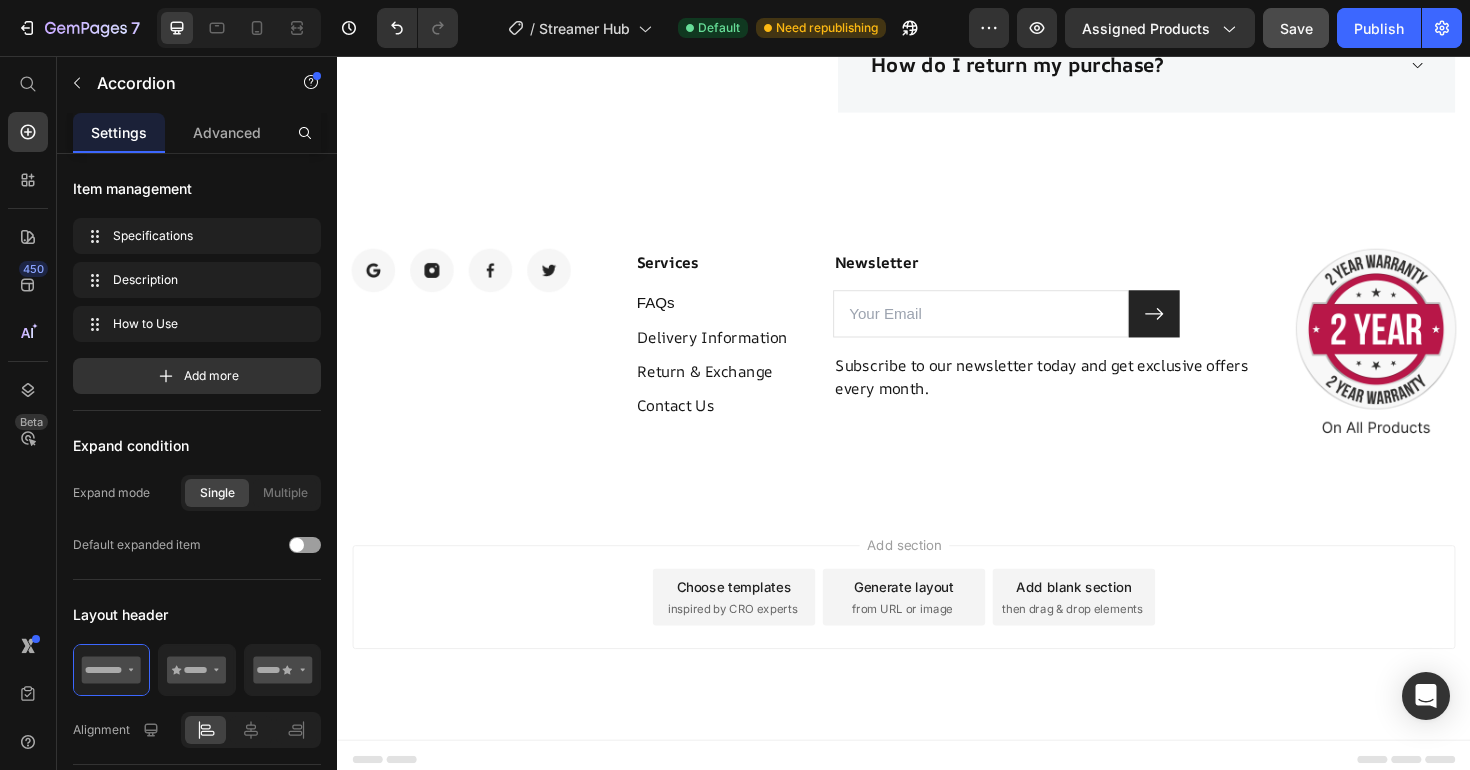 scroll, scrollTop: 4944, scrollLeft: 0, axis: vertical 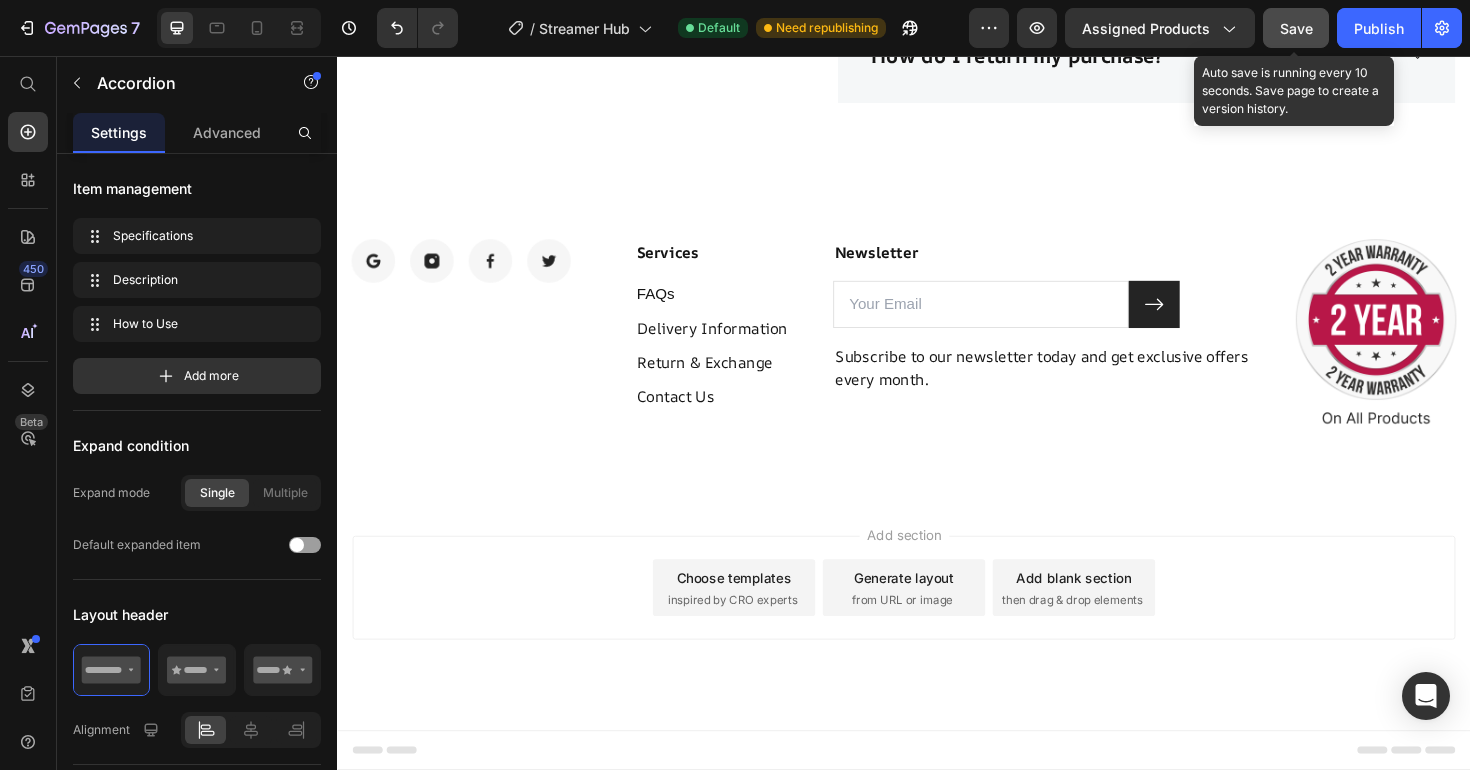 click on "Save" at bounding box center [1296, 28] 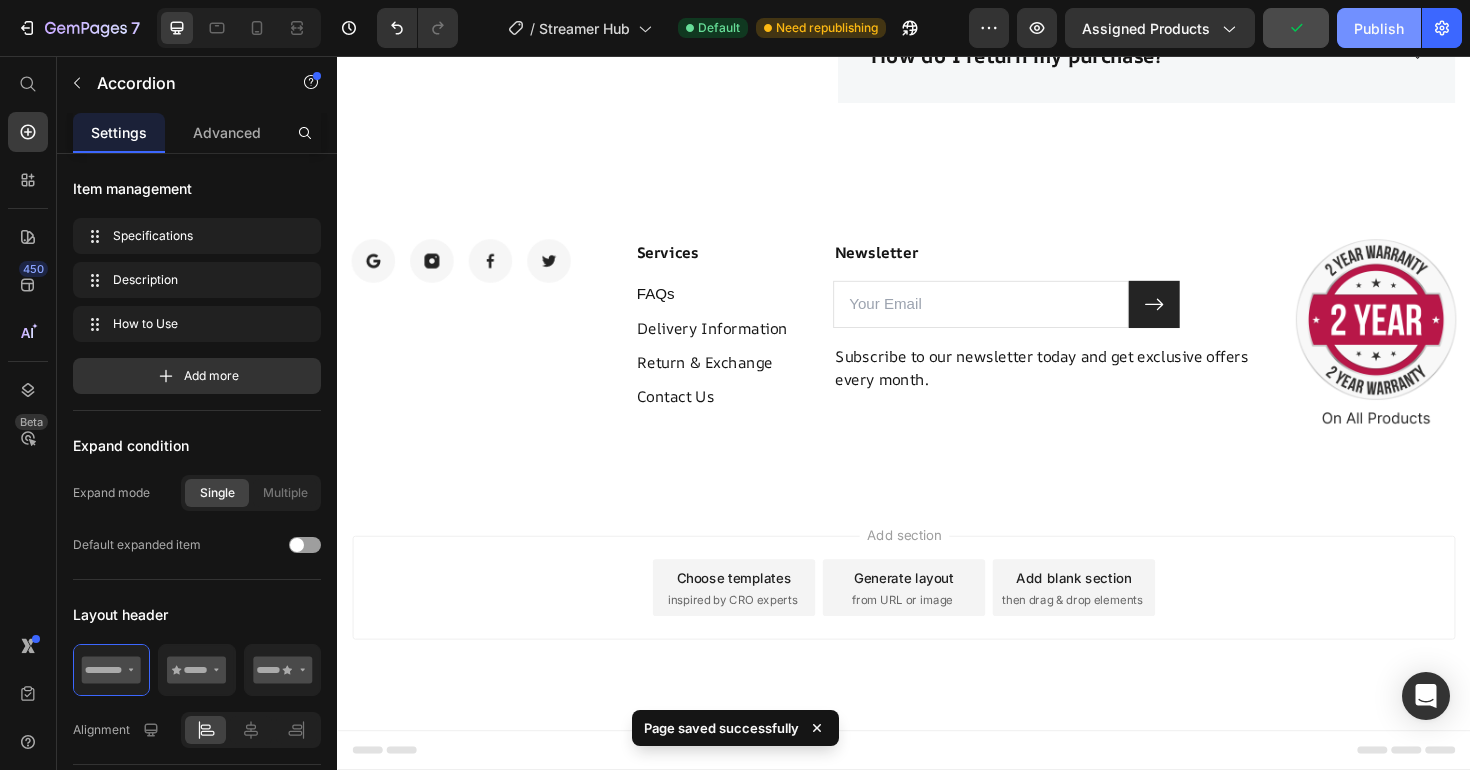 click on "Publish" at bounding box center (1379, 28) 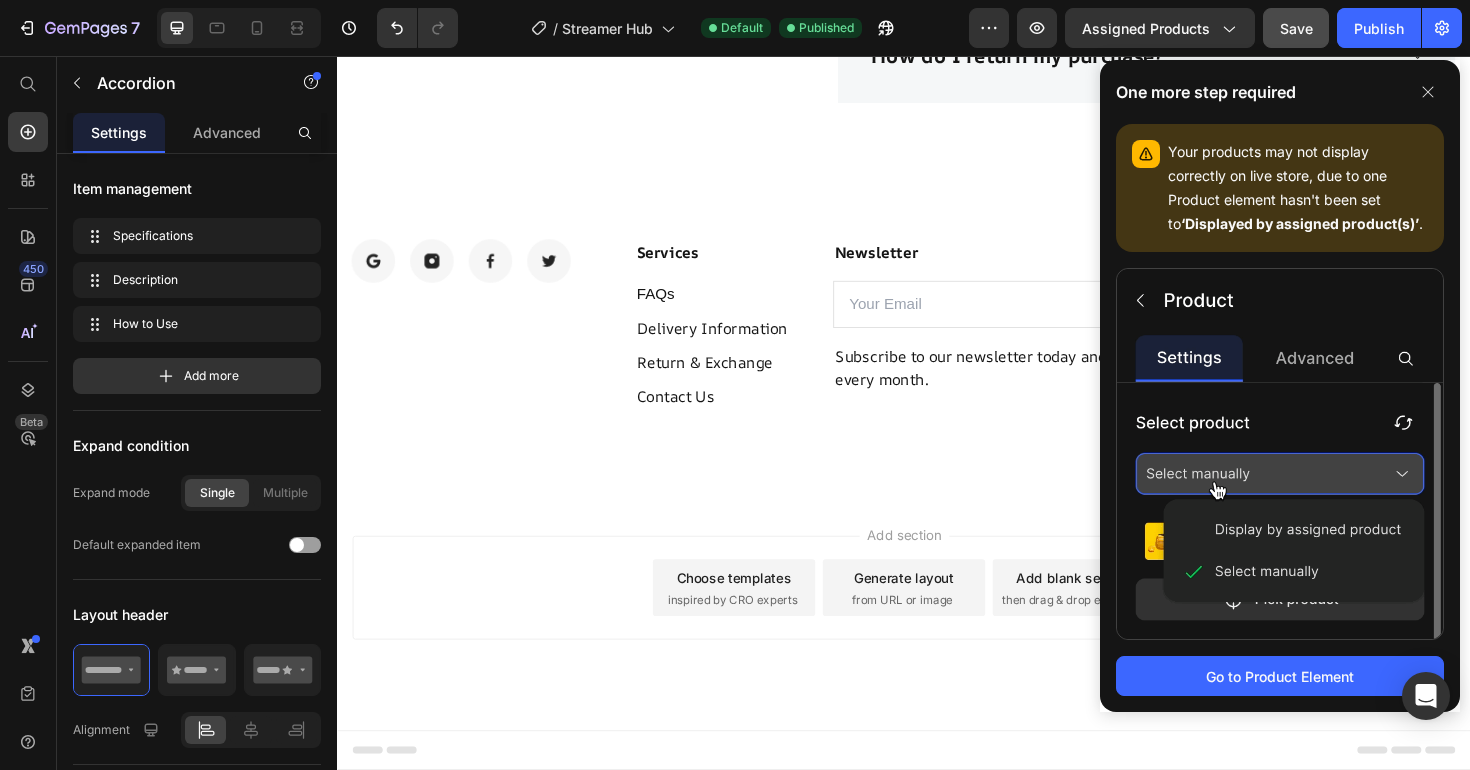 click on "One more step required Your products may not display correctly on live store, due to one Product element hasn't been set to  ‘Displayed by assigned product(s)’ . Go to Product Element" 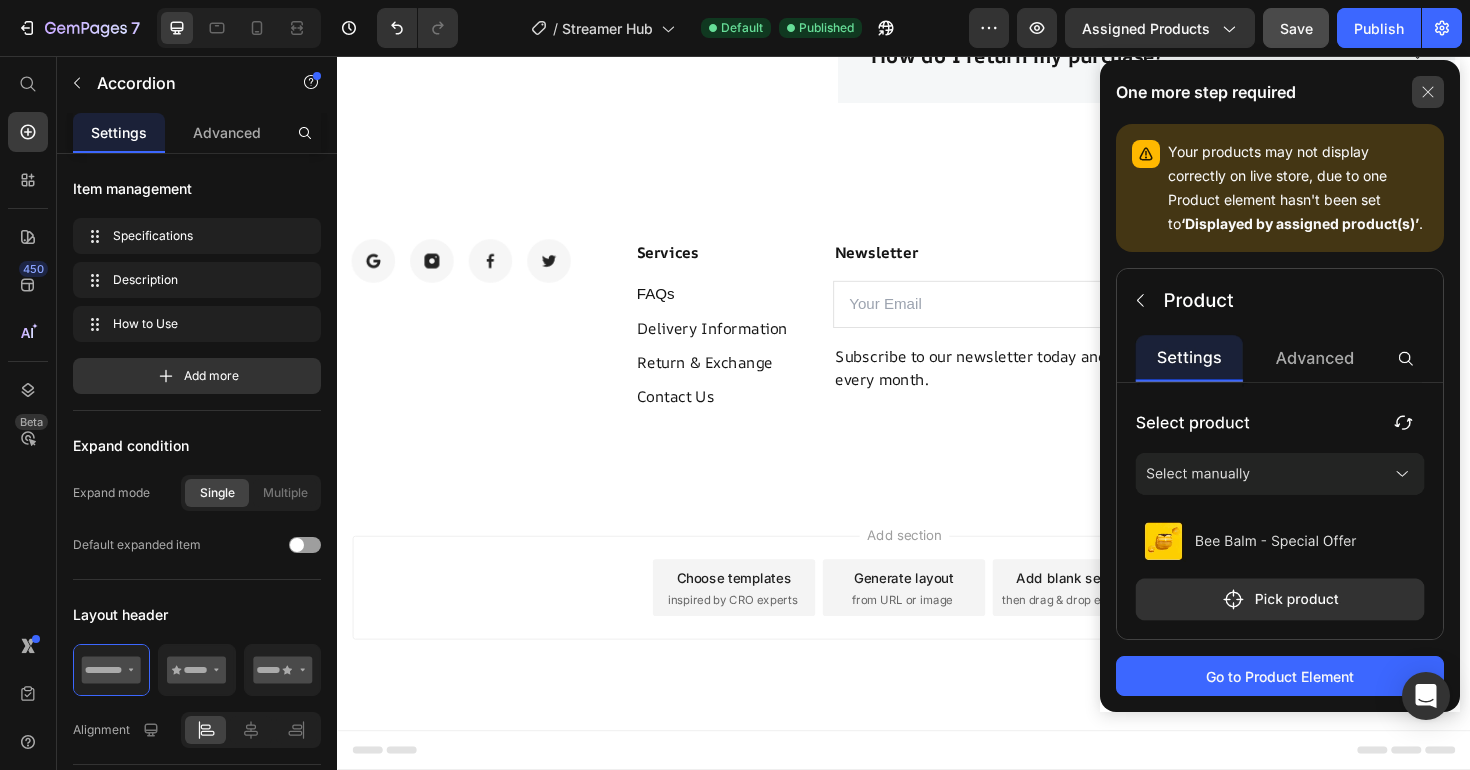 click 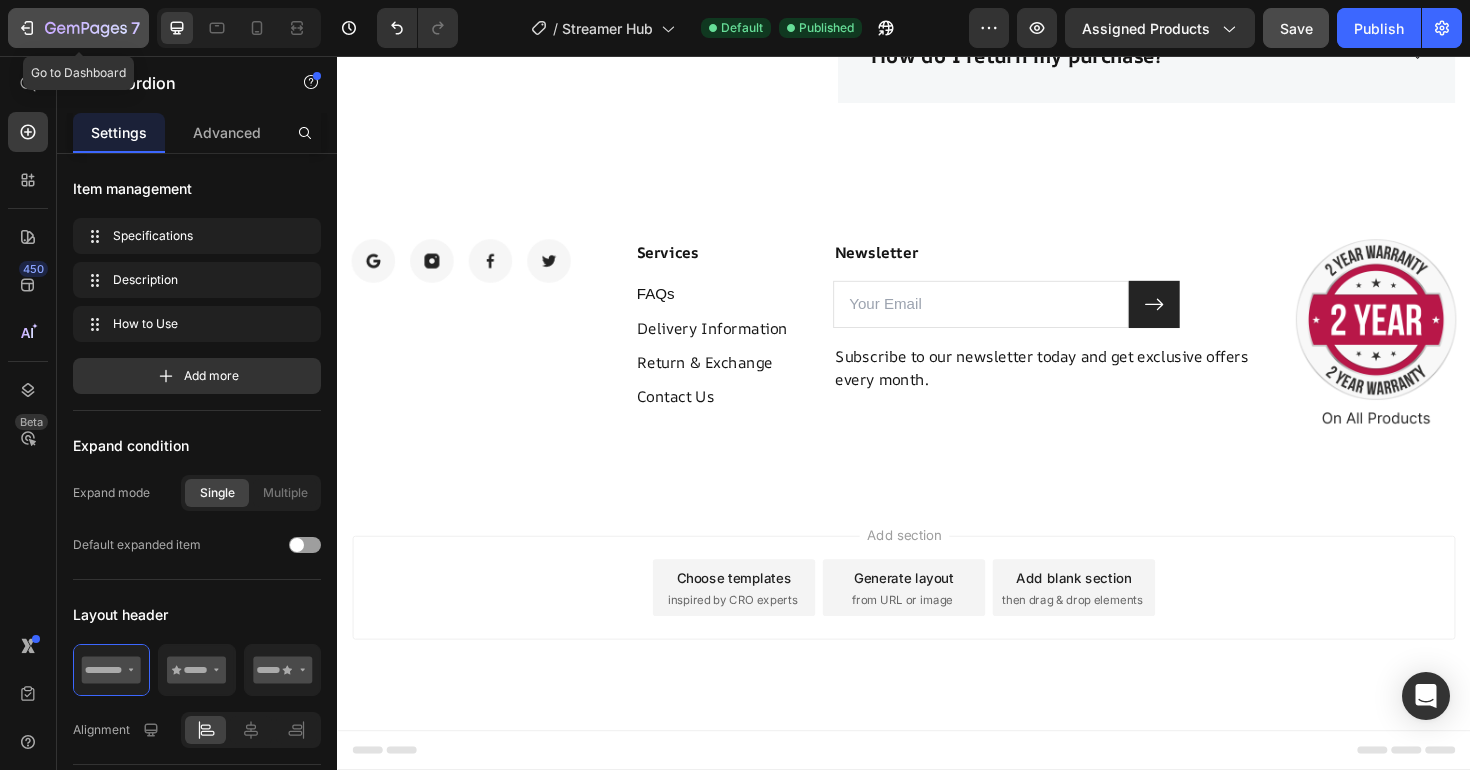 click on "7" 